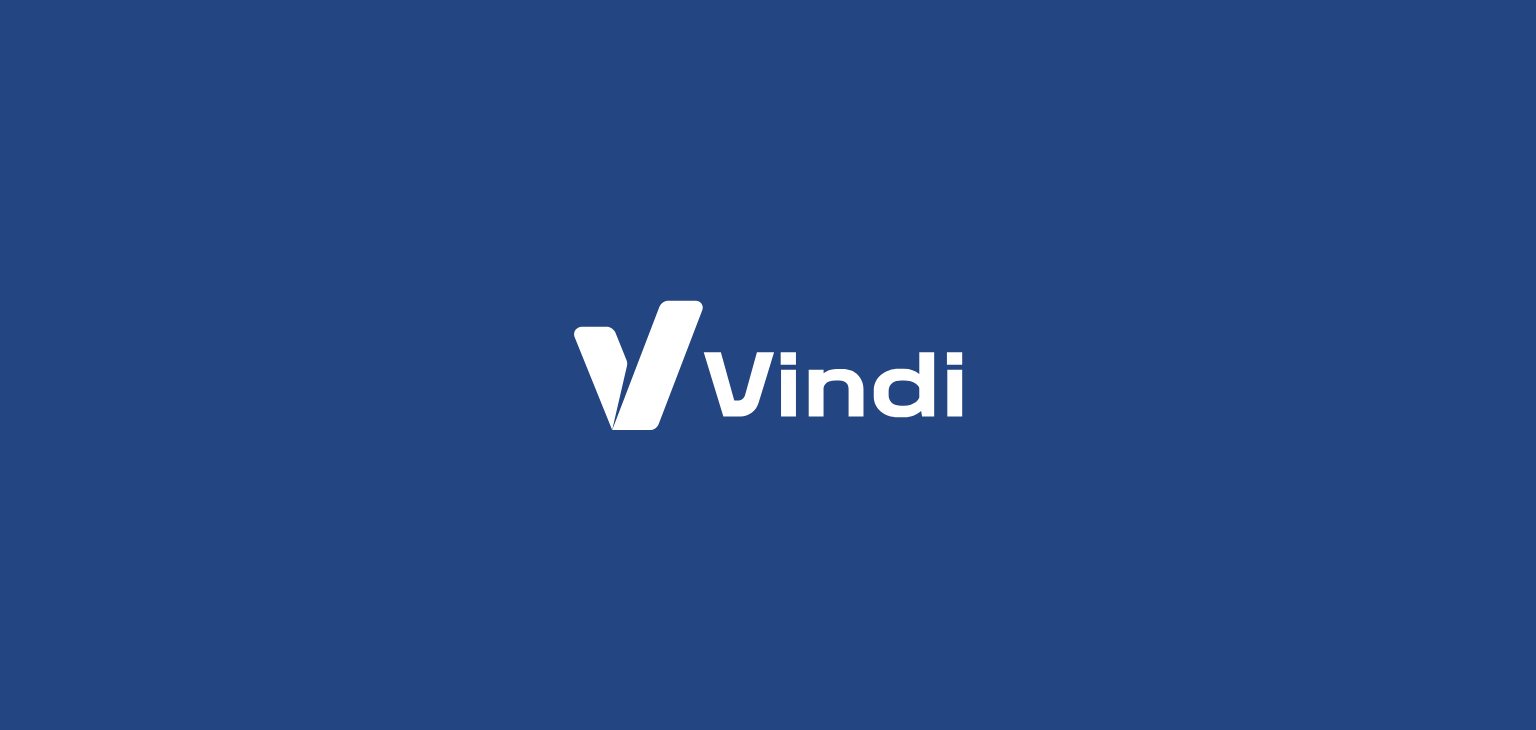 scroll, scrollTop: 0, scrollLeft: 0, axis: both 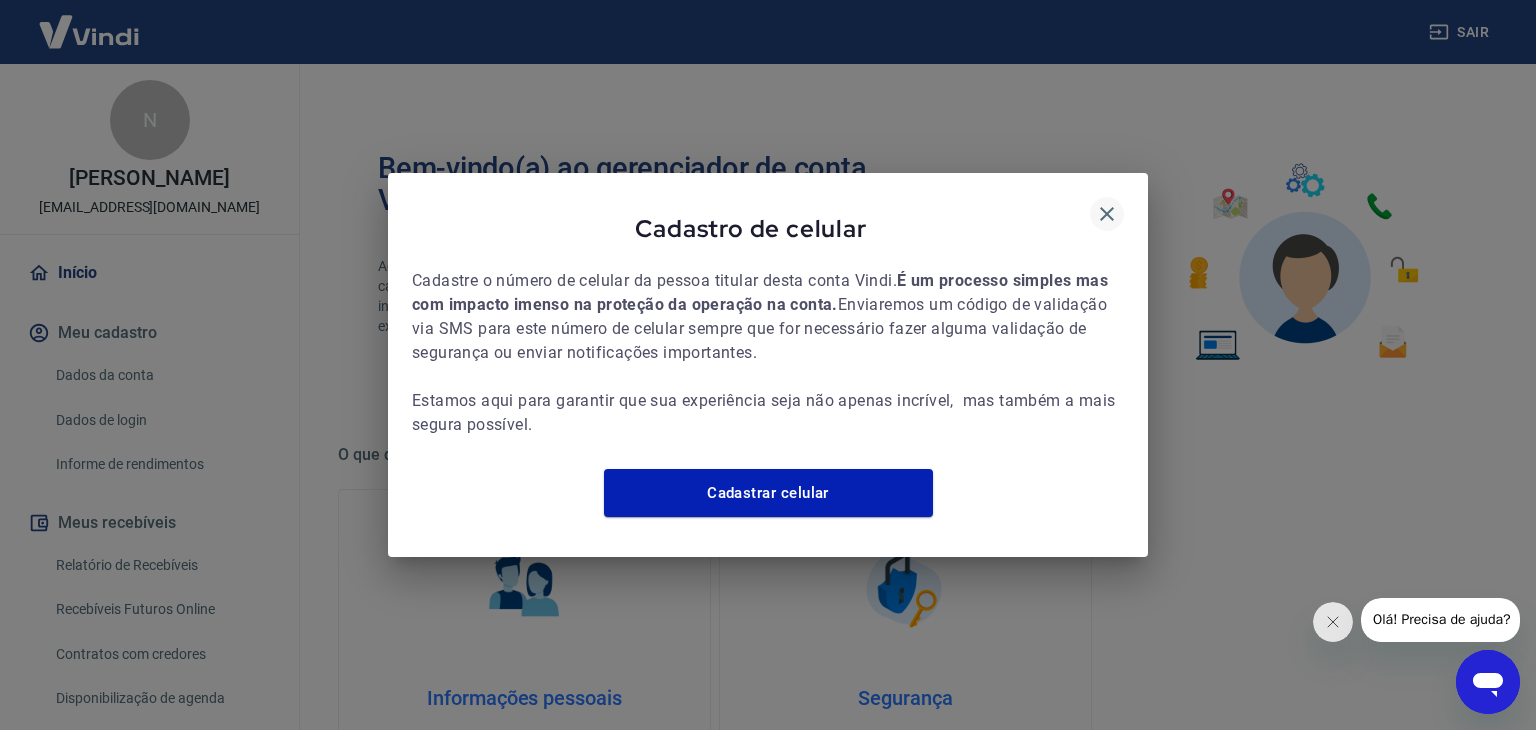 click 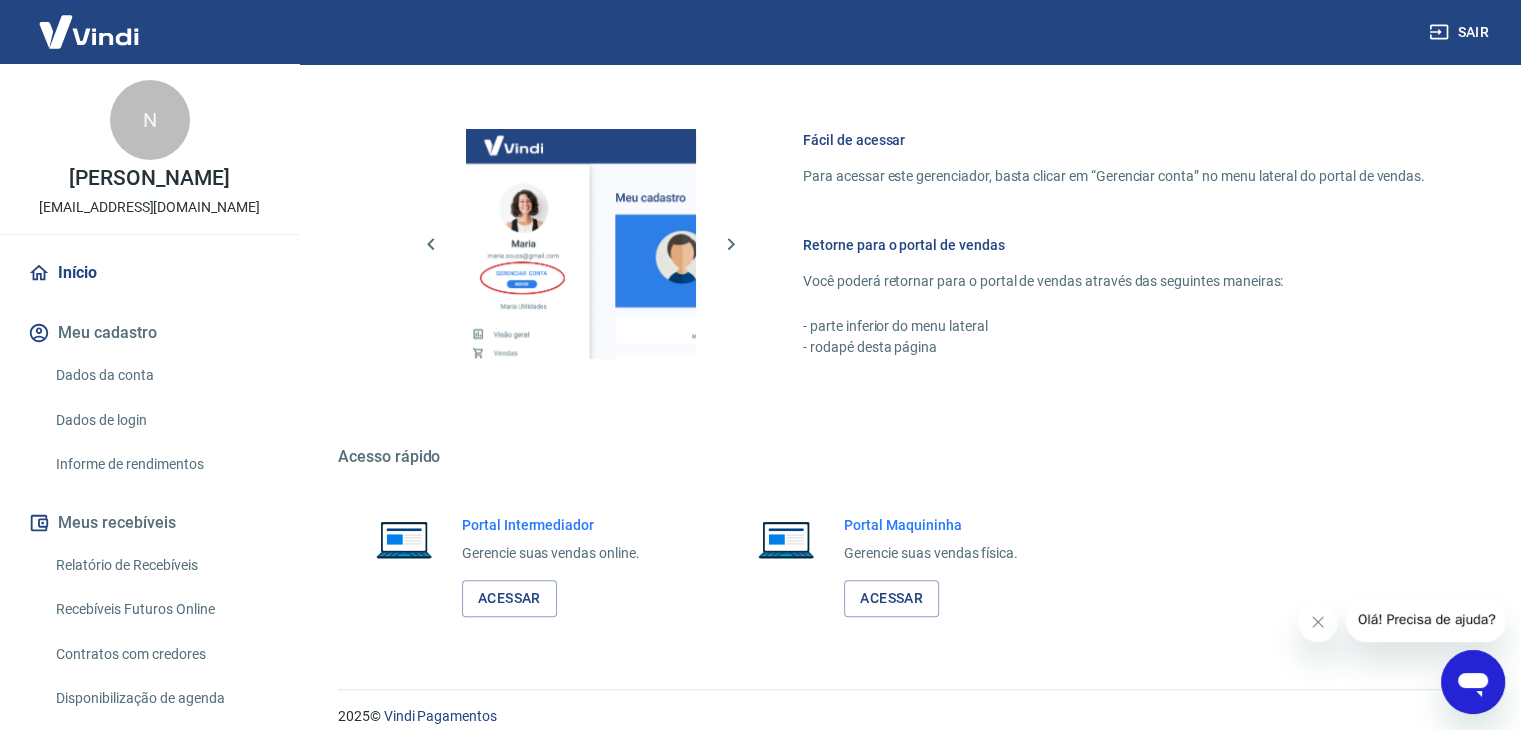 scroll, scrollTop: 848, scrollLeft: 0, axis: vertical 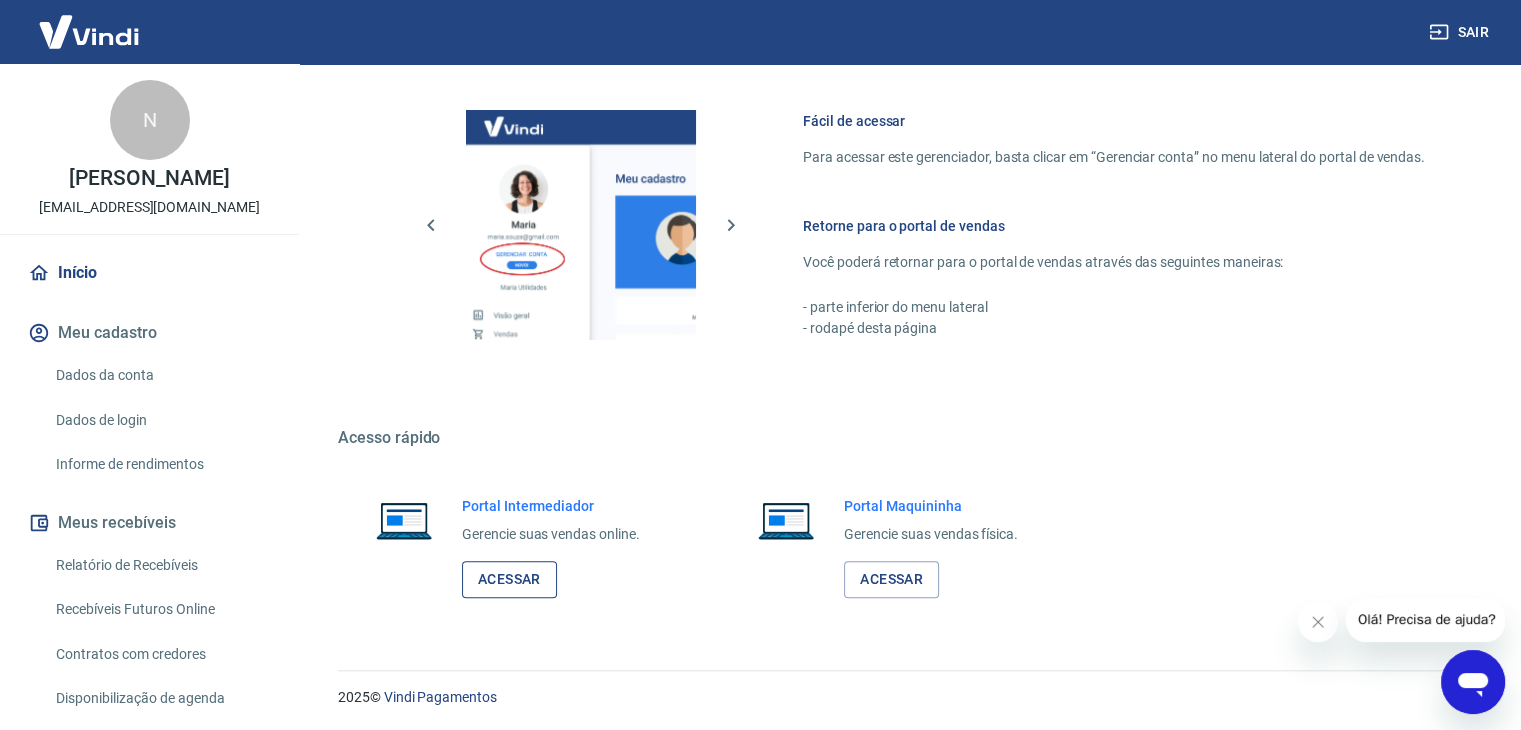 click on "Acessar" at bounding box center (509, 579) 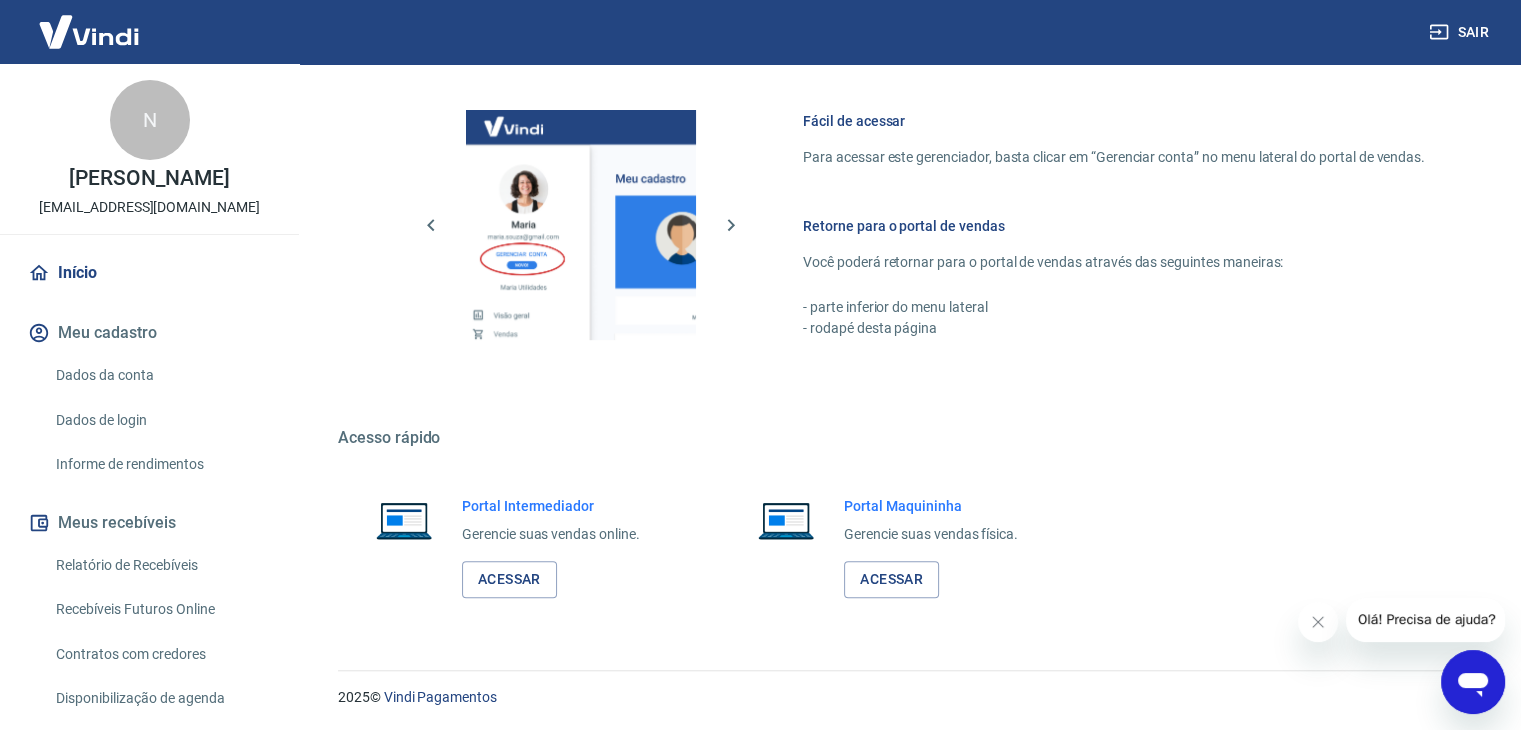 click 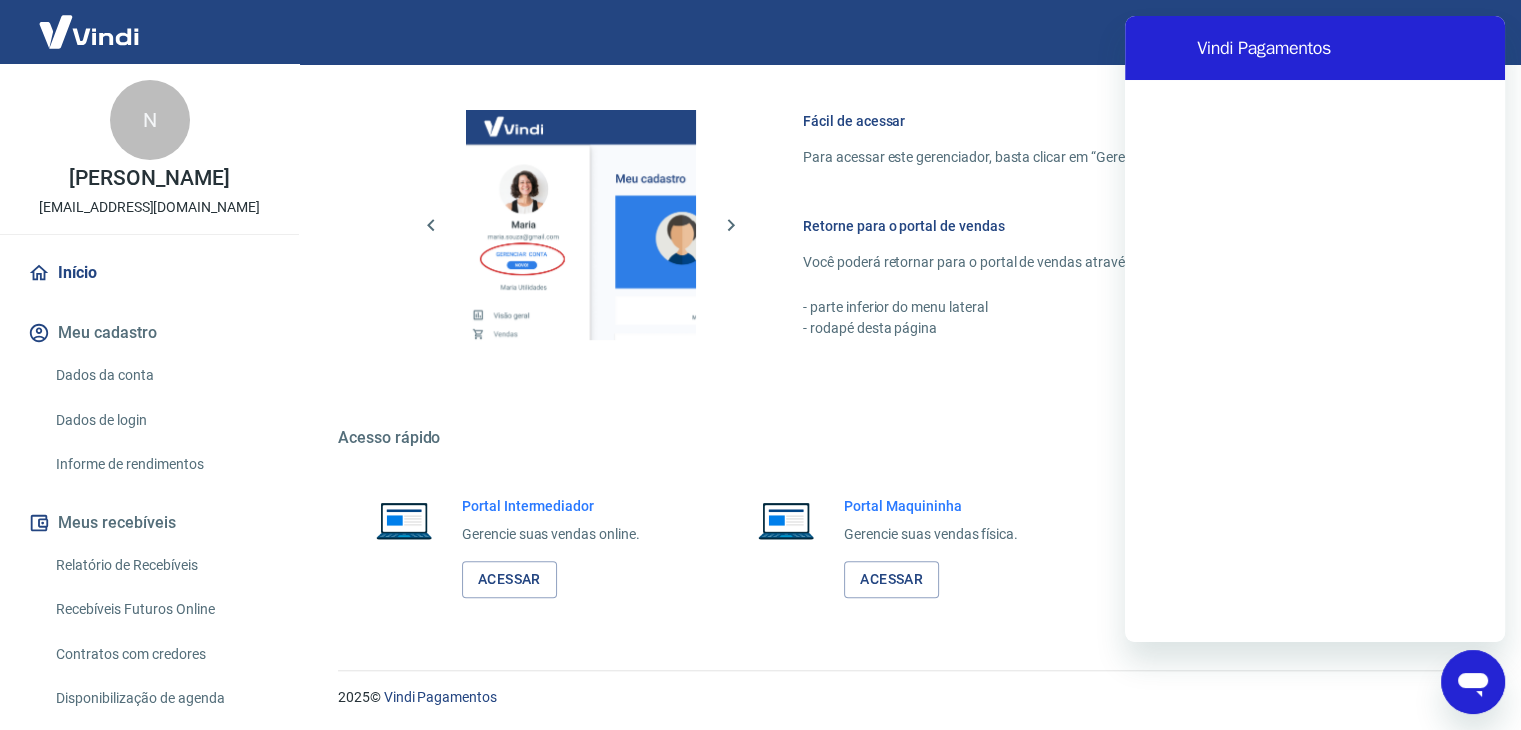scroll, scrollTop: 0, scrollLeft: 0, axis: both 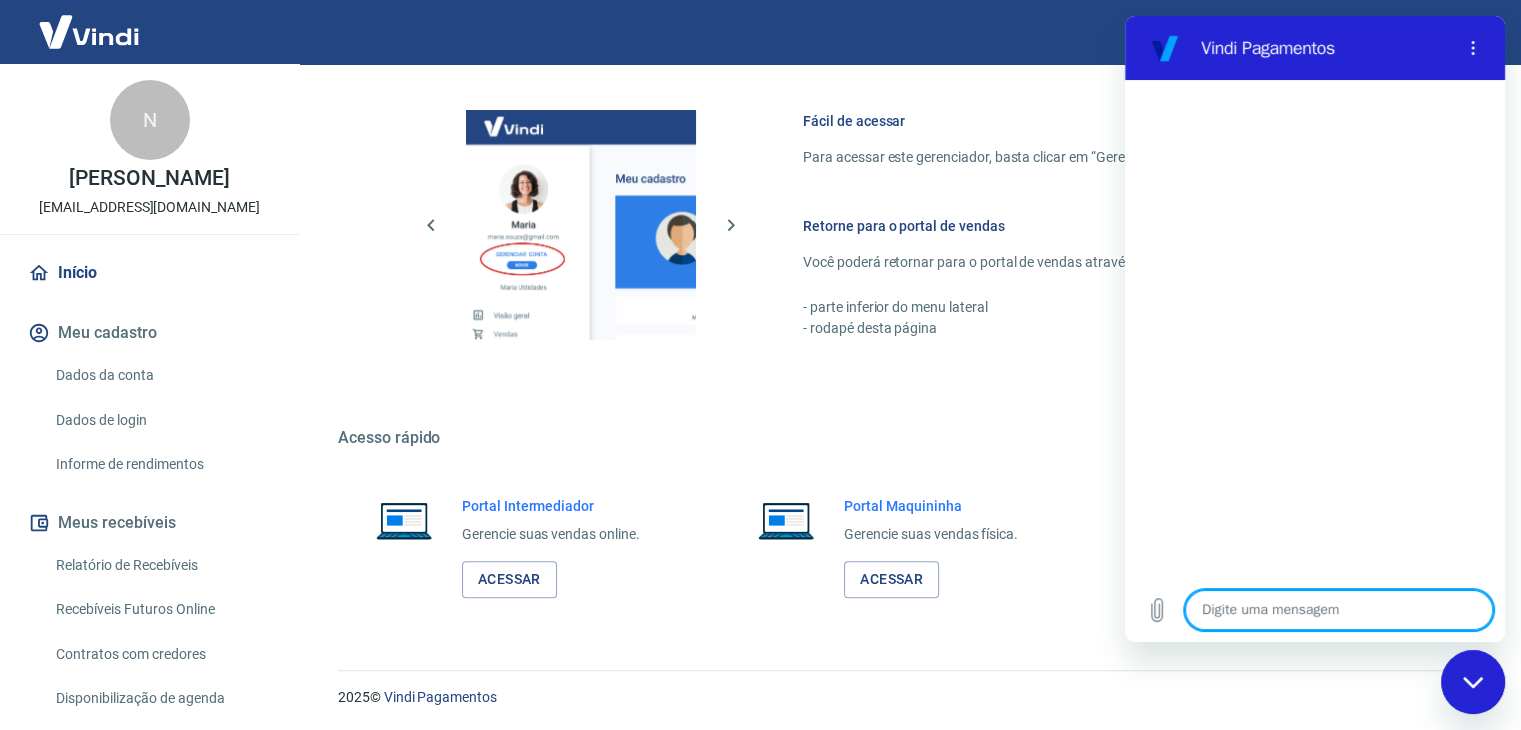 type on "o" 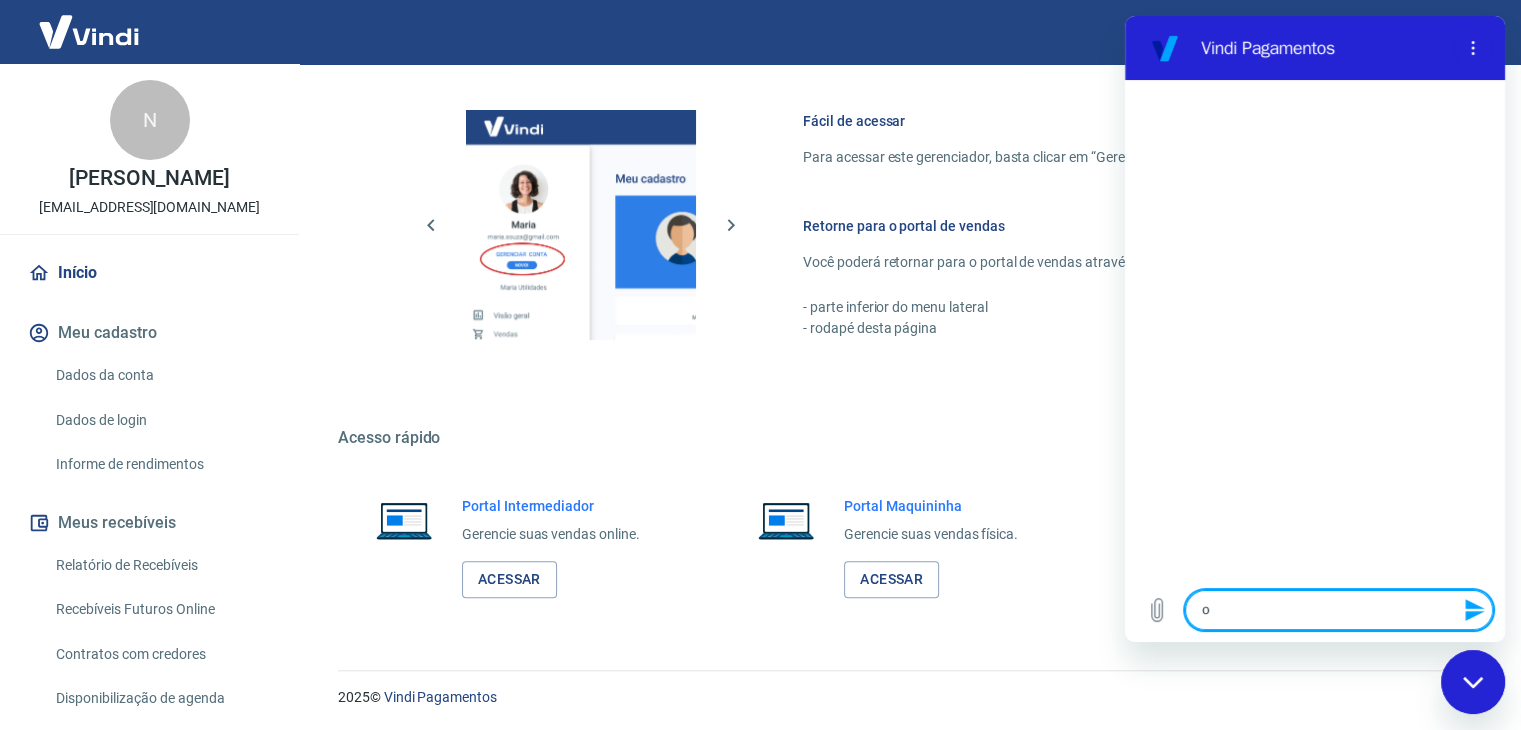 type on "oi" 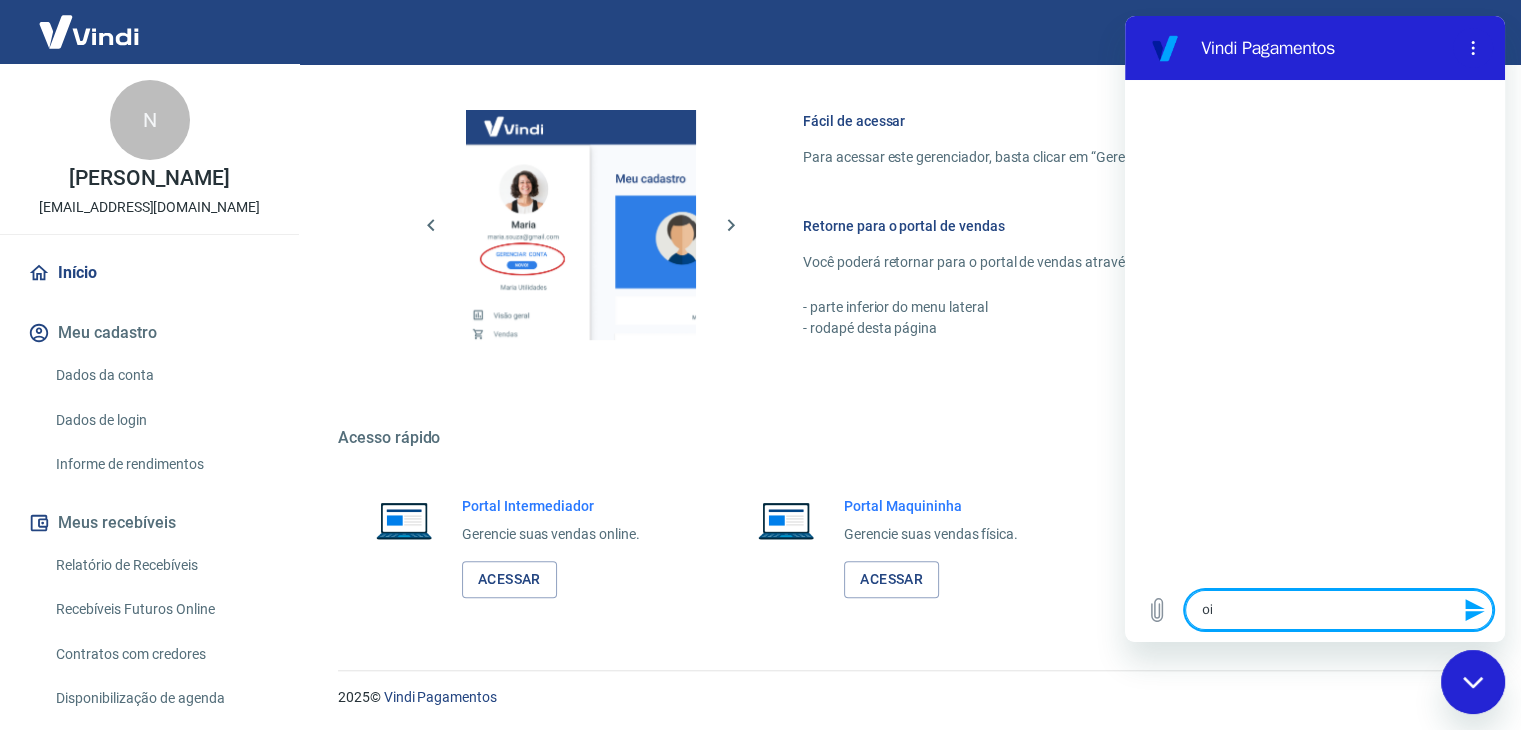 type 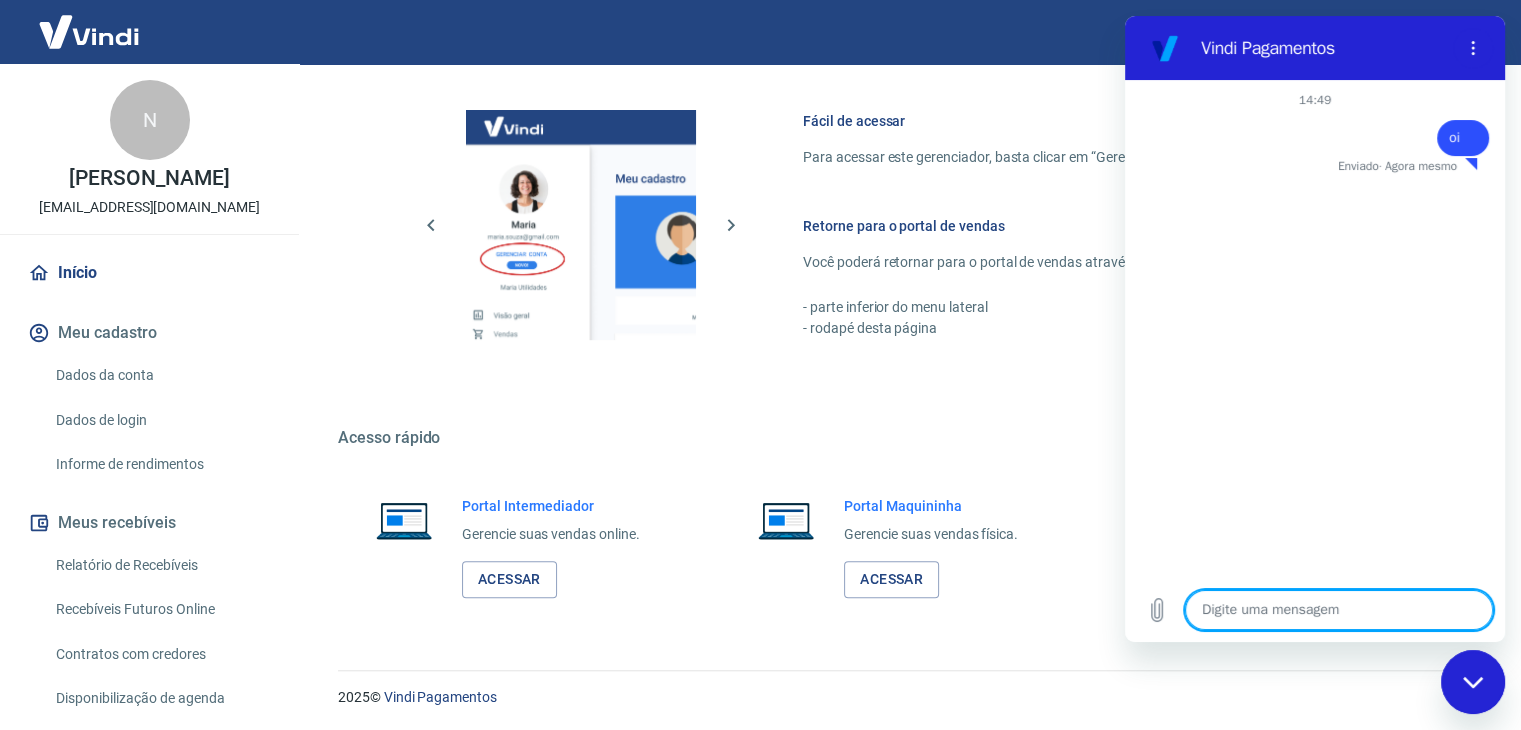 type on "x" 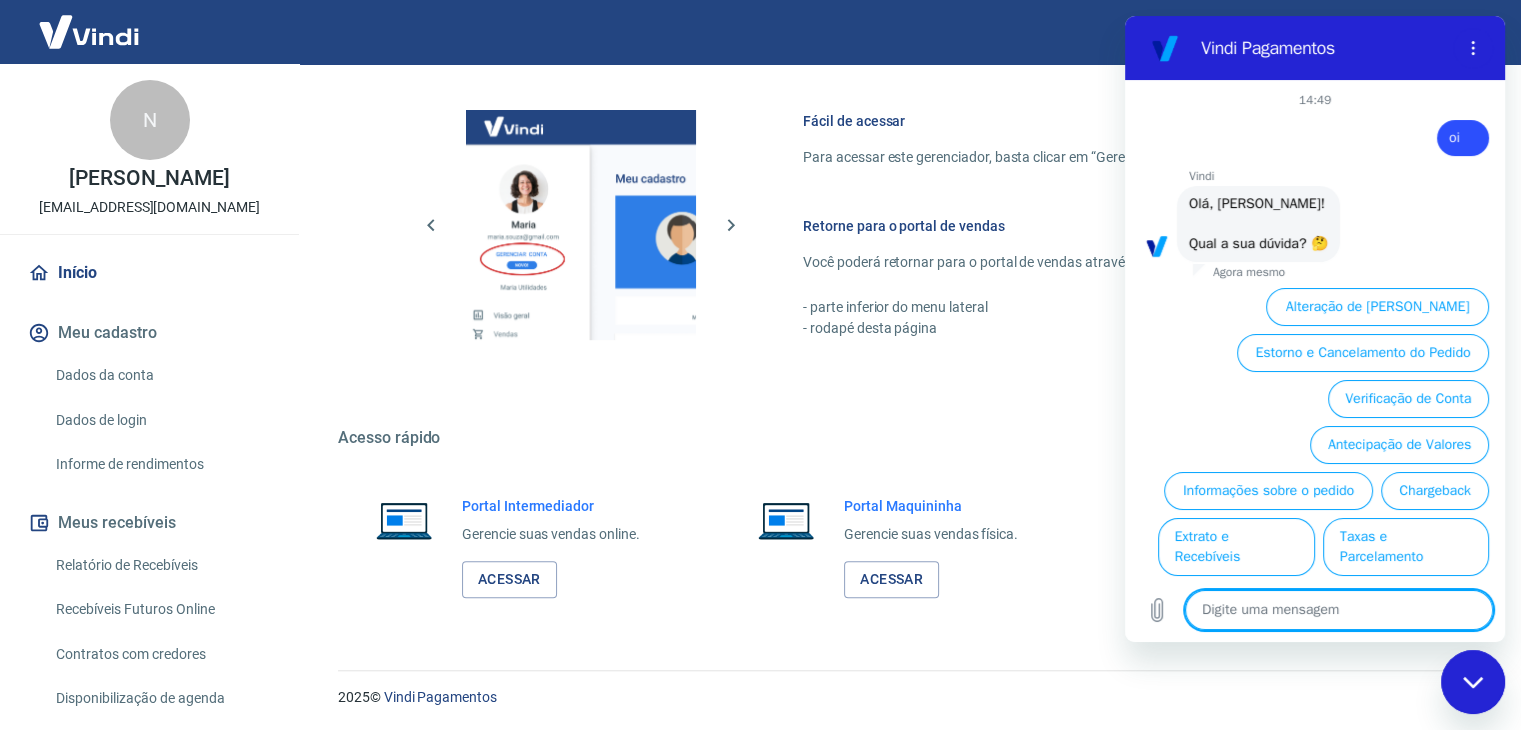 scroll, scrollTop: 72, scrollLeft: 0, axis: vertical 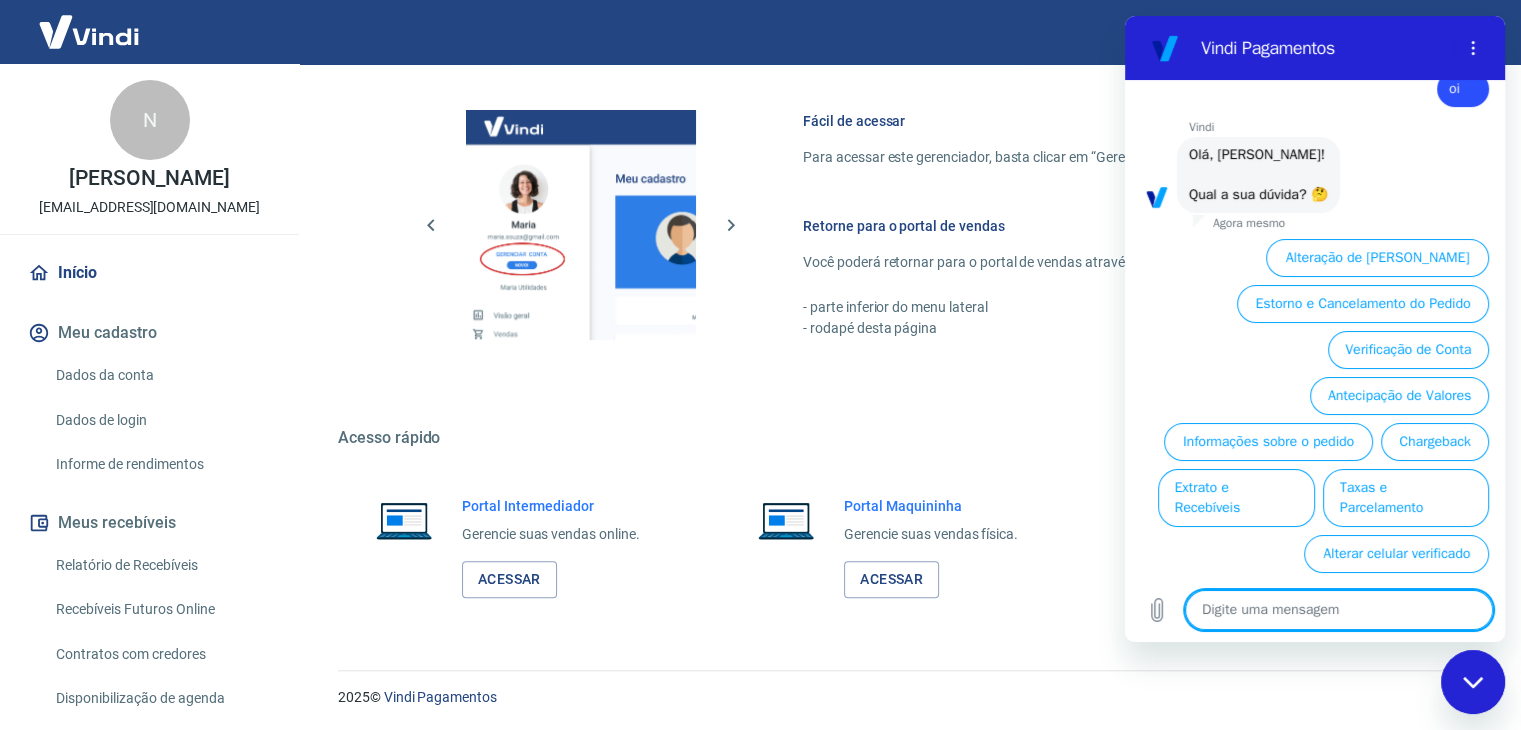 click at bounding box center [1339, 610] 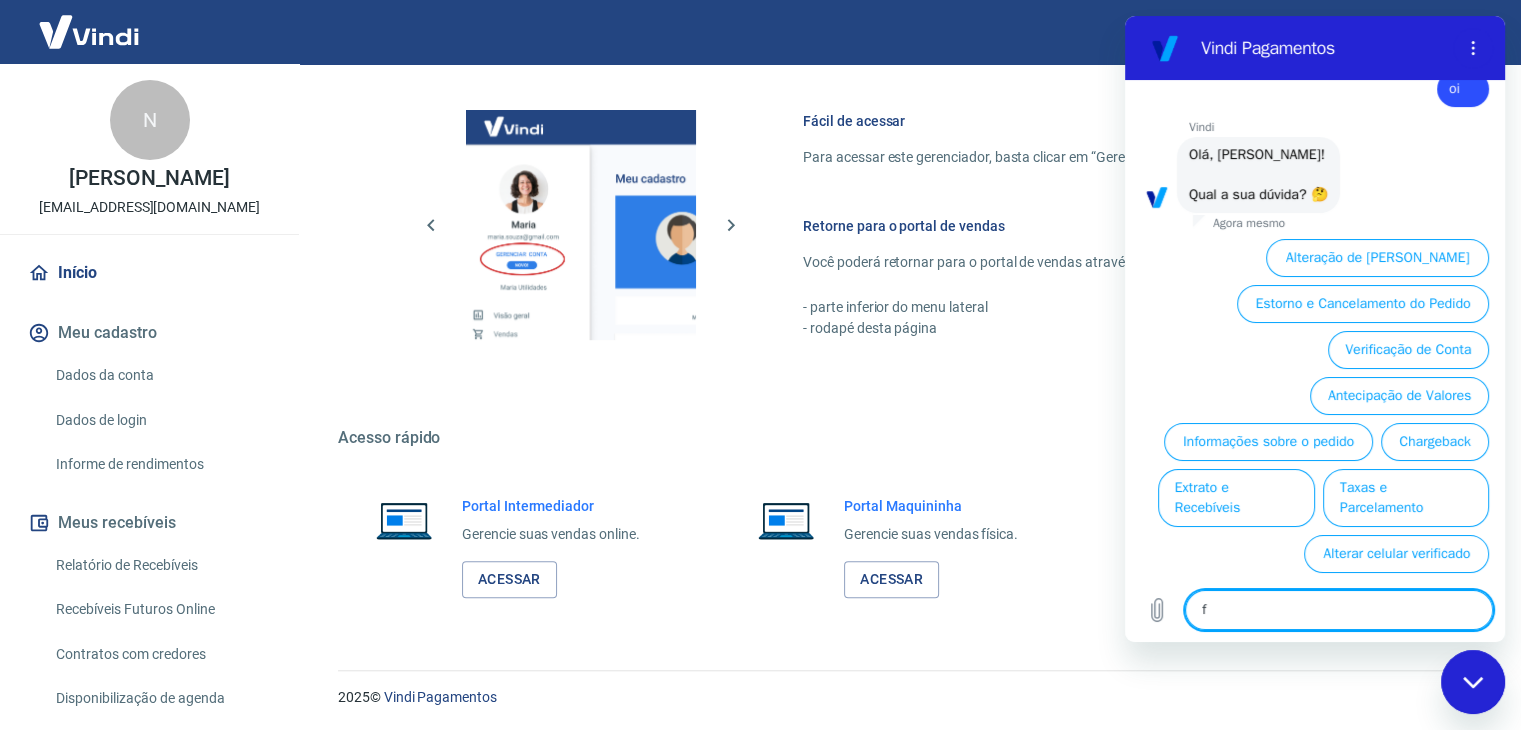 type on "fa" 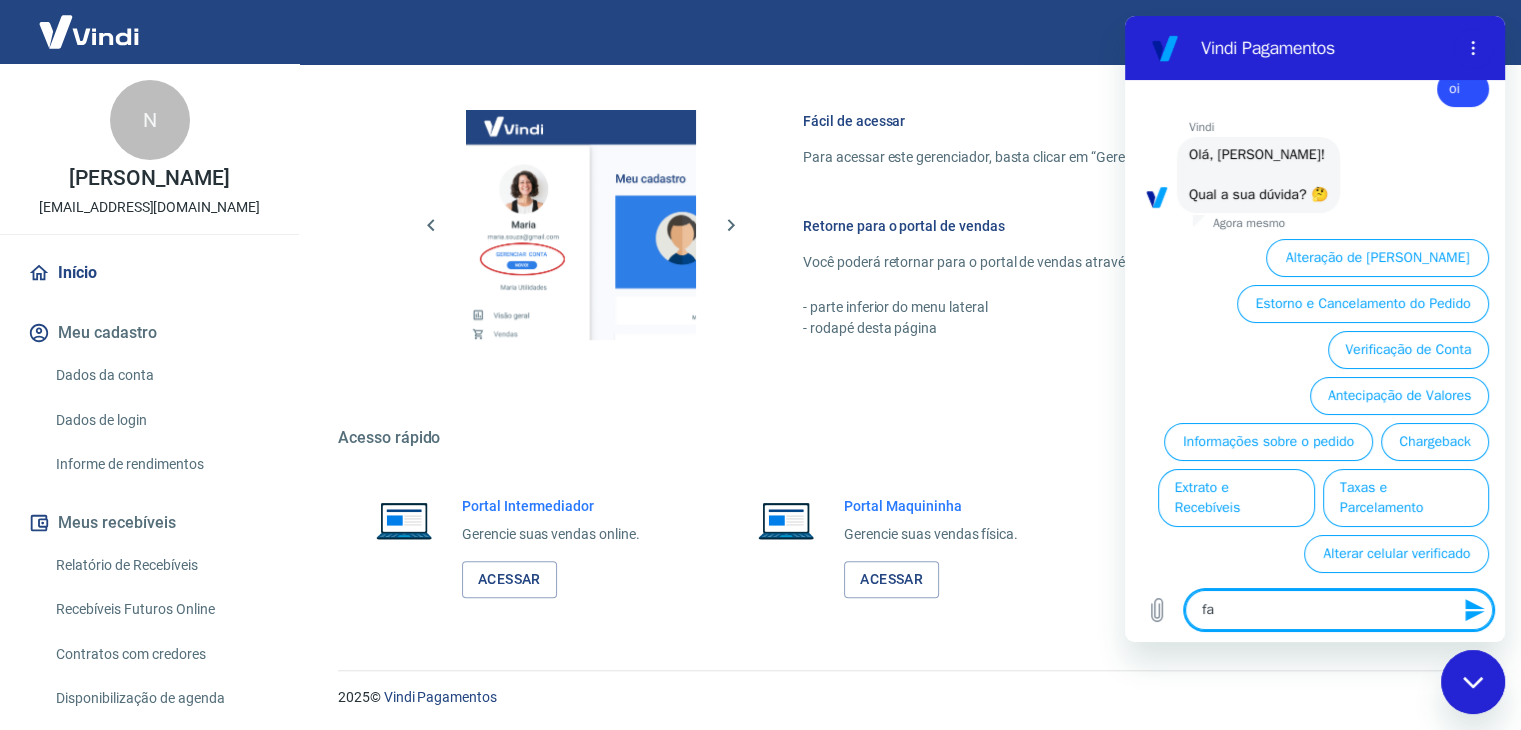 type on "fal" 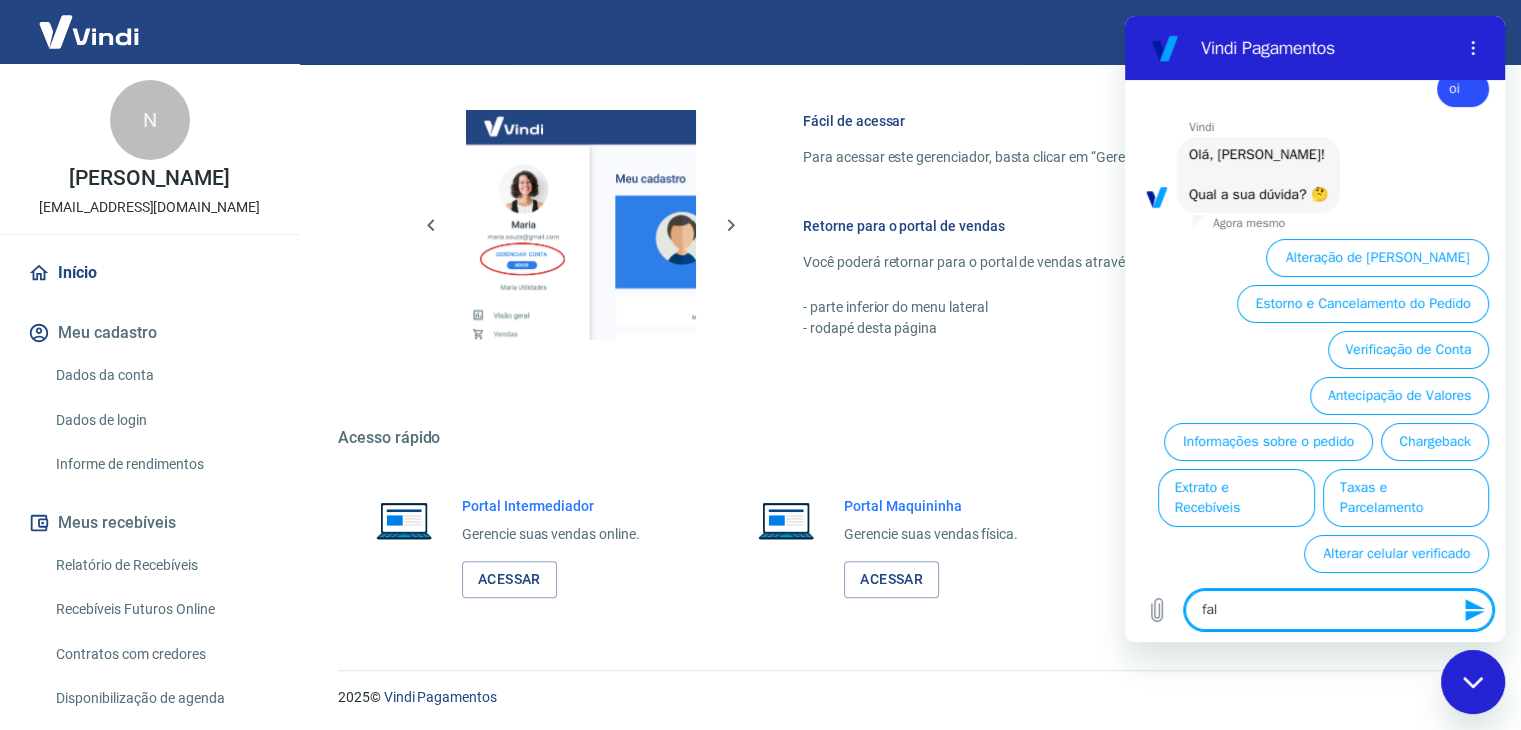 type on "fala" 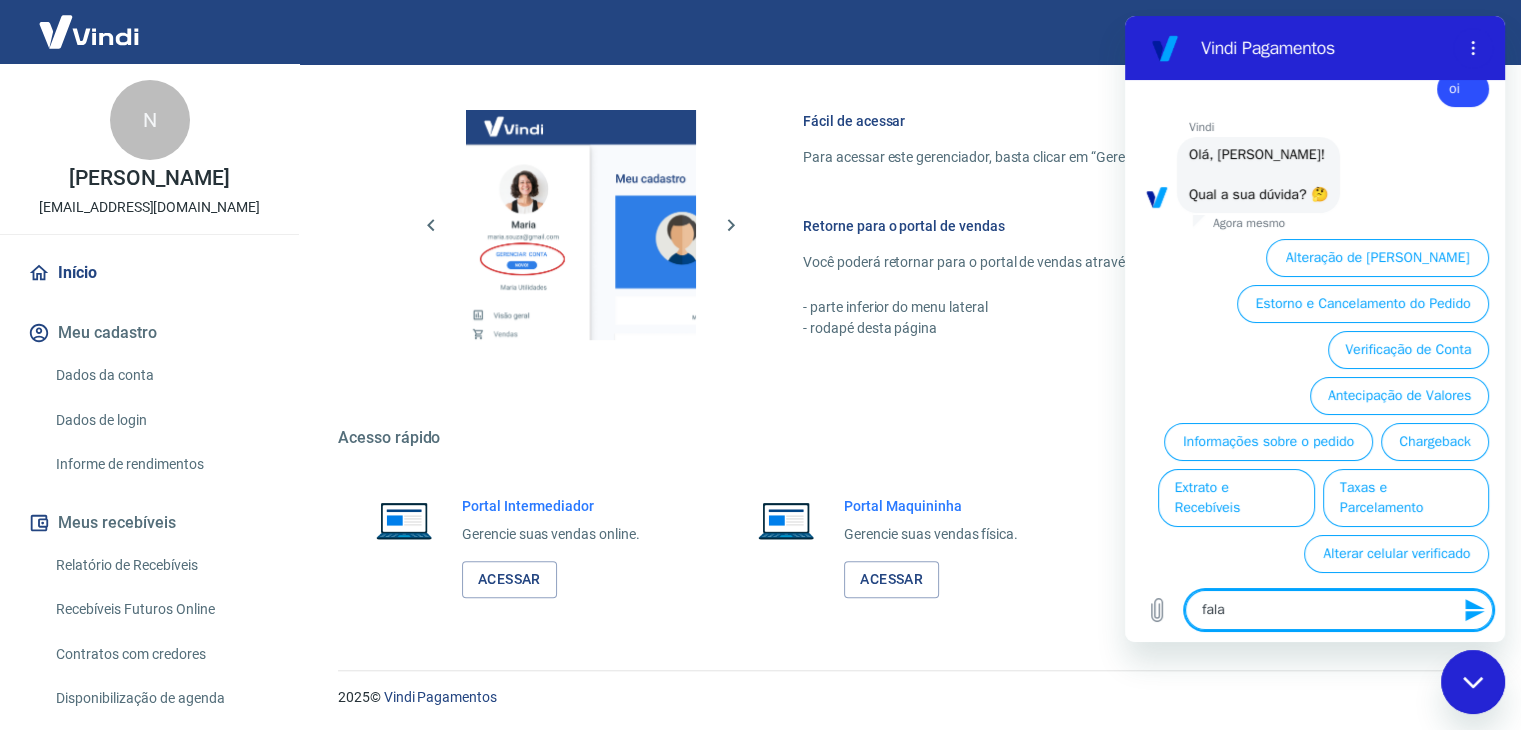 type on "falar" 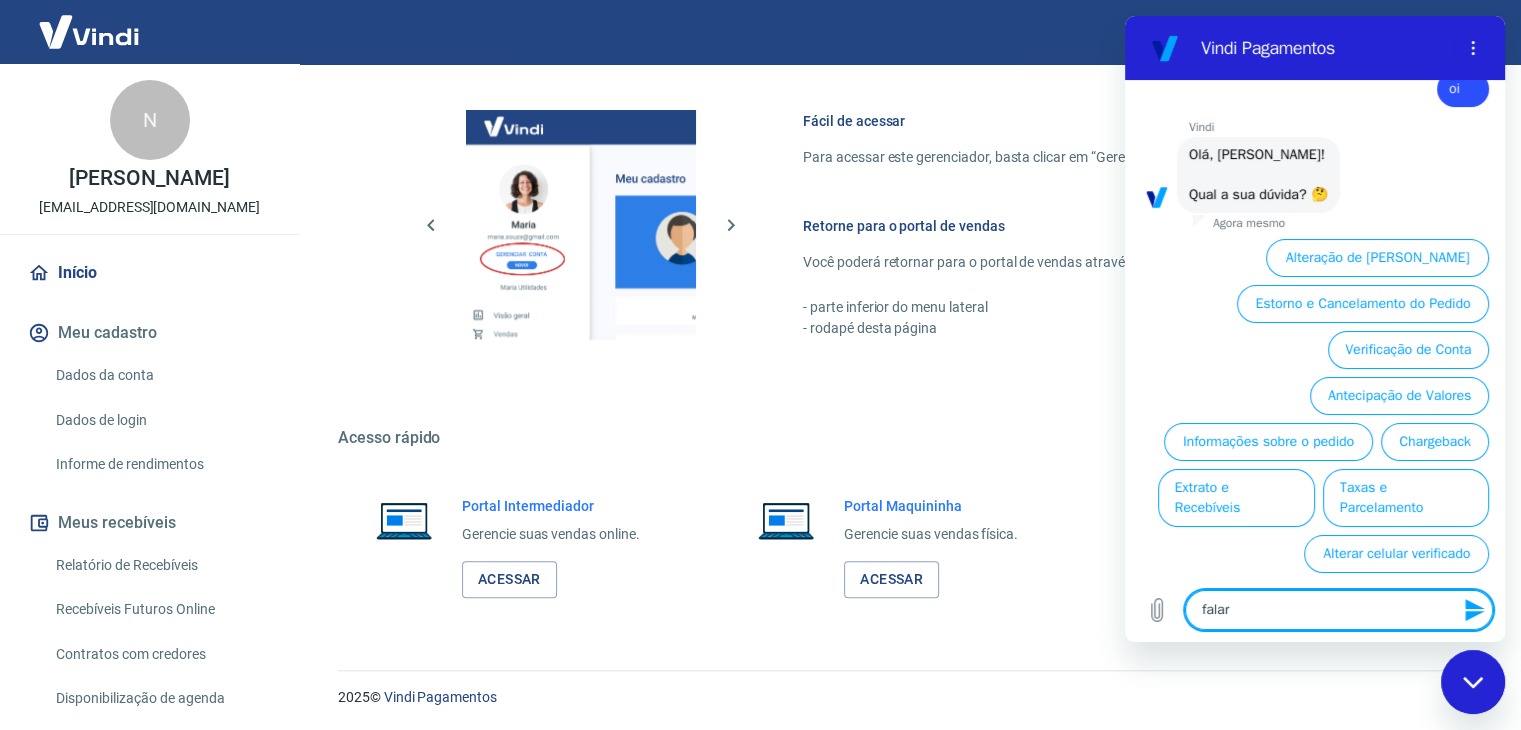 type on "falar" 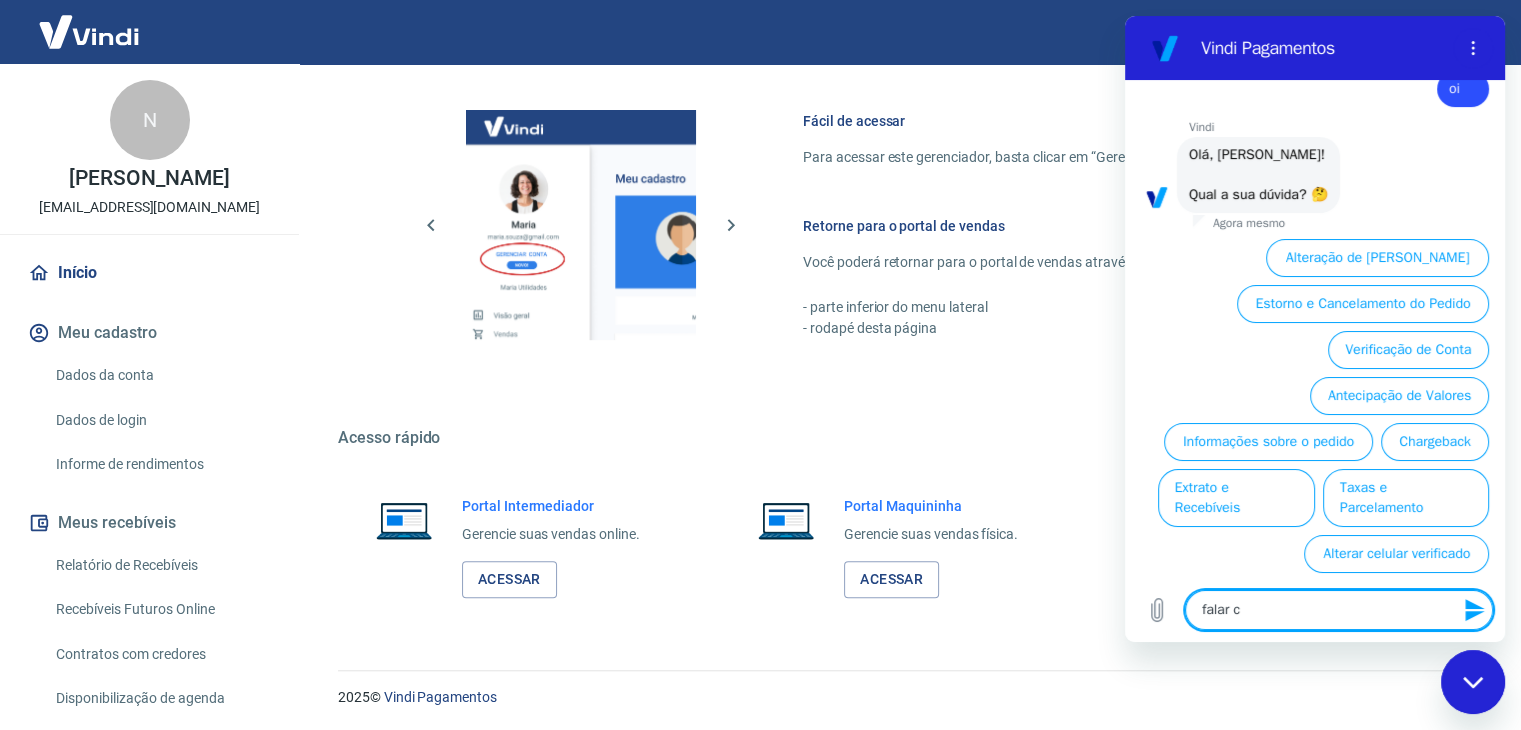 type on "falar co" 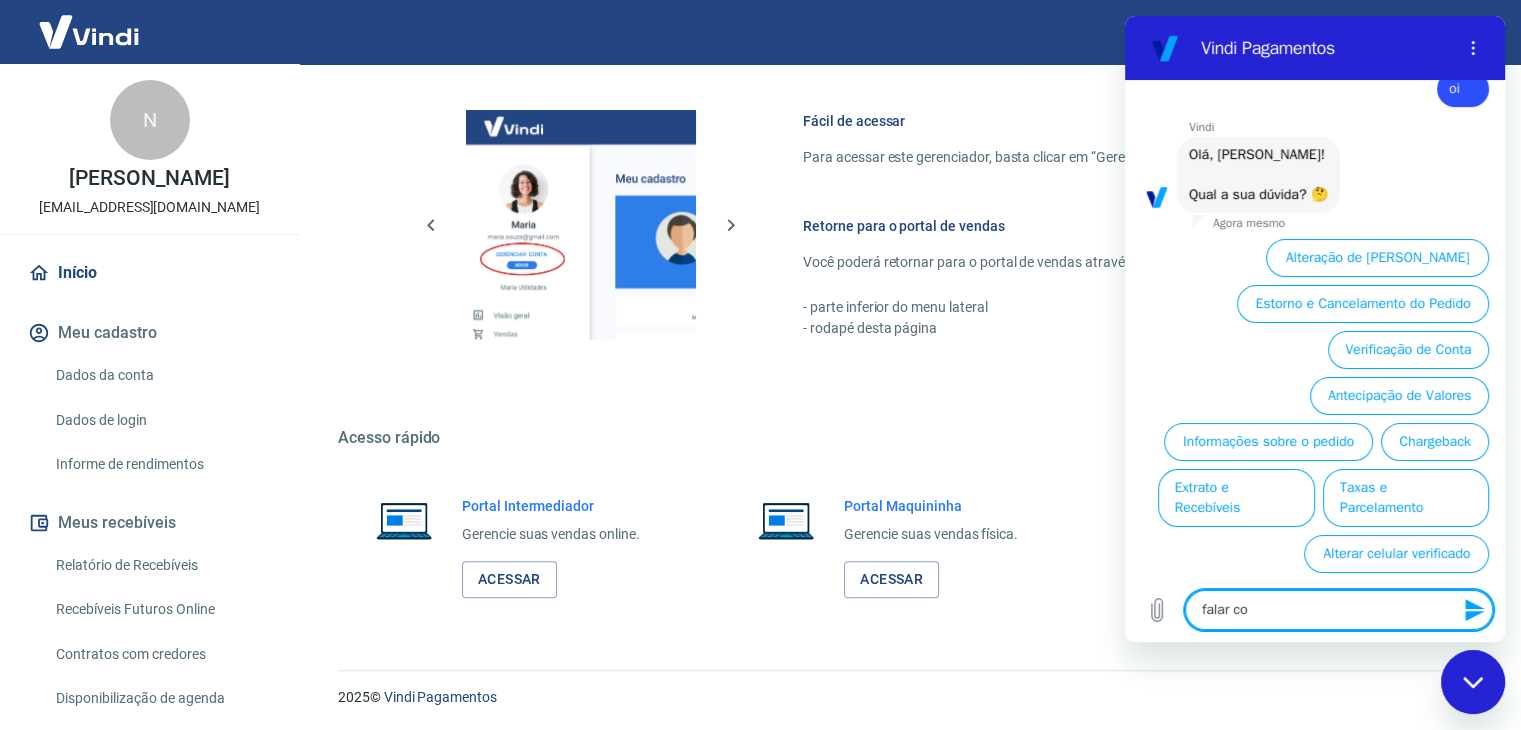 type on "x" 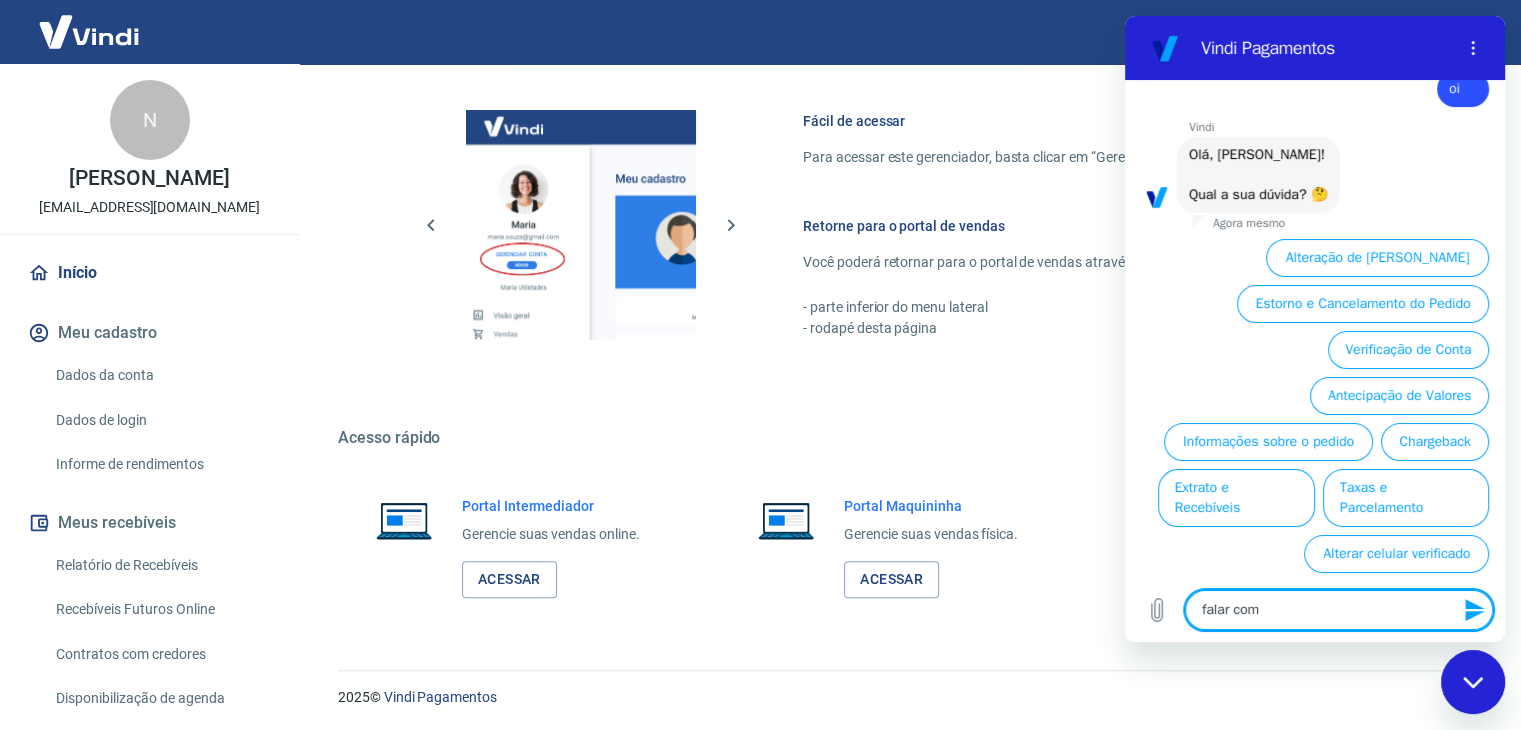 type on "falar com" 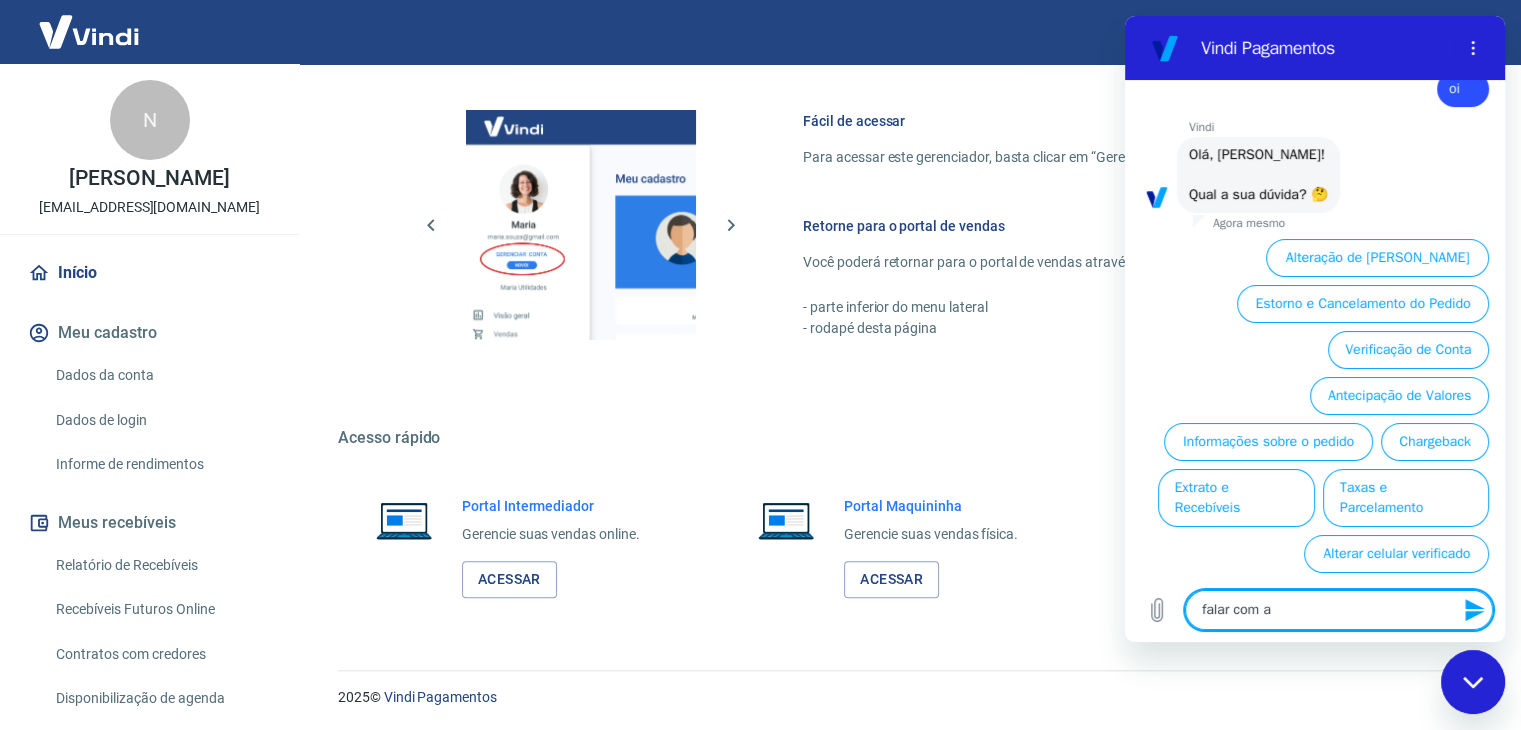 type on "falar com at" 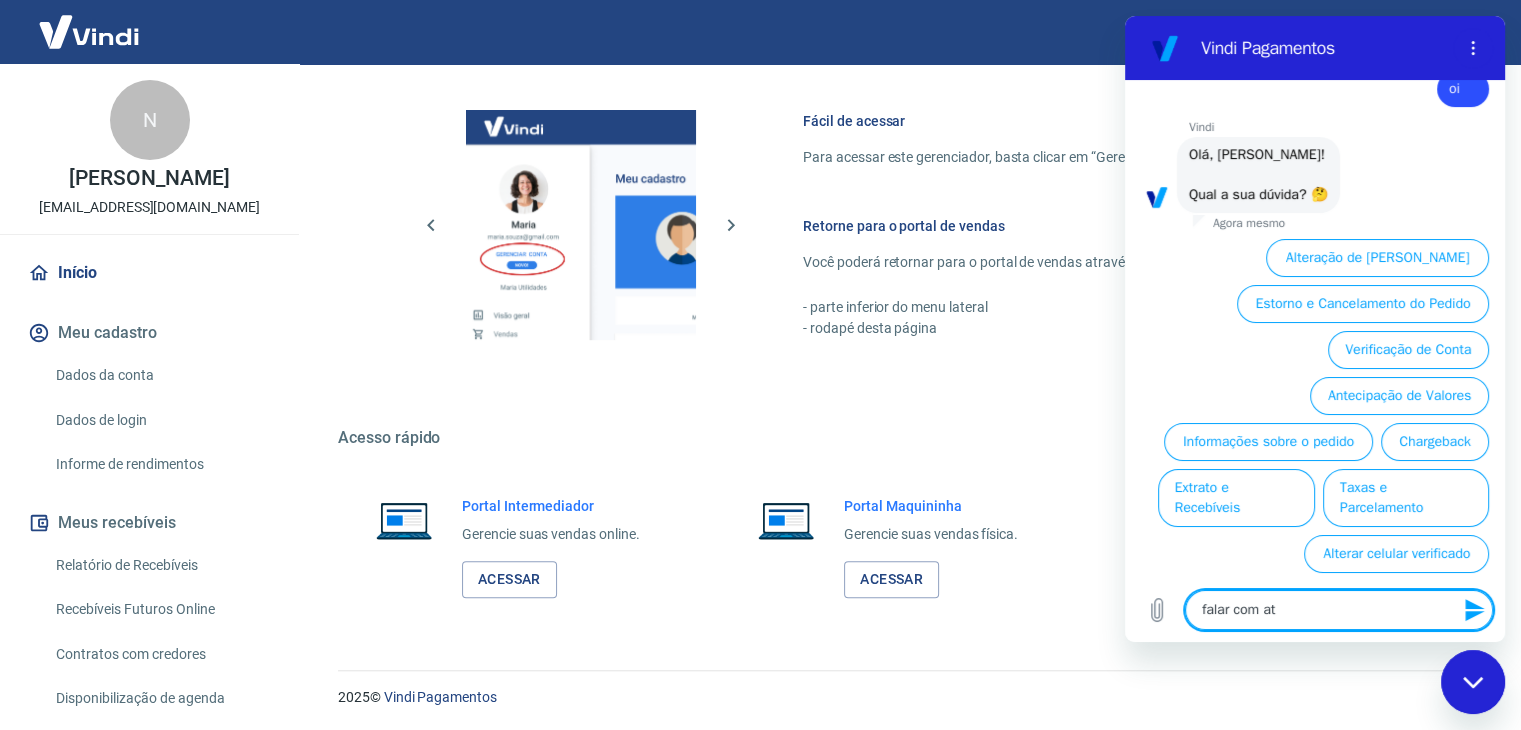 type on "falar com ate" 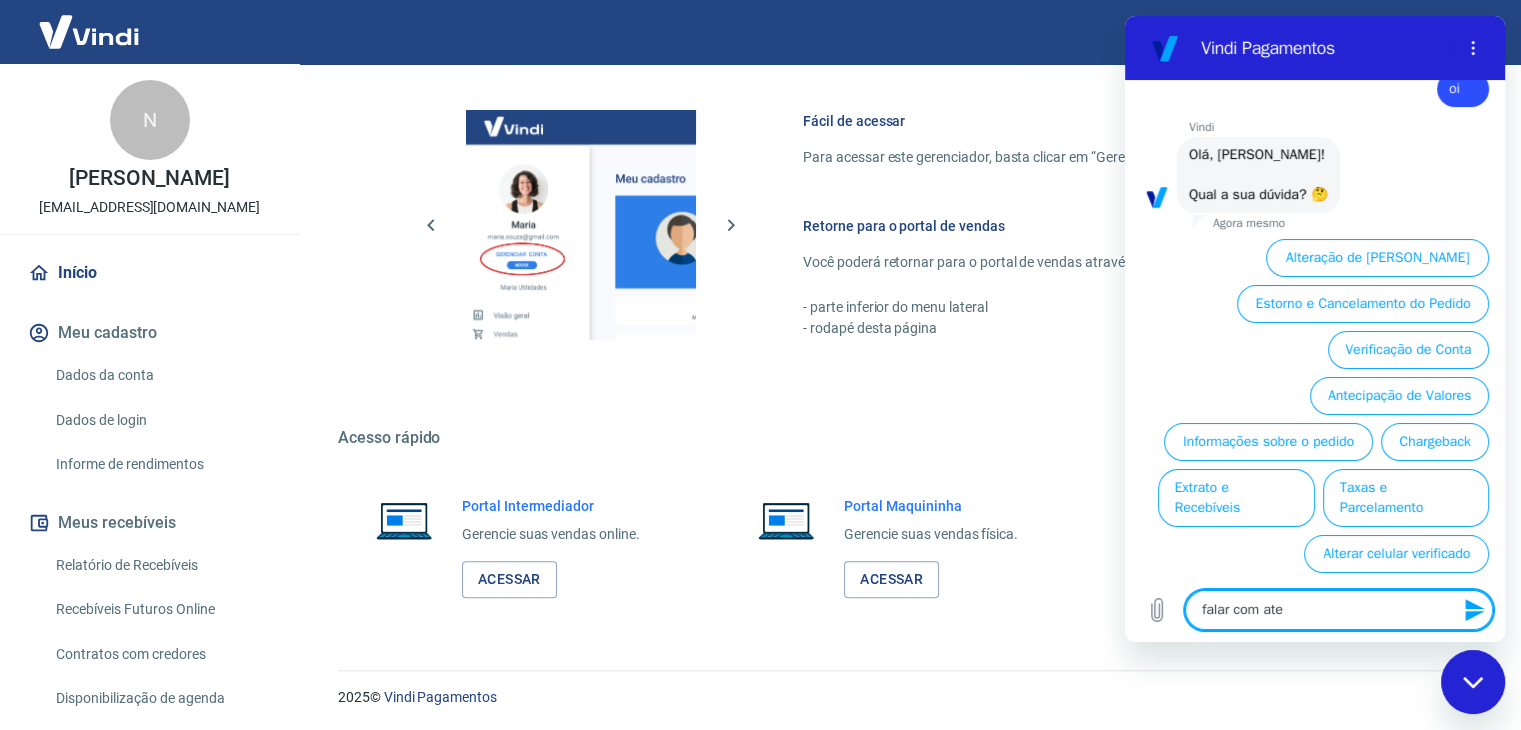 type on "falar com [GEOGRAPHIC_DATA]" 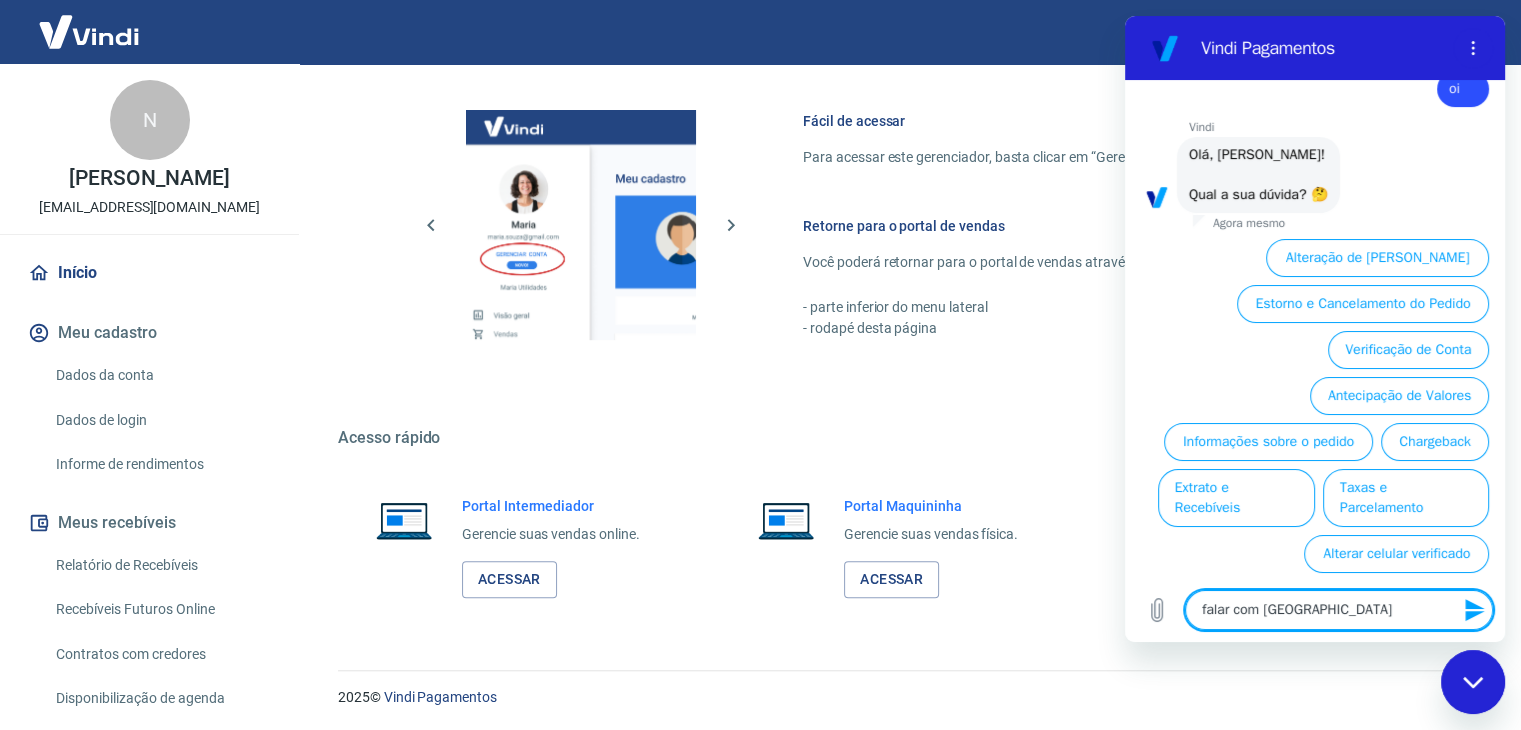 type on "x" 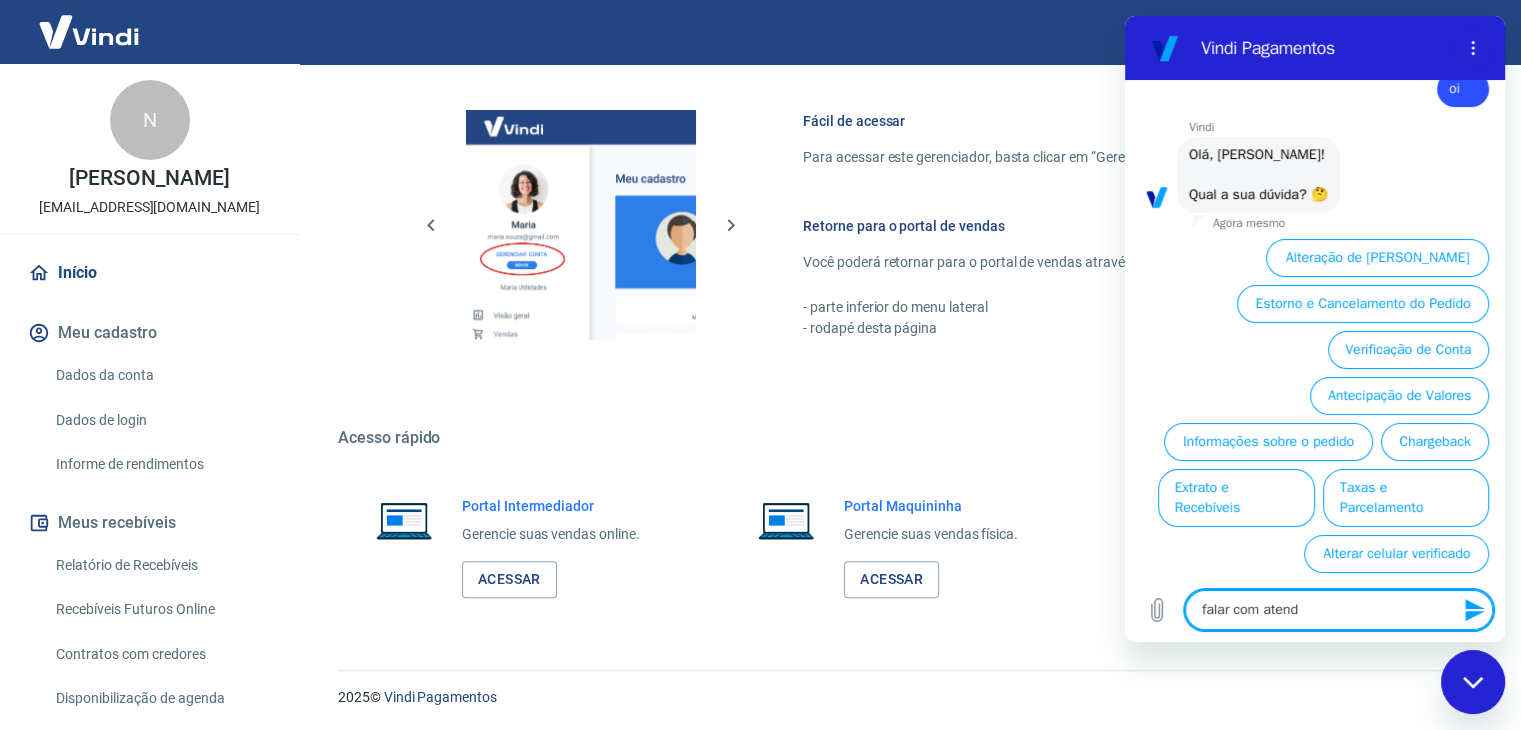 type on "falar com atendi" 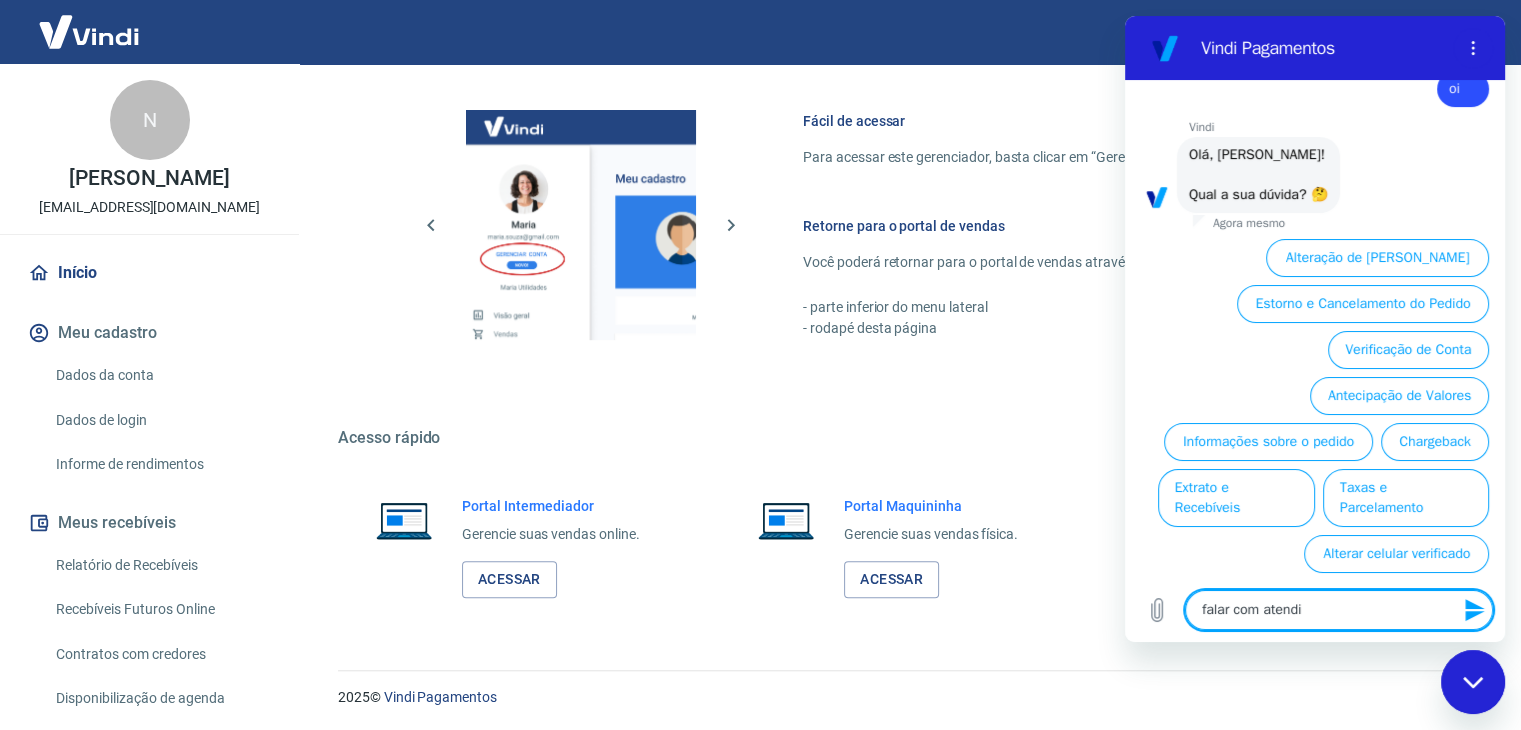 type on "falar com atendim" 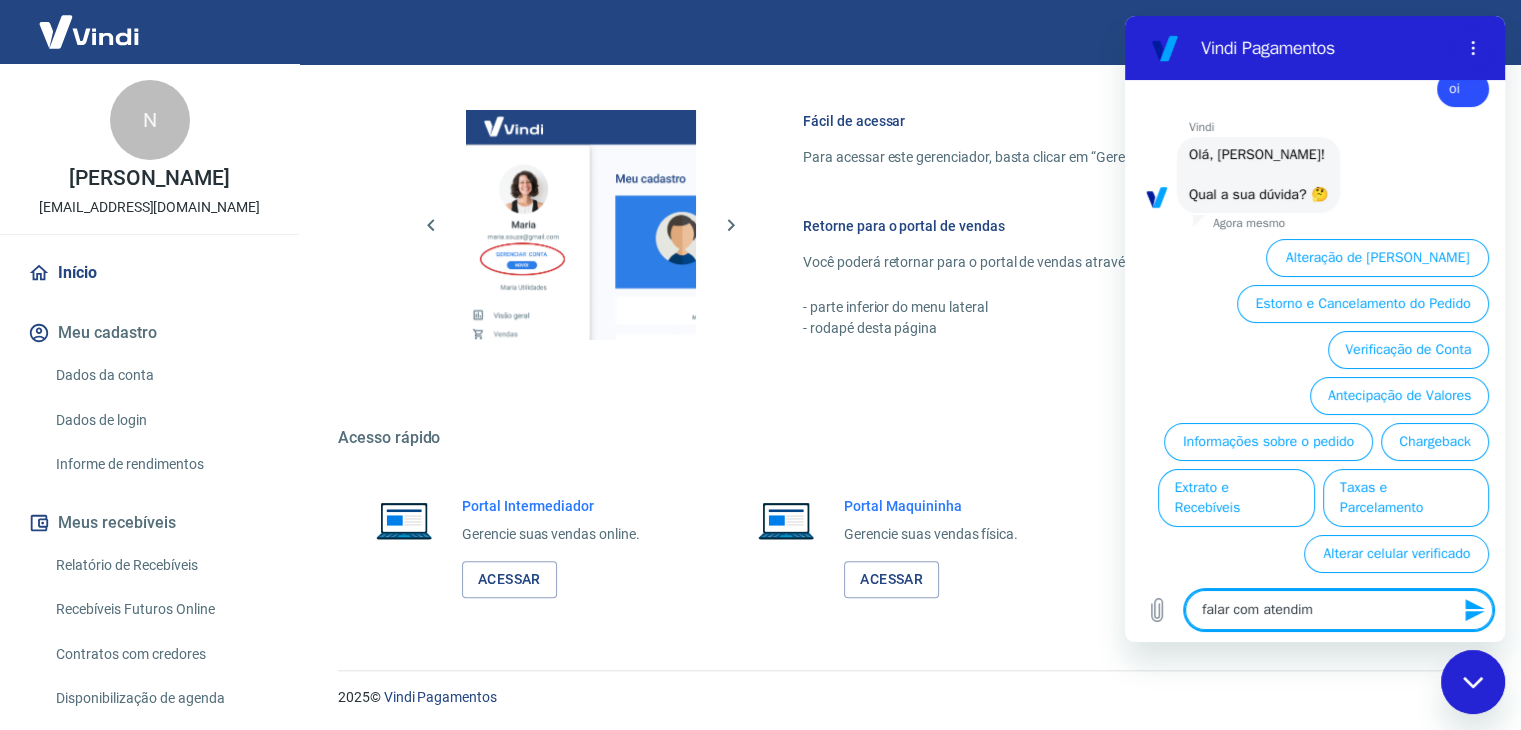 type on "falar com atendime" 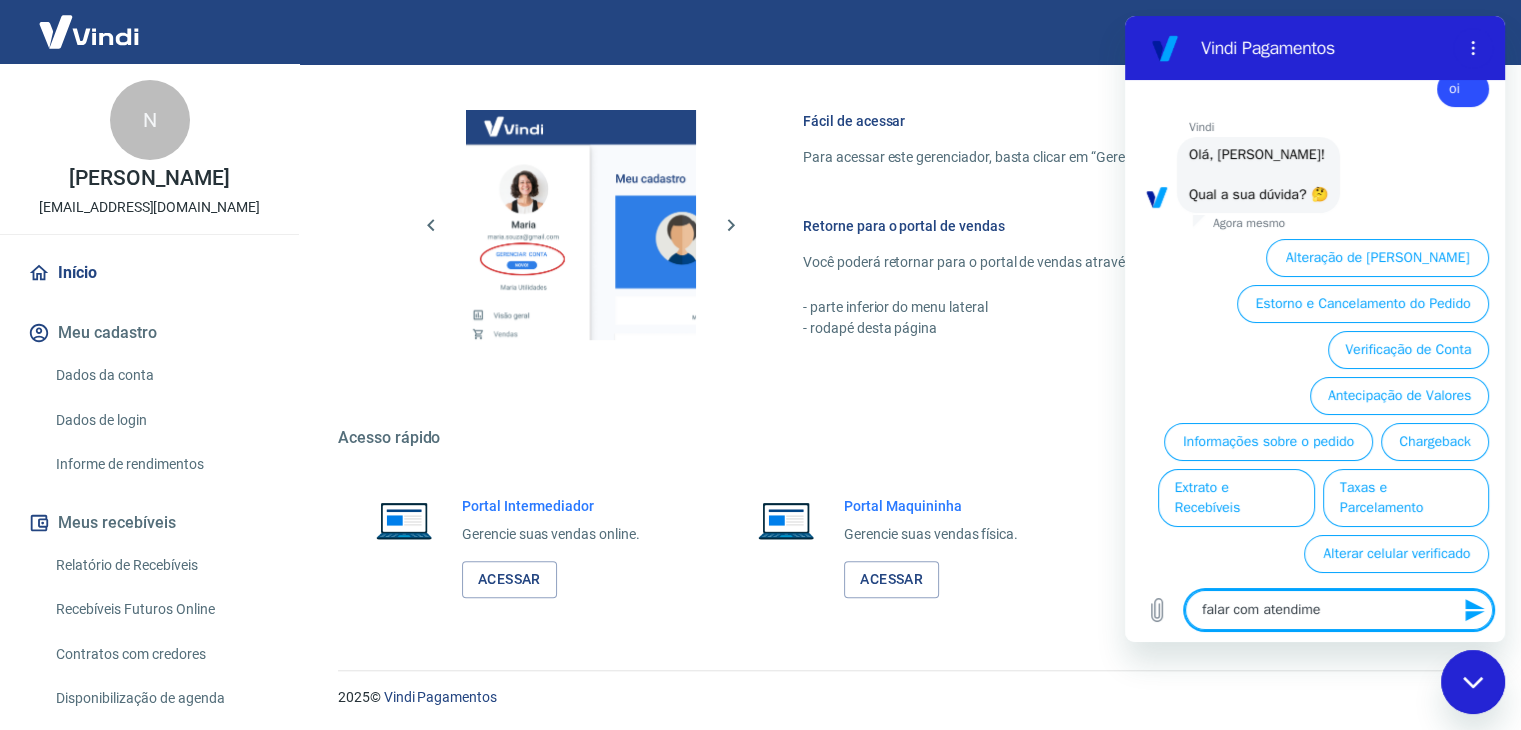 type on "falar com atendimen" 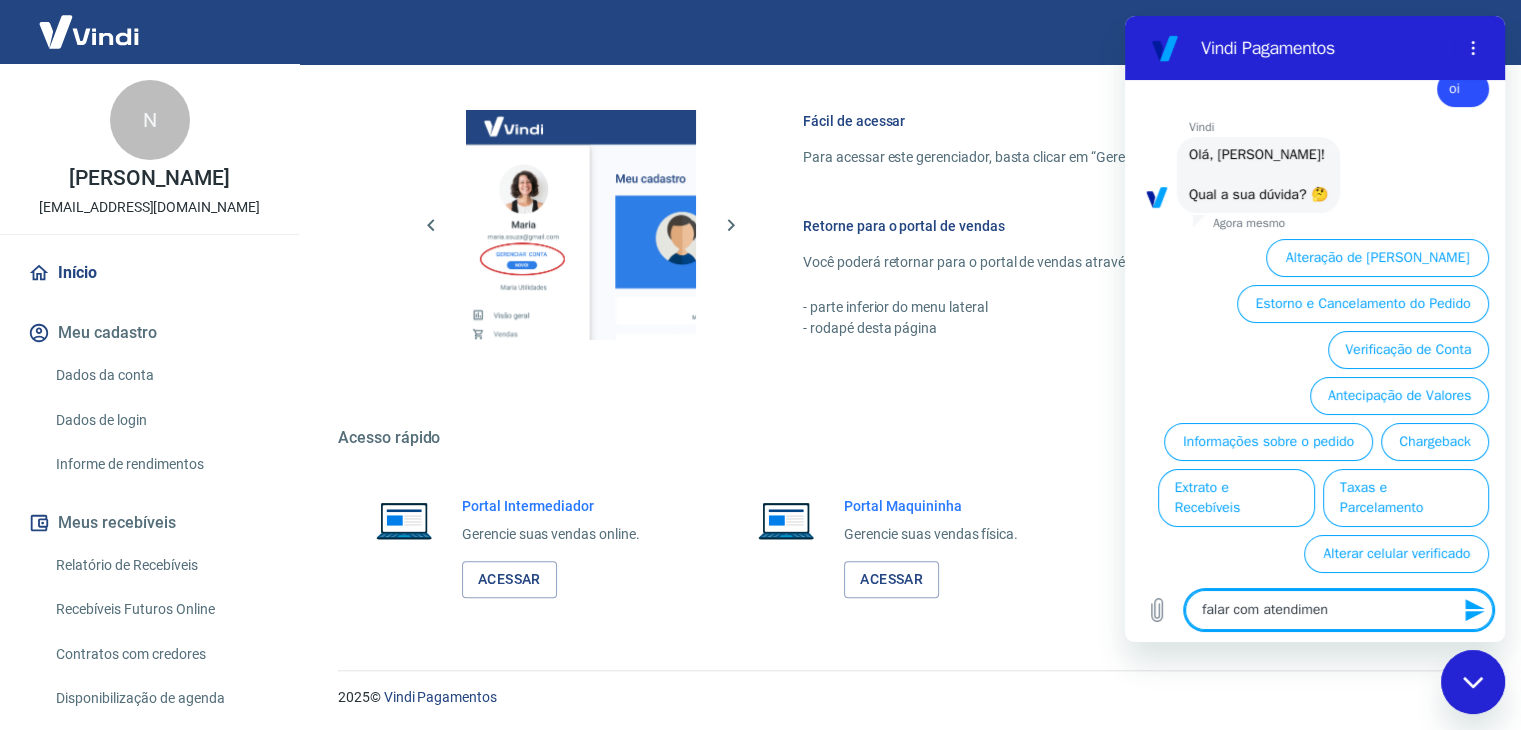 type on "falar com atendiment" 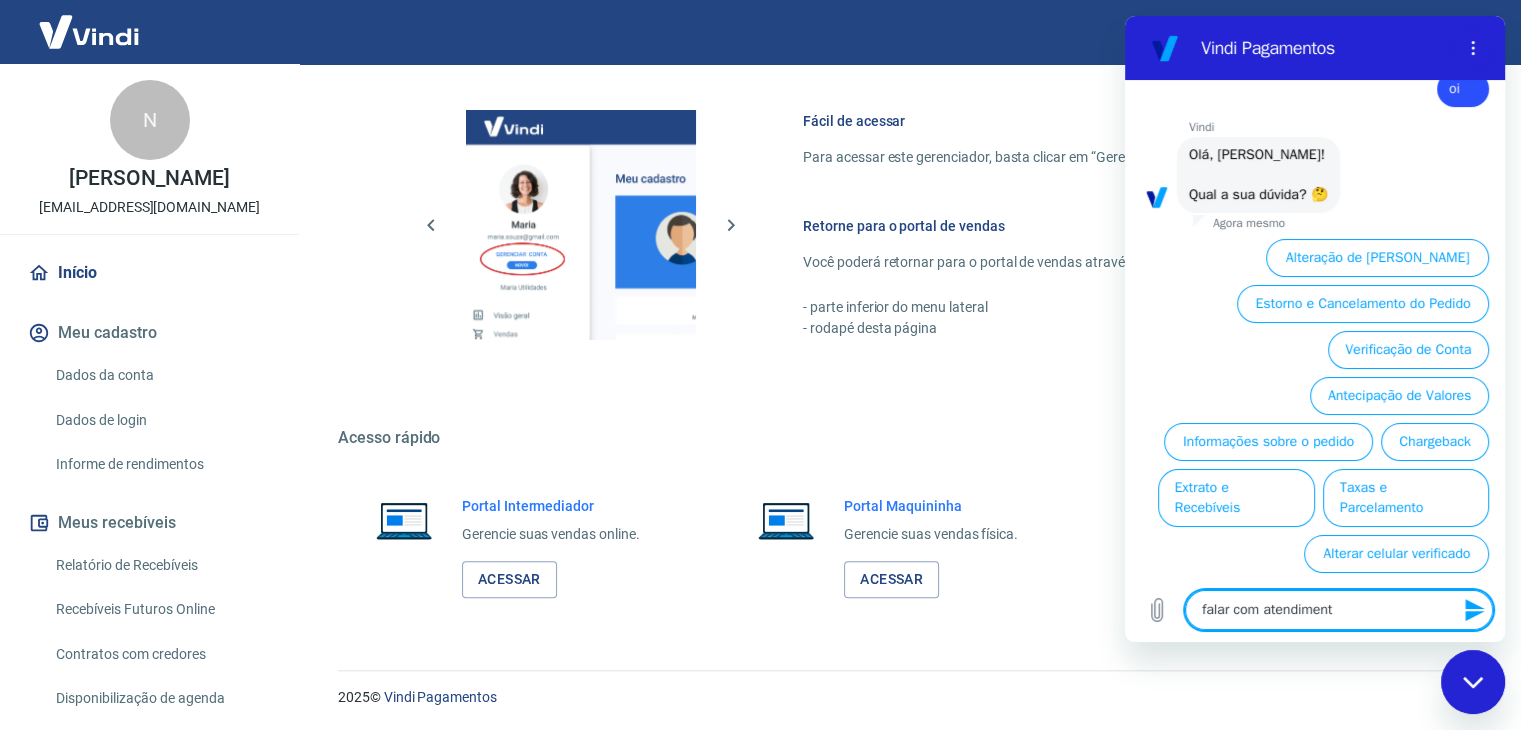 type on "falar com atendimento" 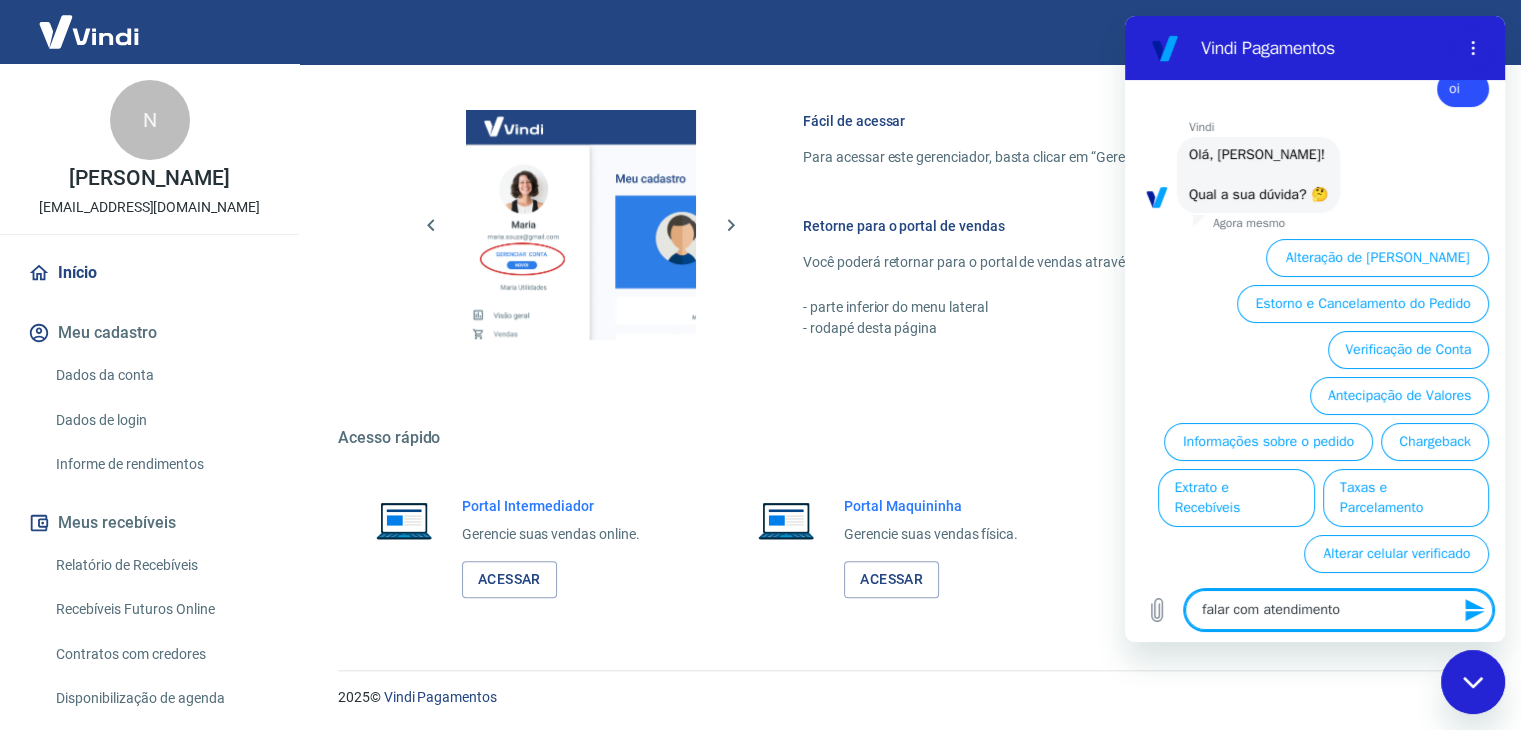 type 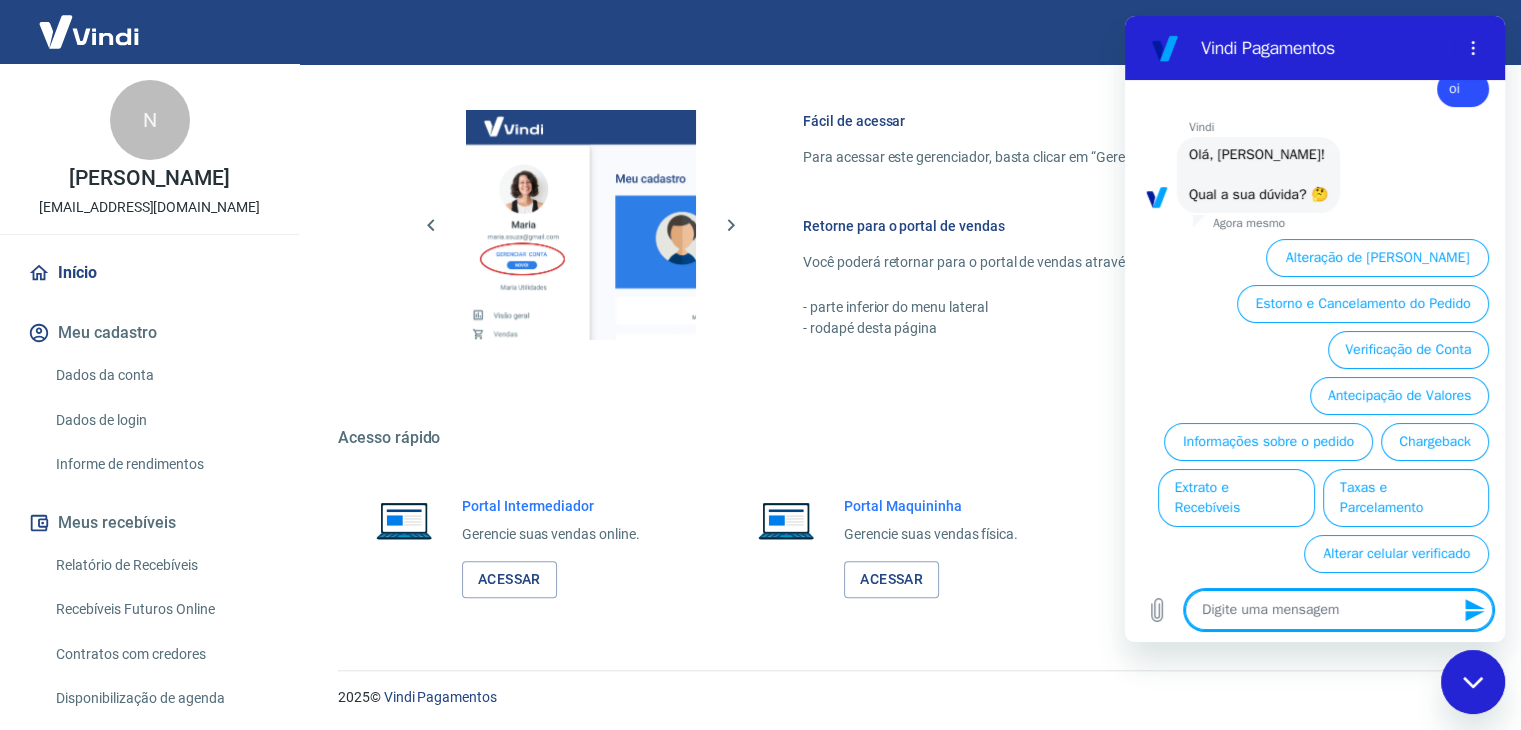 scroll, scrollTop: 0, scrollLeft: 0, axis: both 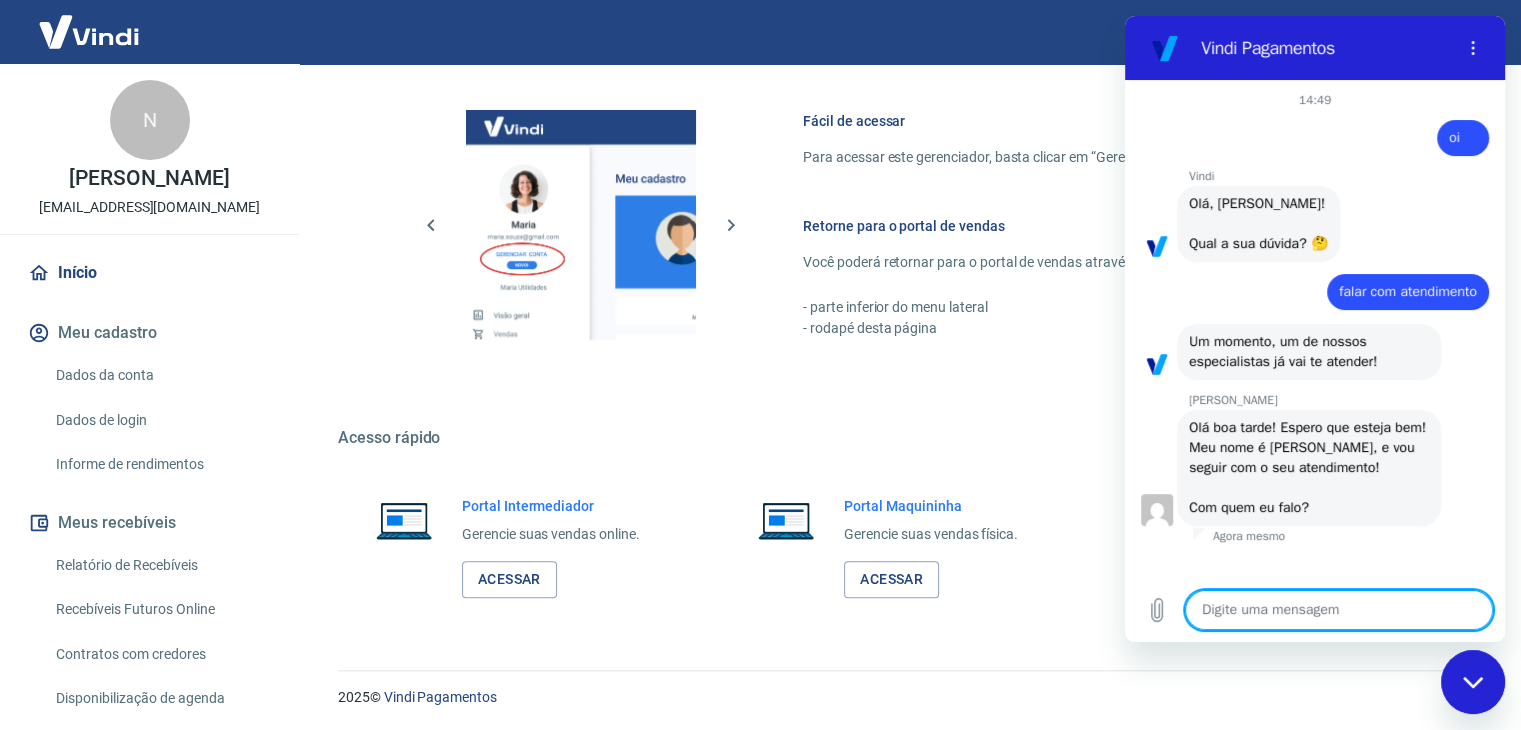 type on "x" 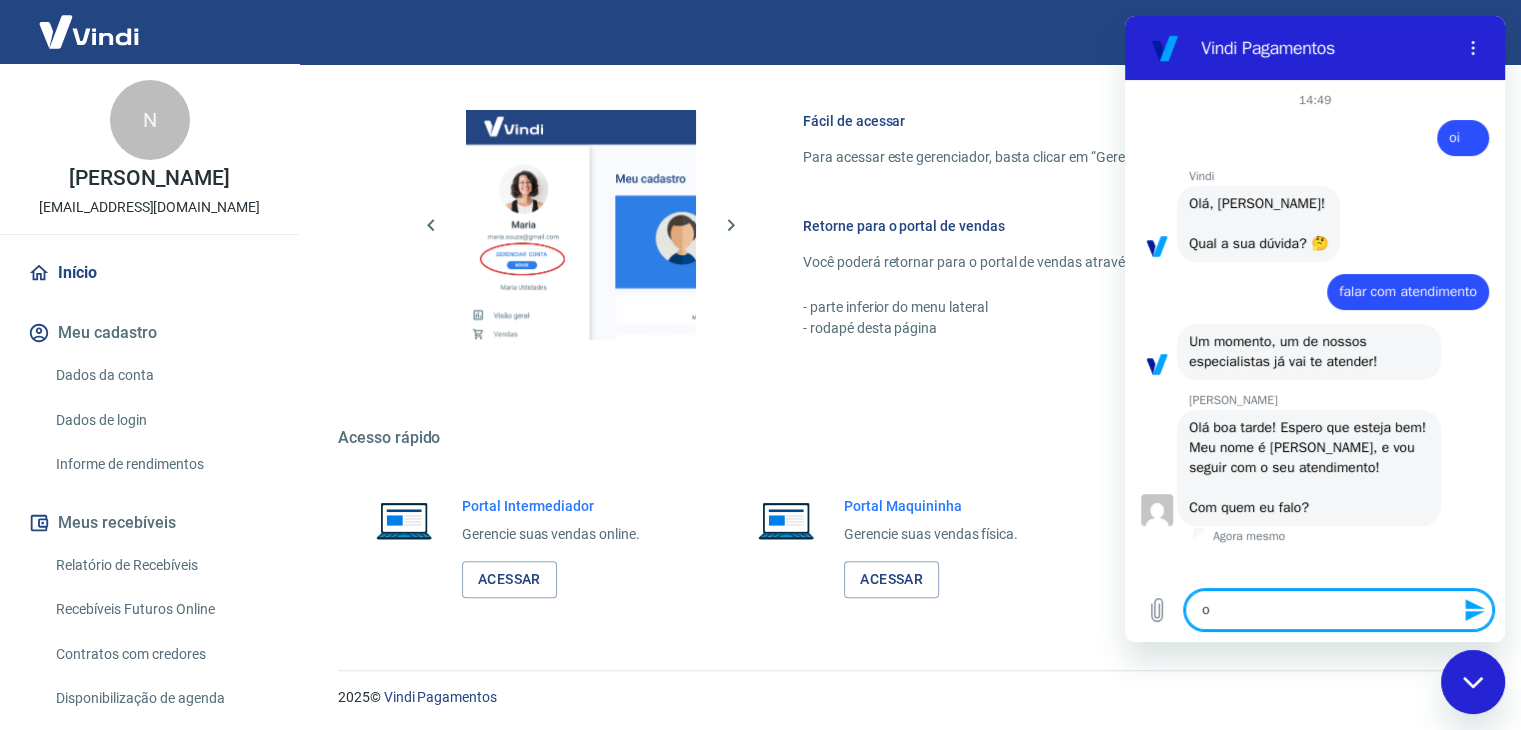 type on "oi" 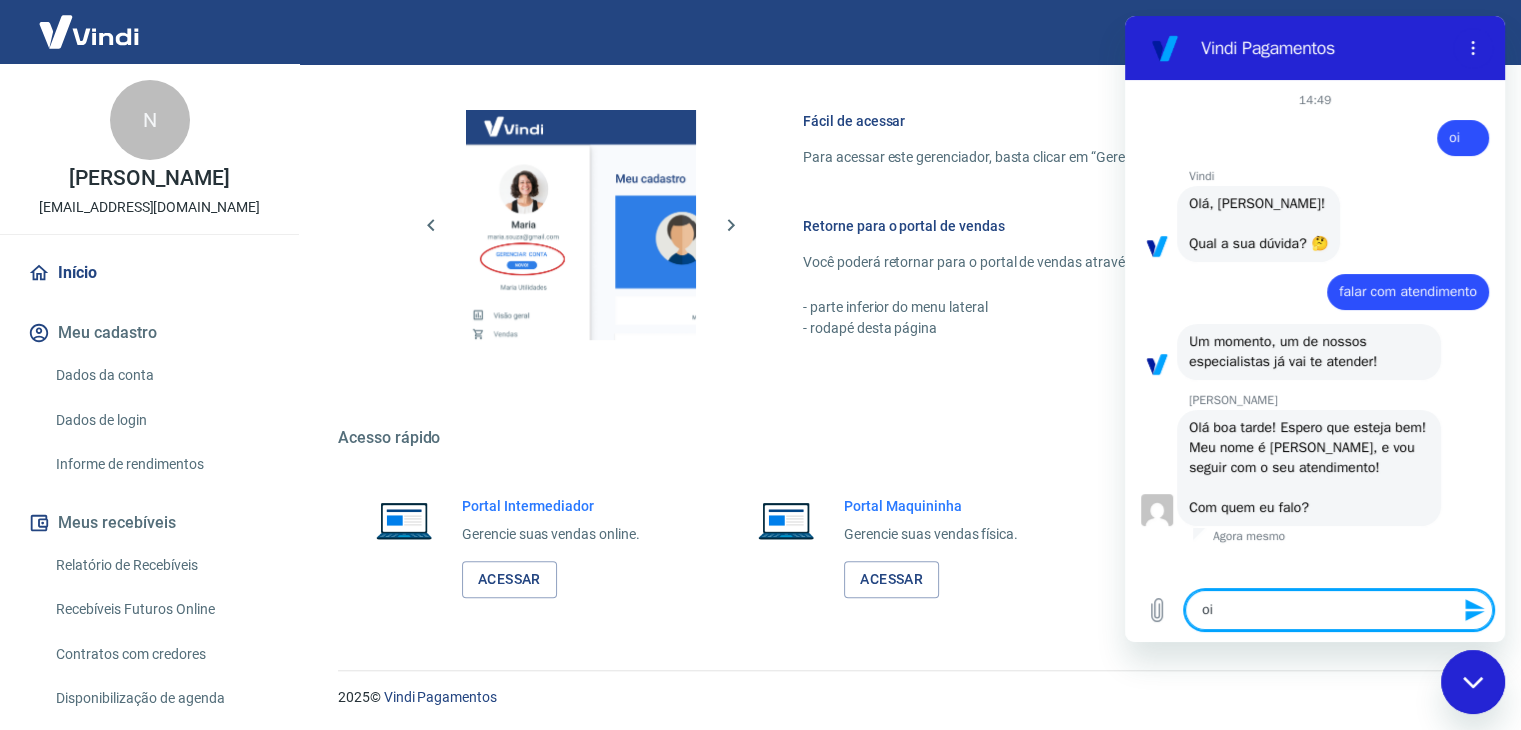 type on "o" 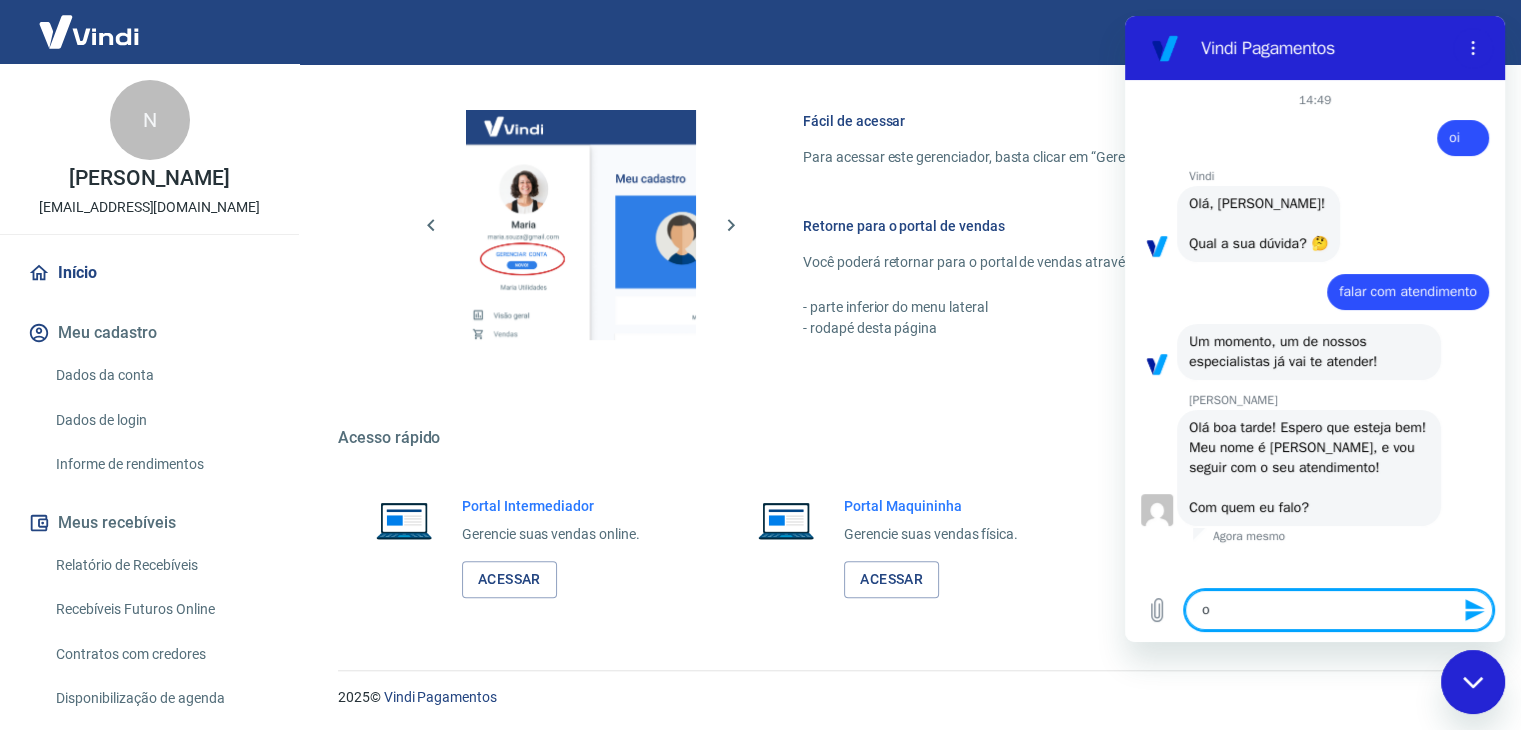 type 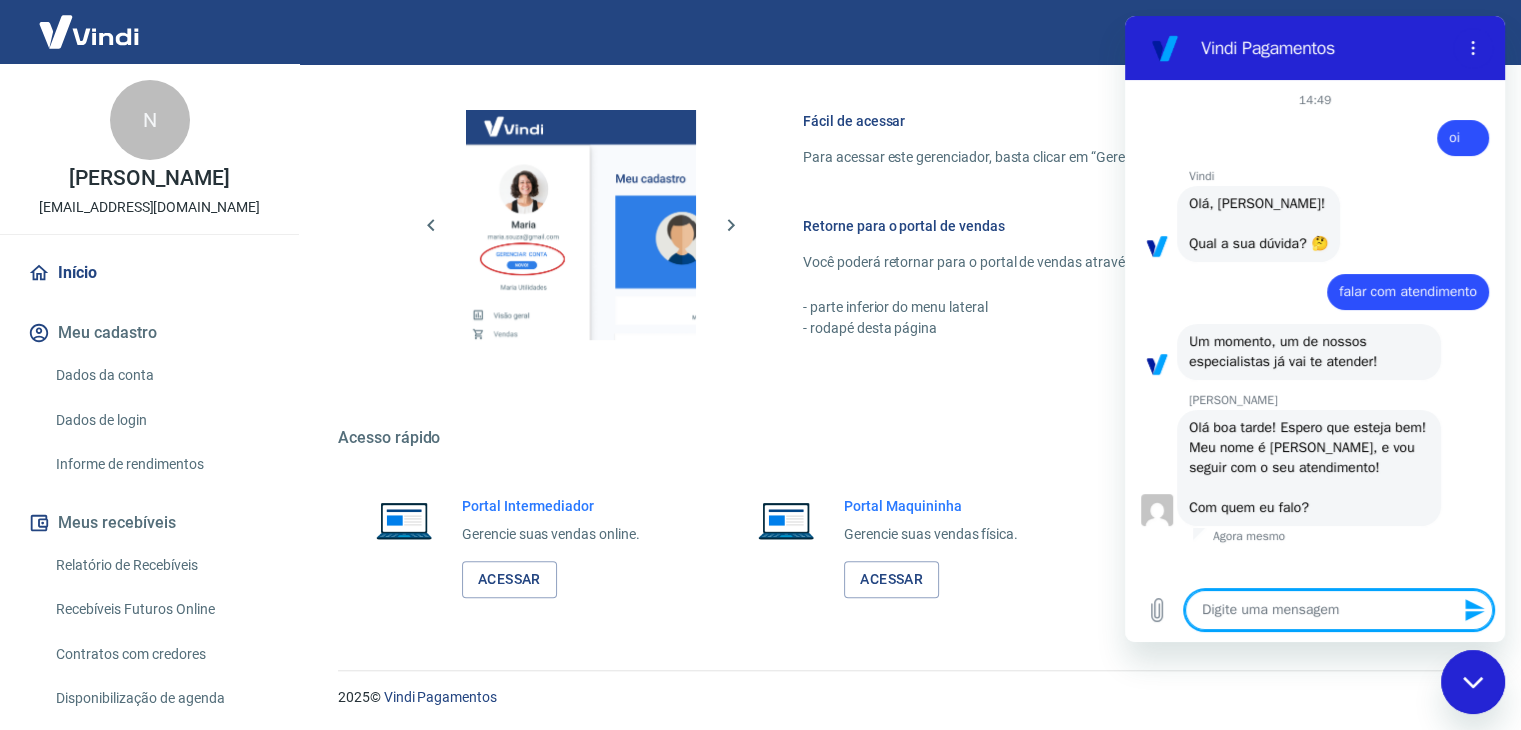 type on "x" 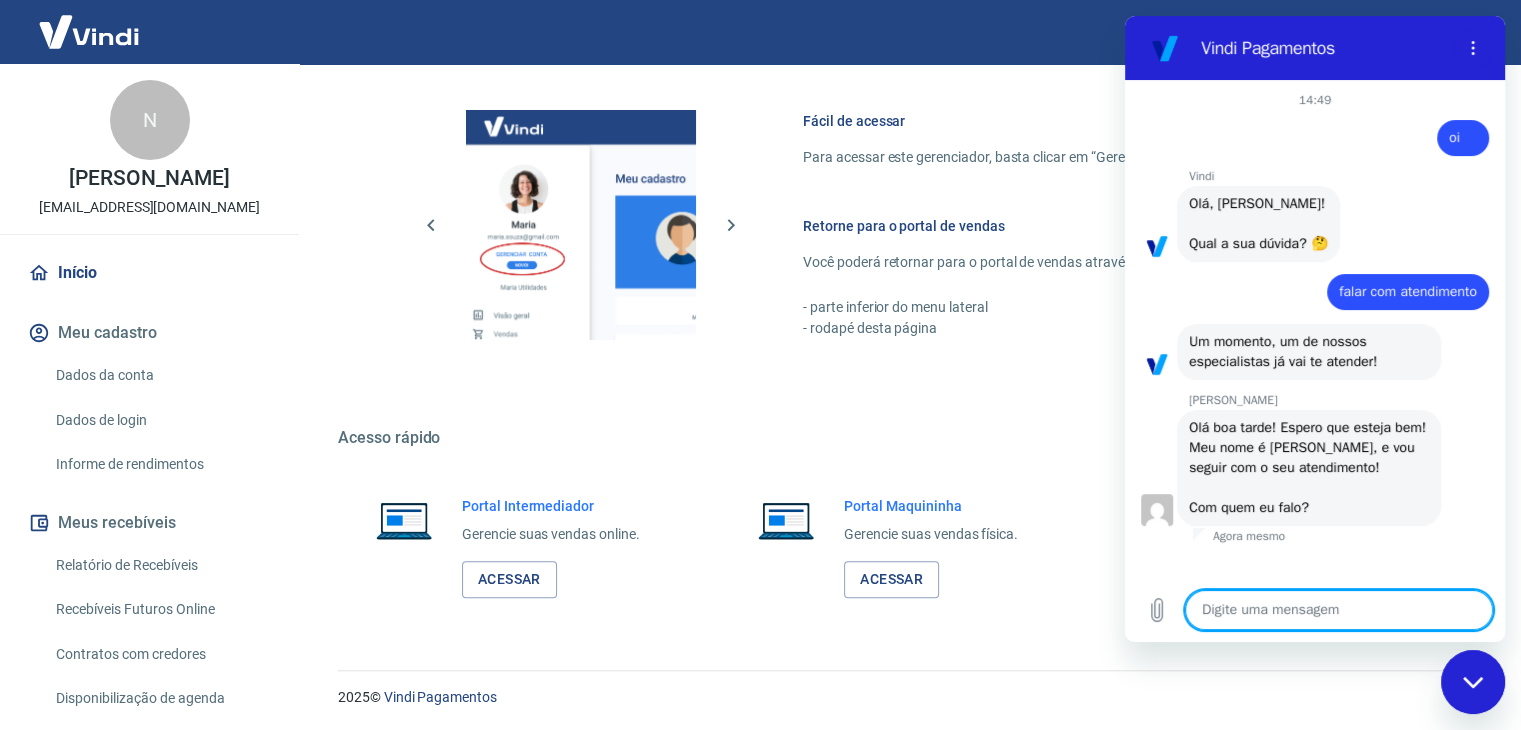 type on "b" 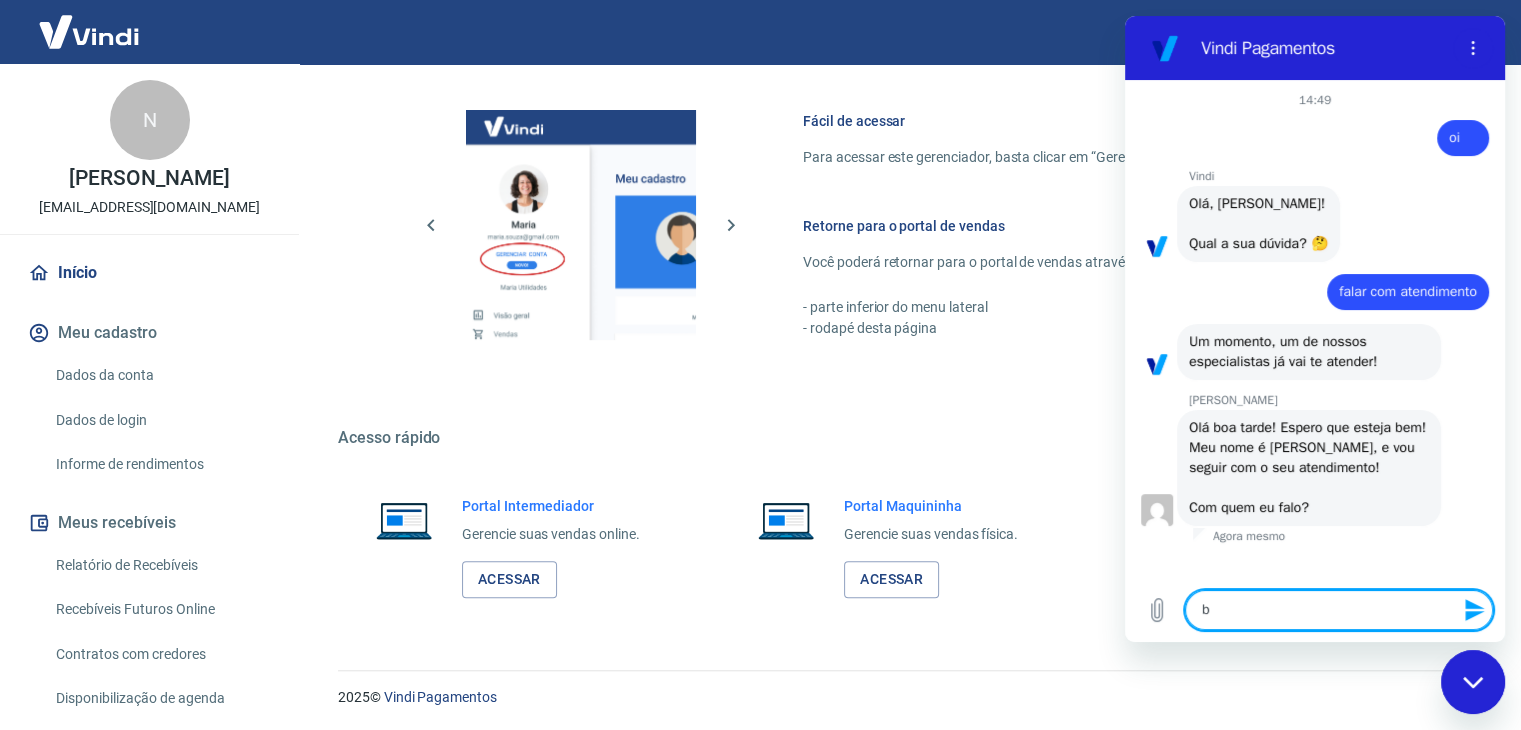 type on "bo" 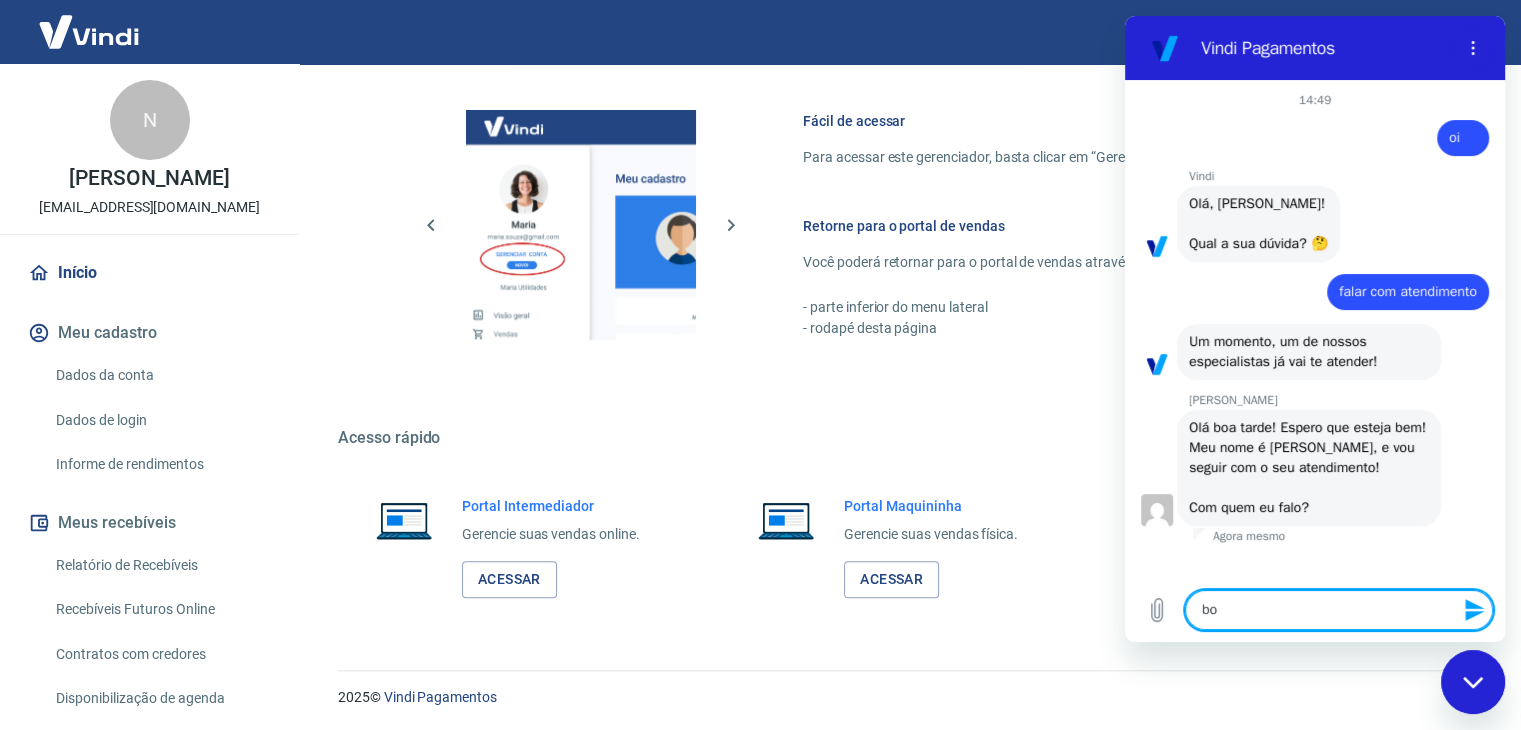 type on "boa" 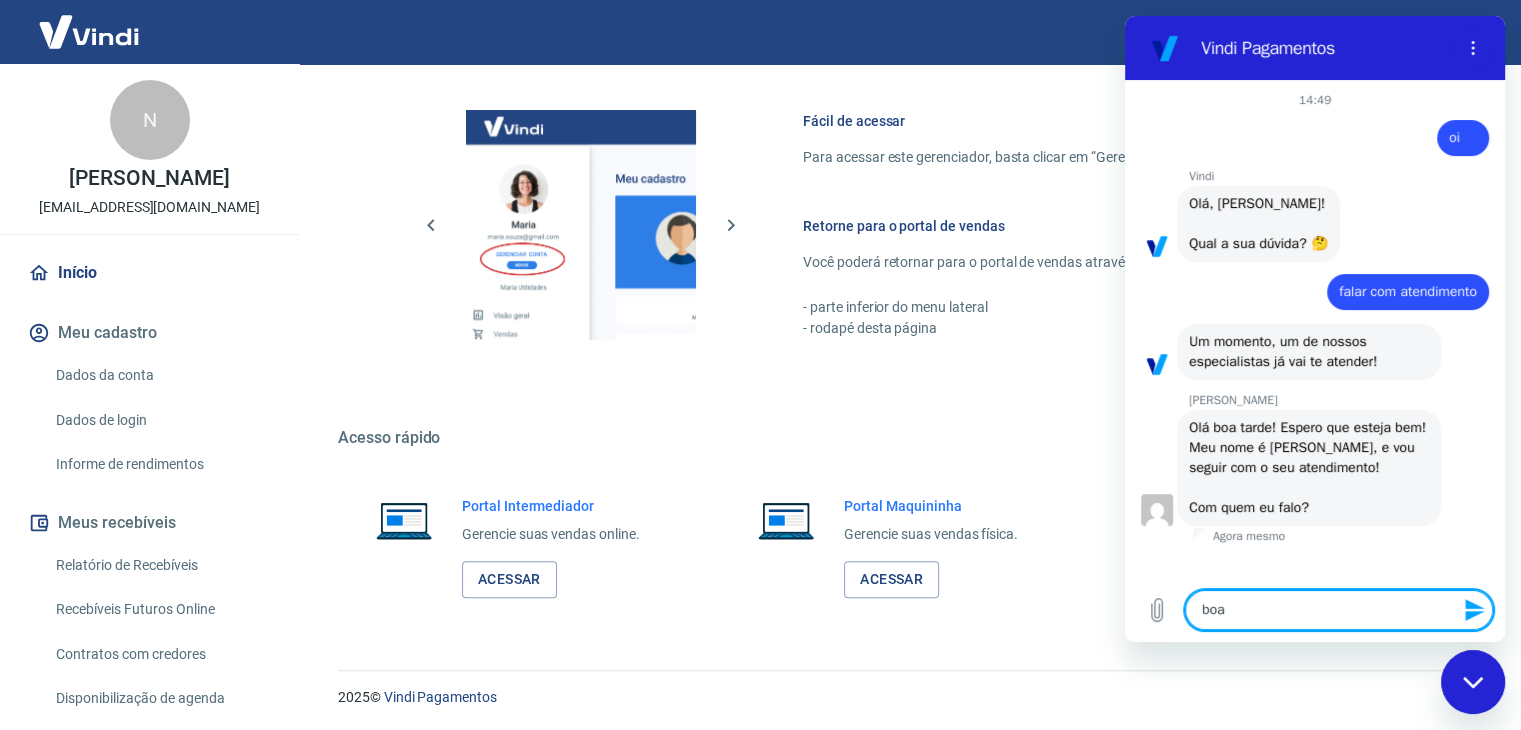 type on "boa" 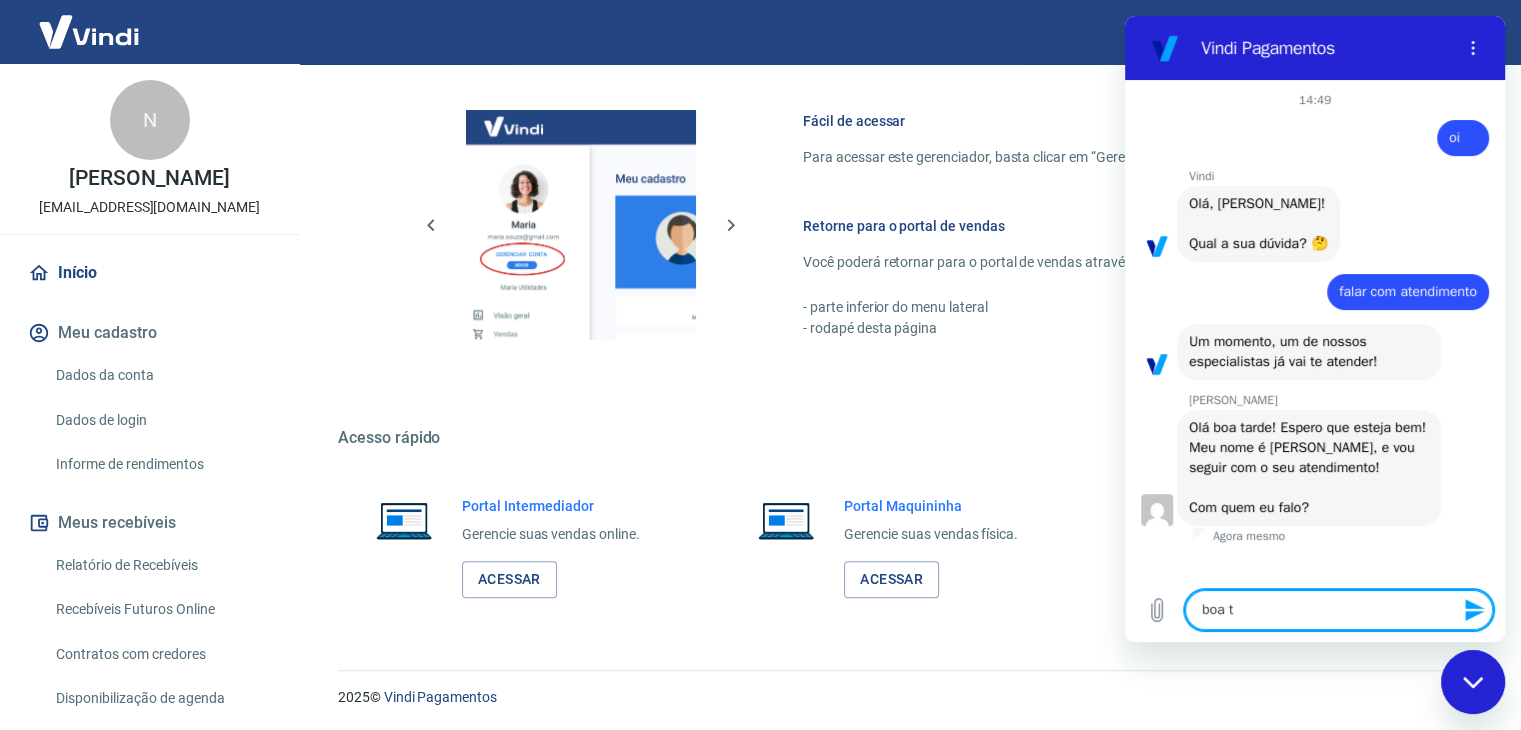 type on "boa ta" 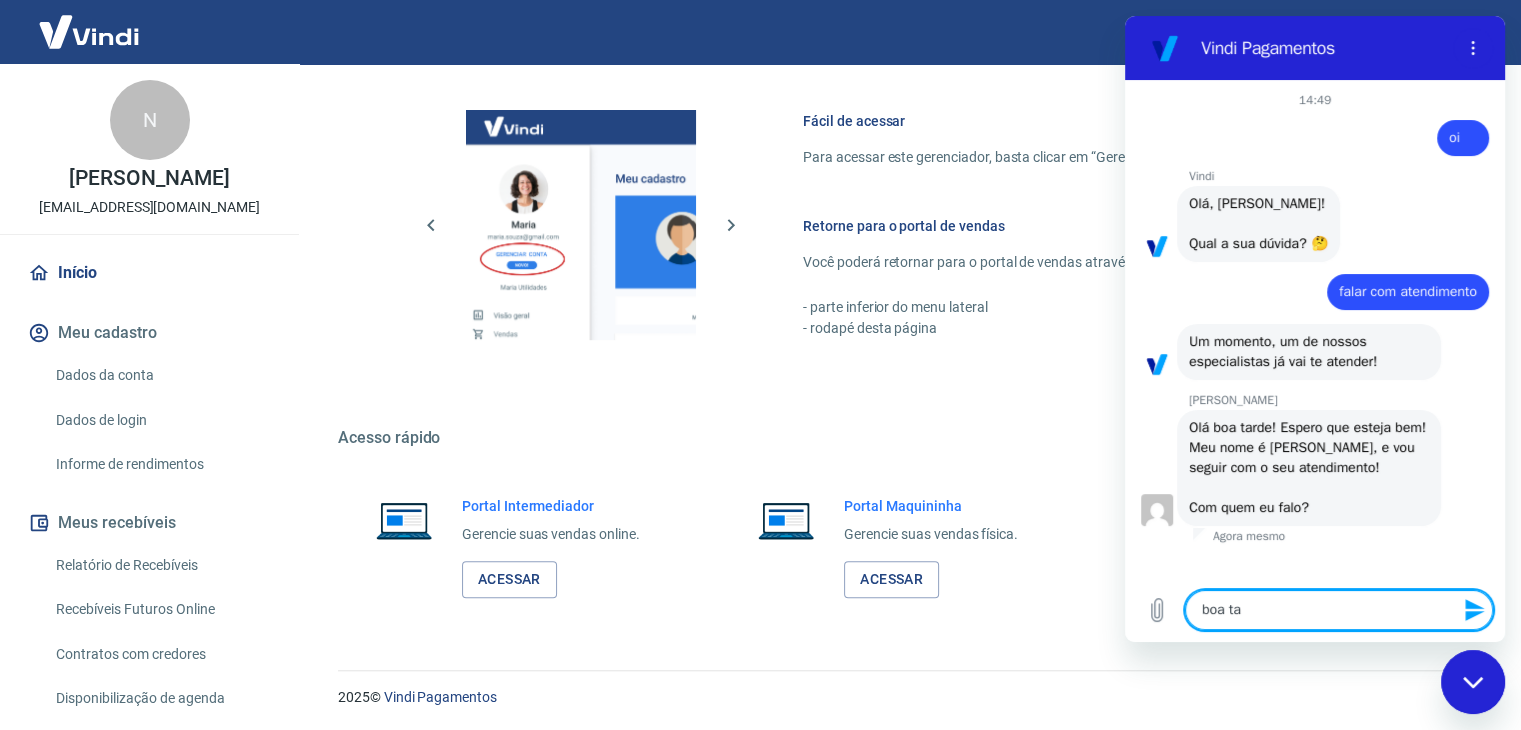 type on "boa tar" 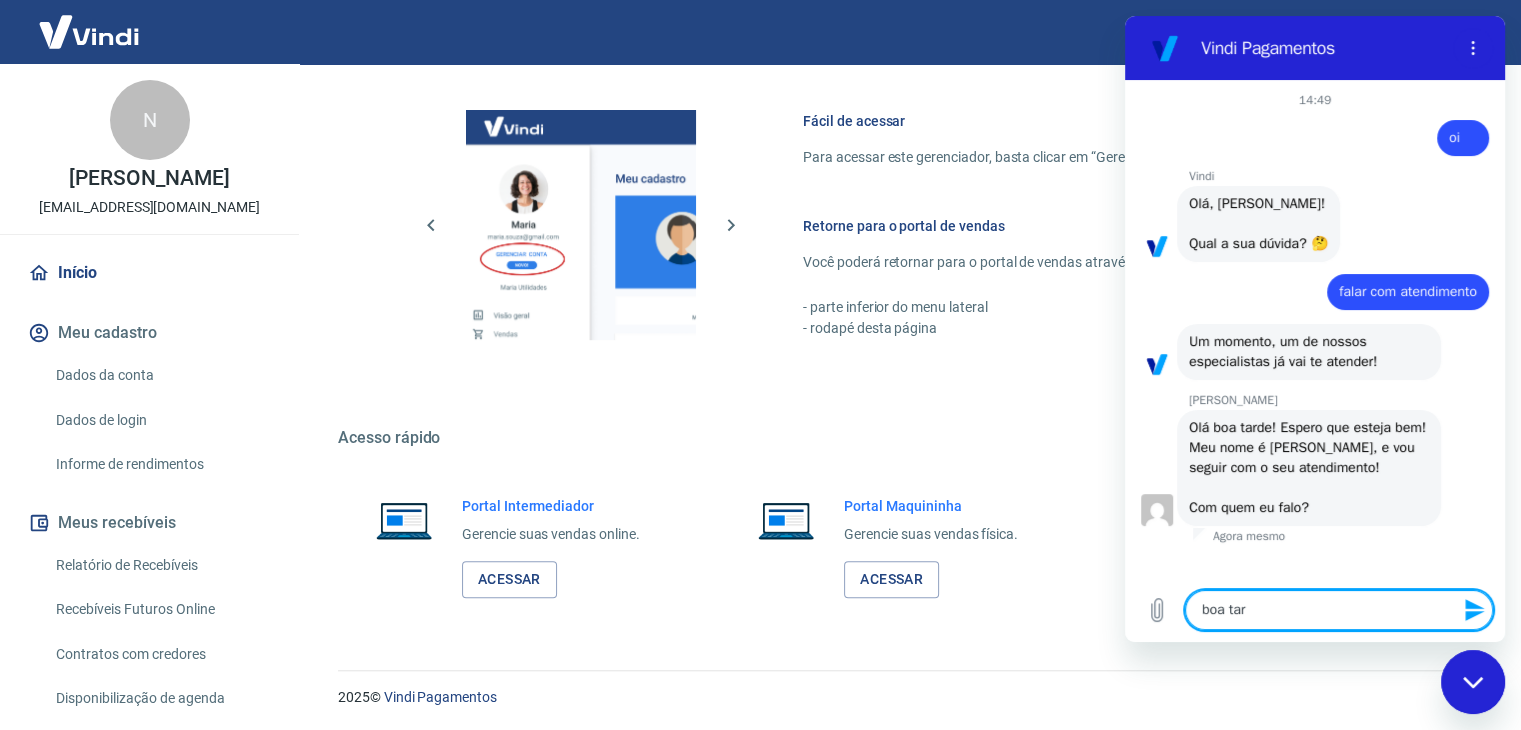 type on "boa tard" 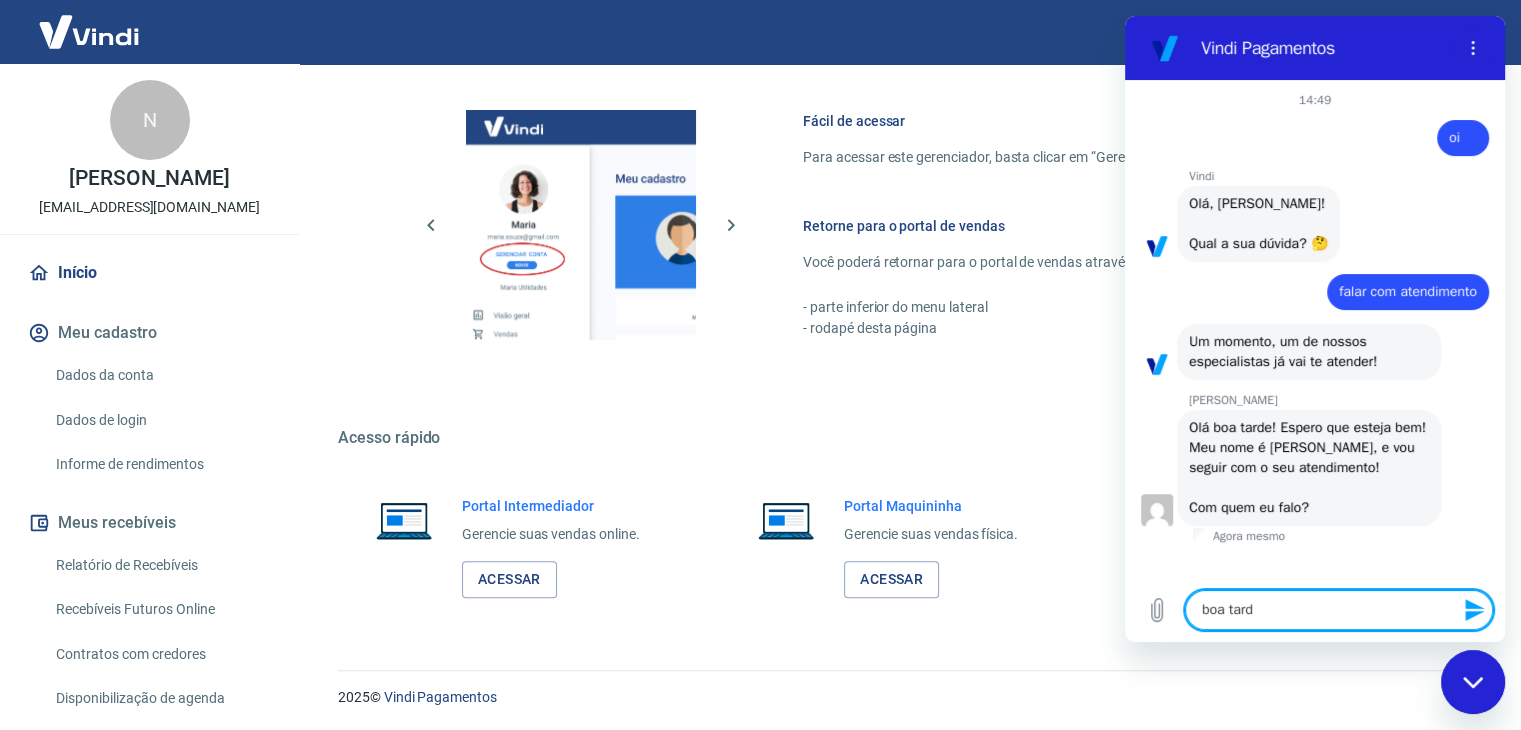 type on "x" 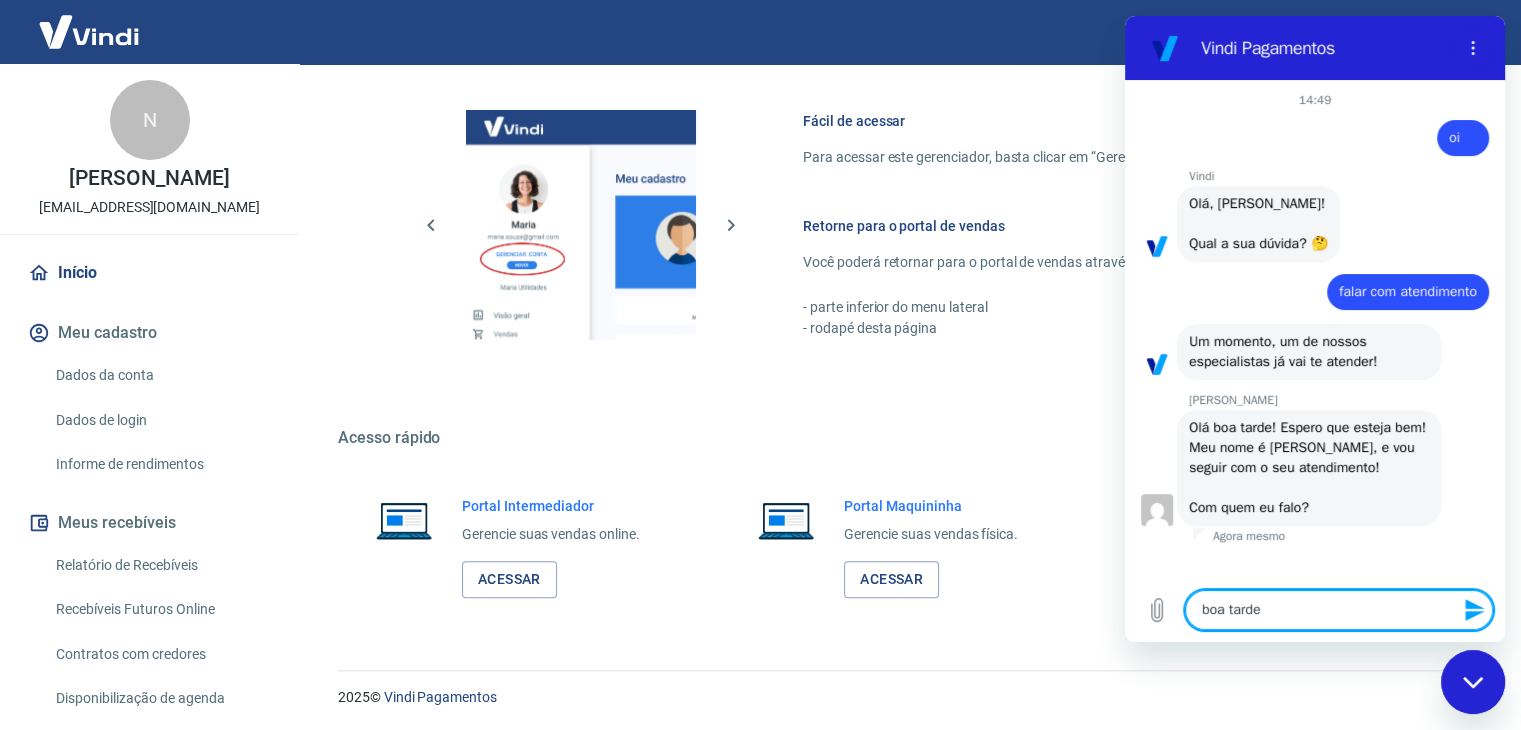 type on "boa tarde" 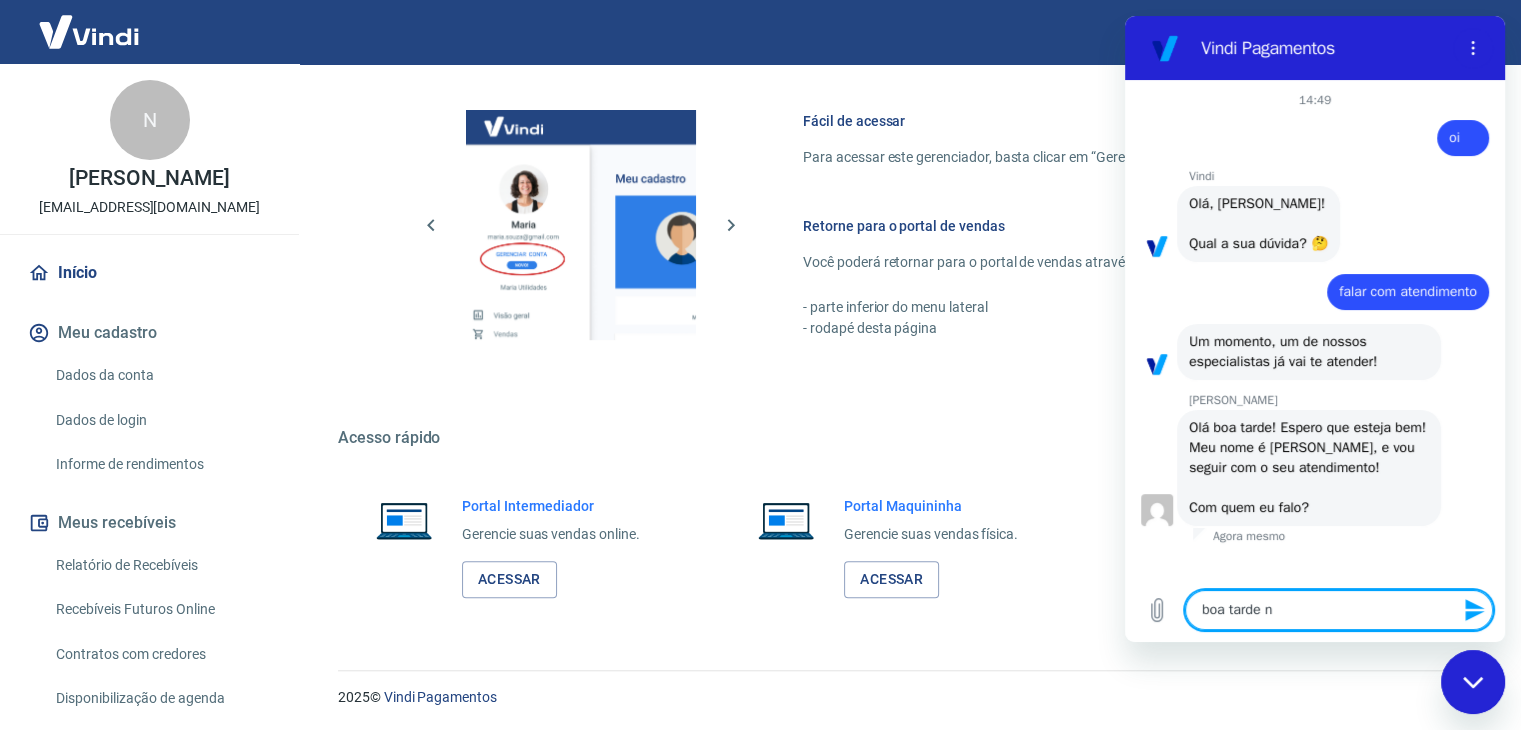 type on "boa tarde na" 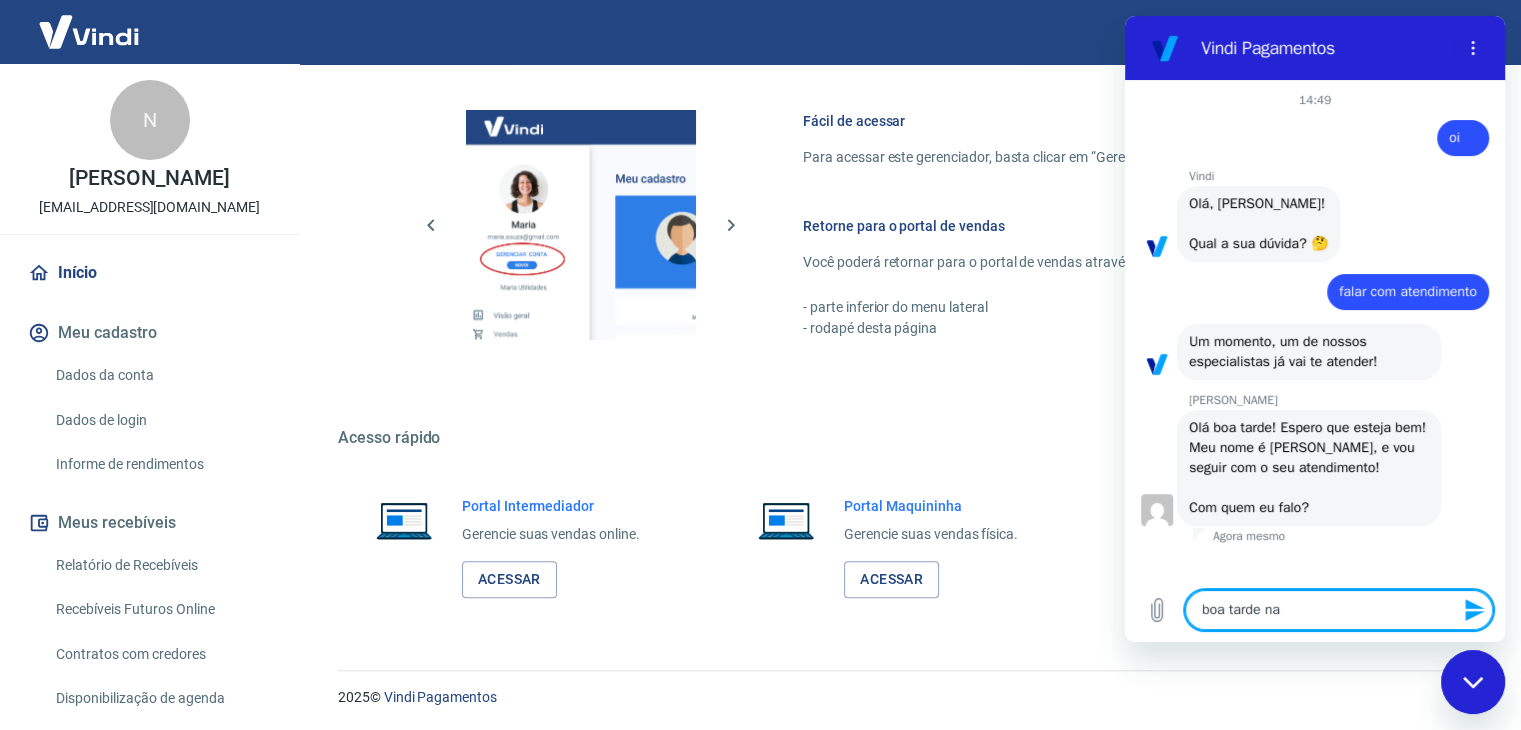 type on "x" 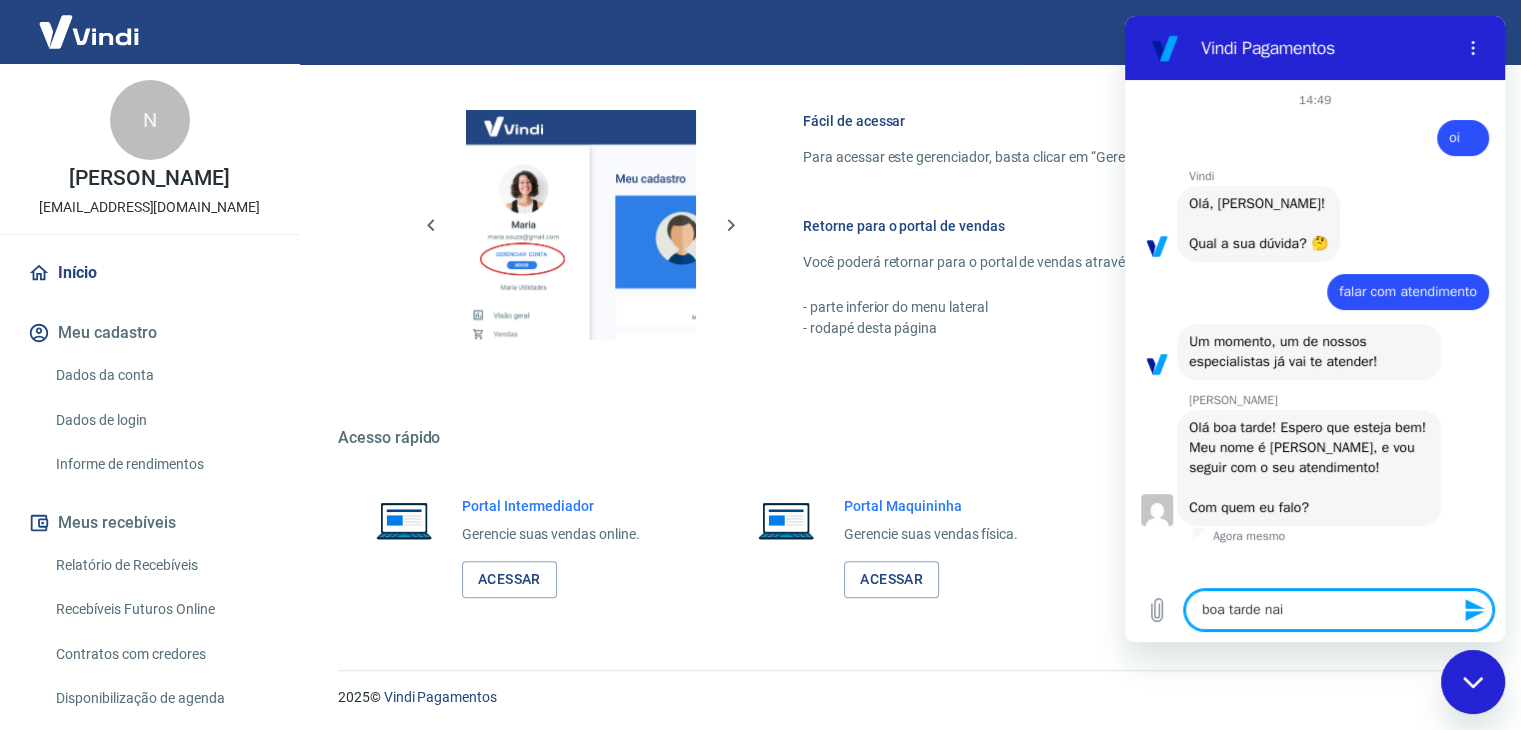 type on "boa tarde nai," 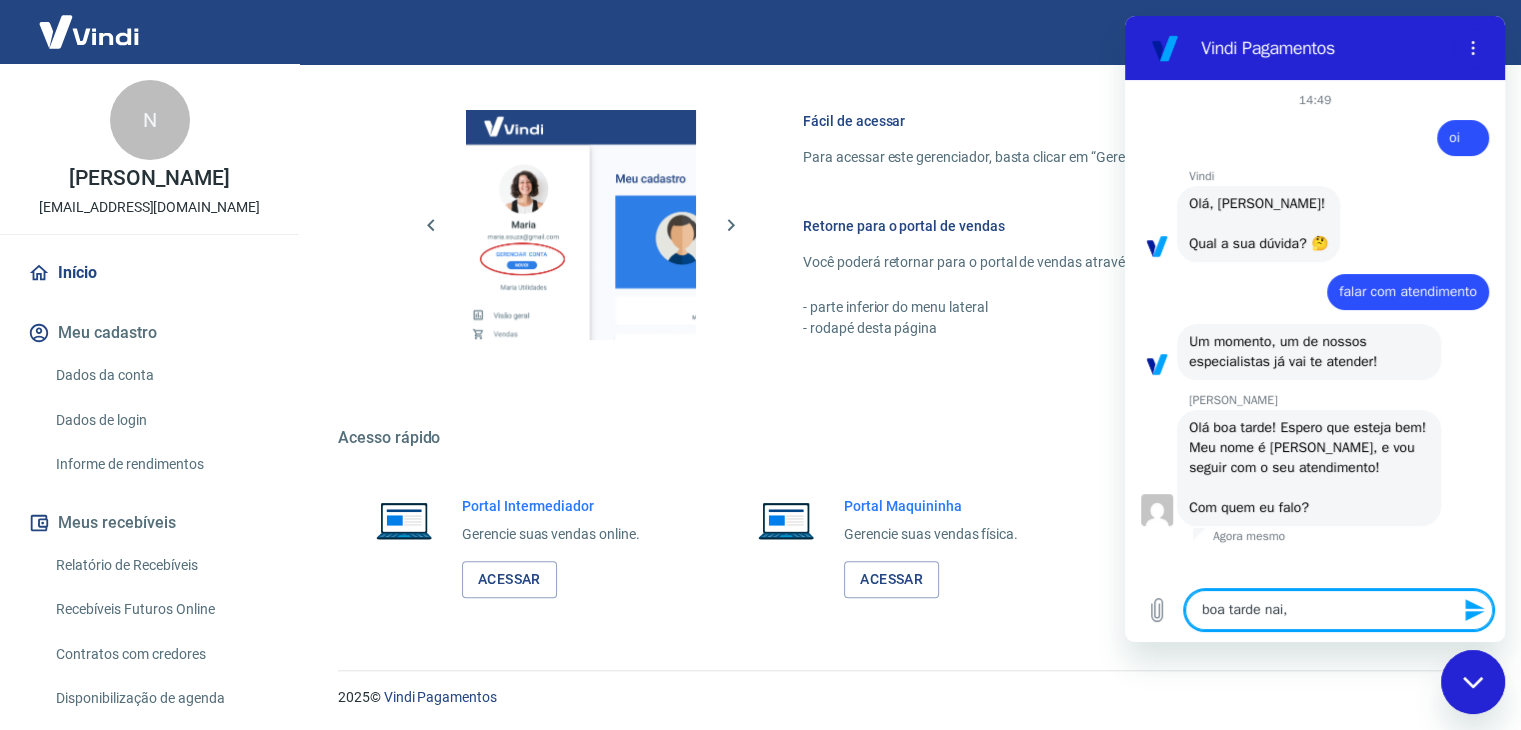 type on "boa tarde nai," 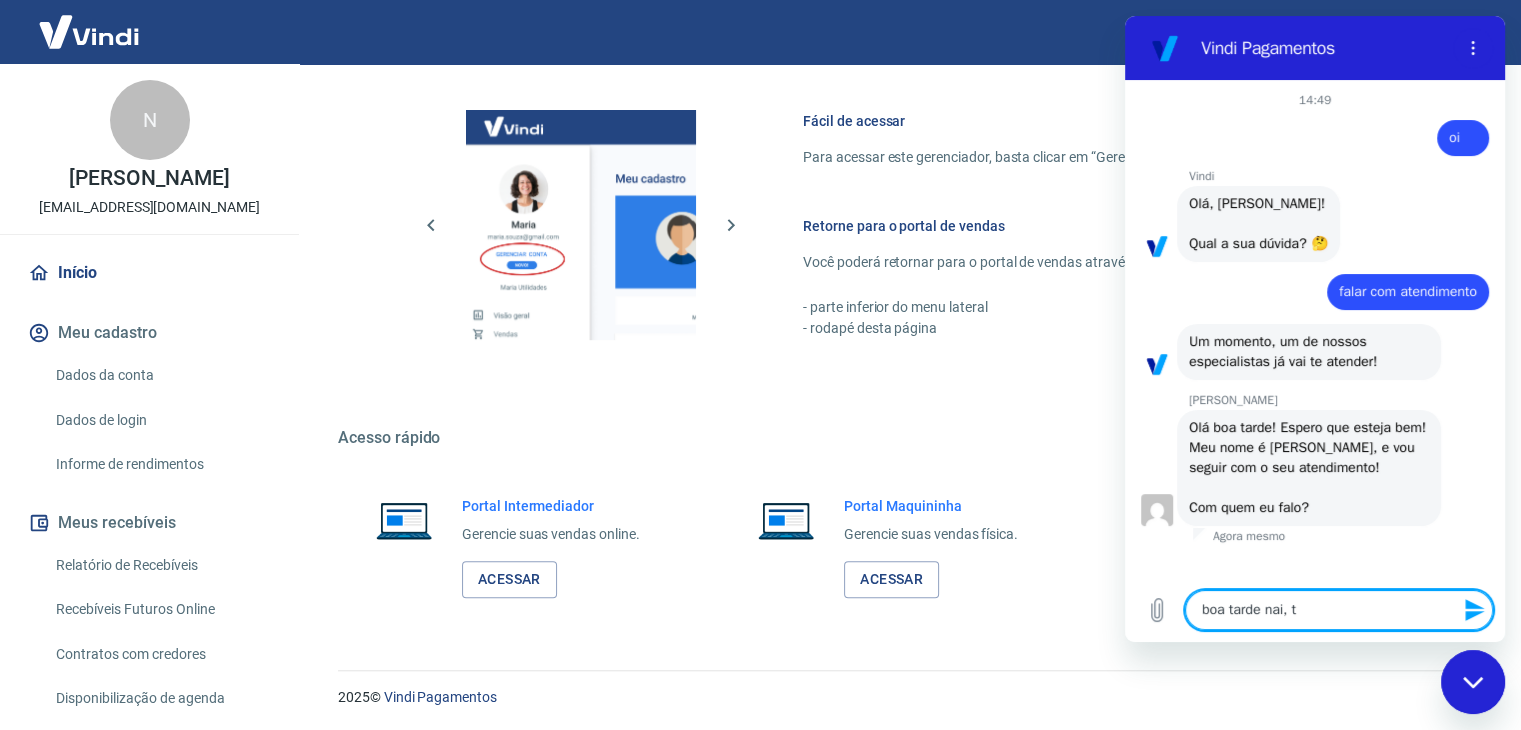 type on "x" 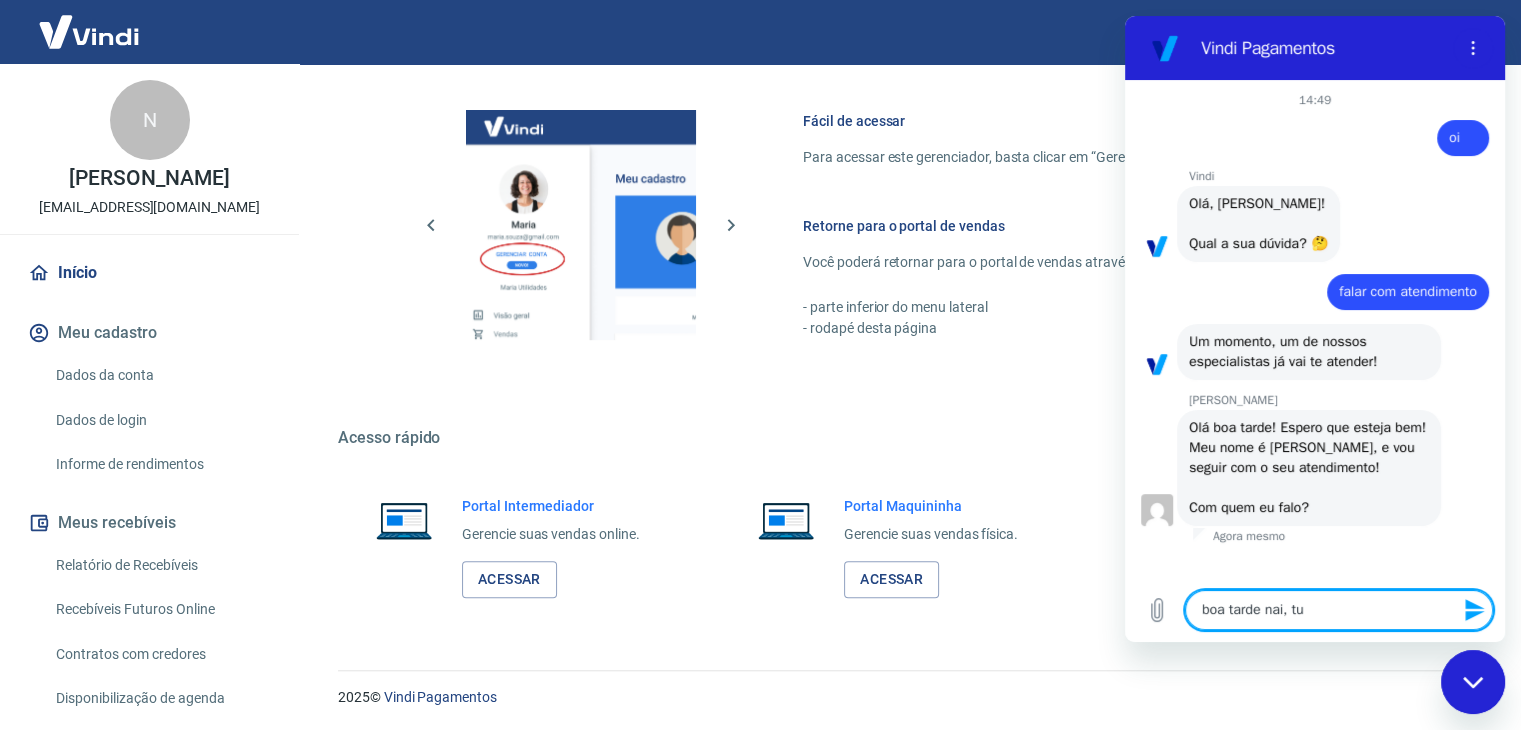 type on "boa tarde nai, tud" 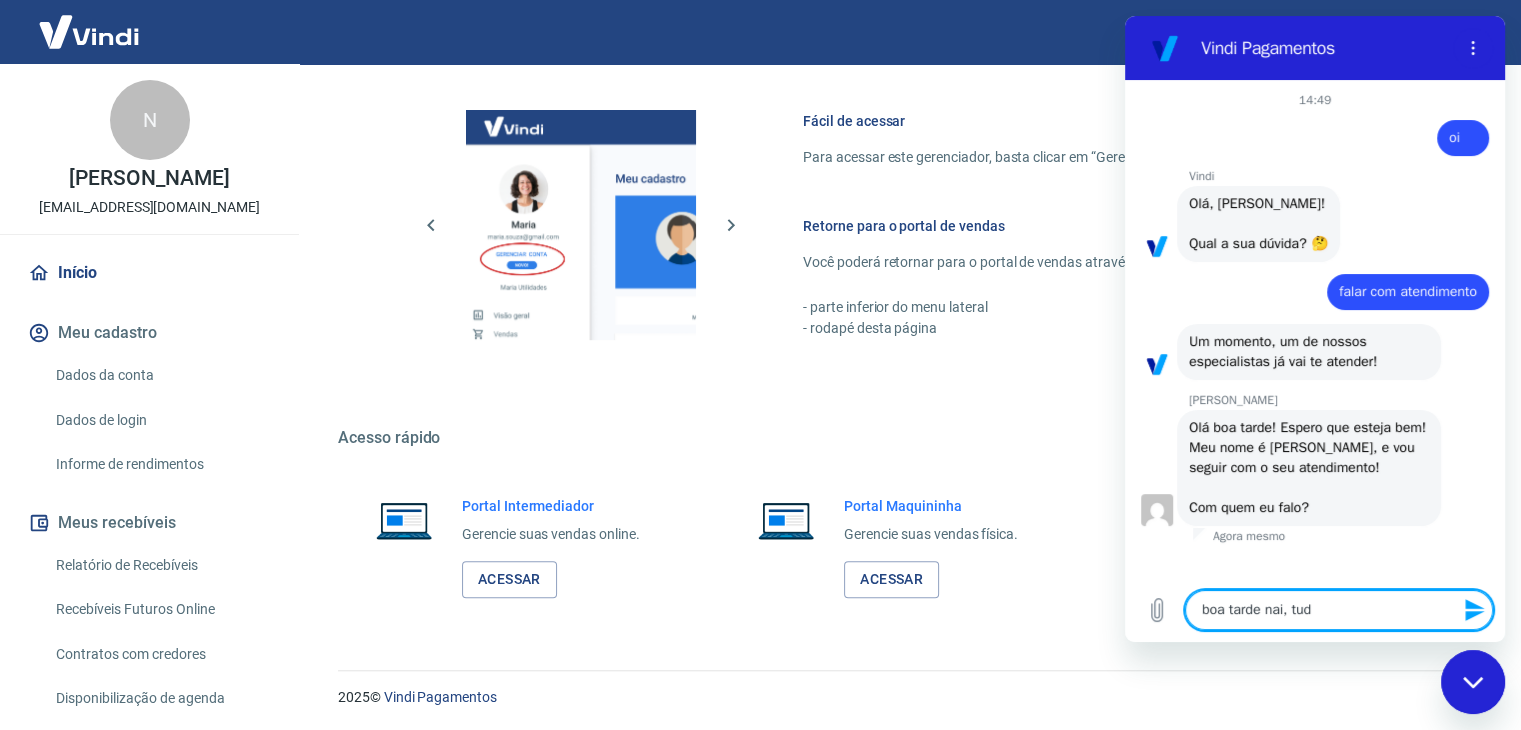 type on "boa tarde nai, tudo" 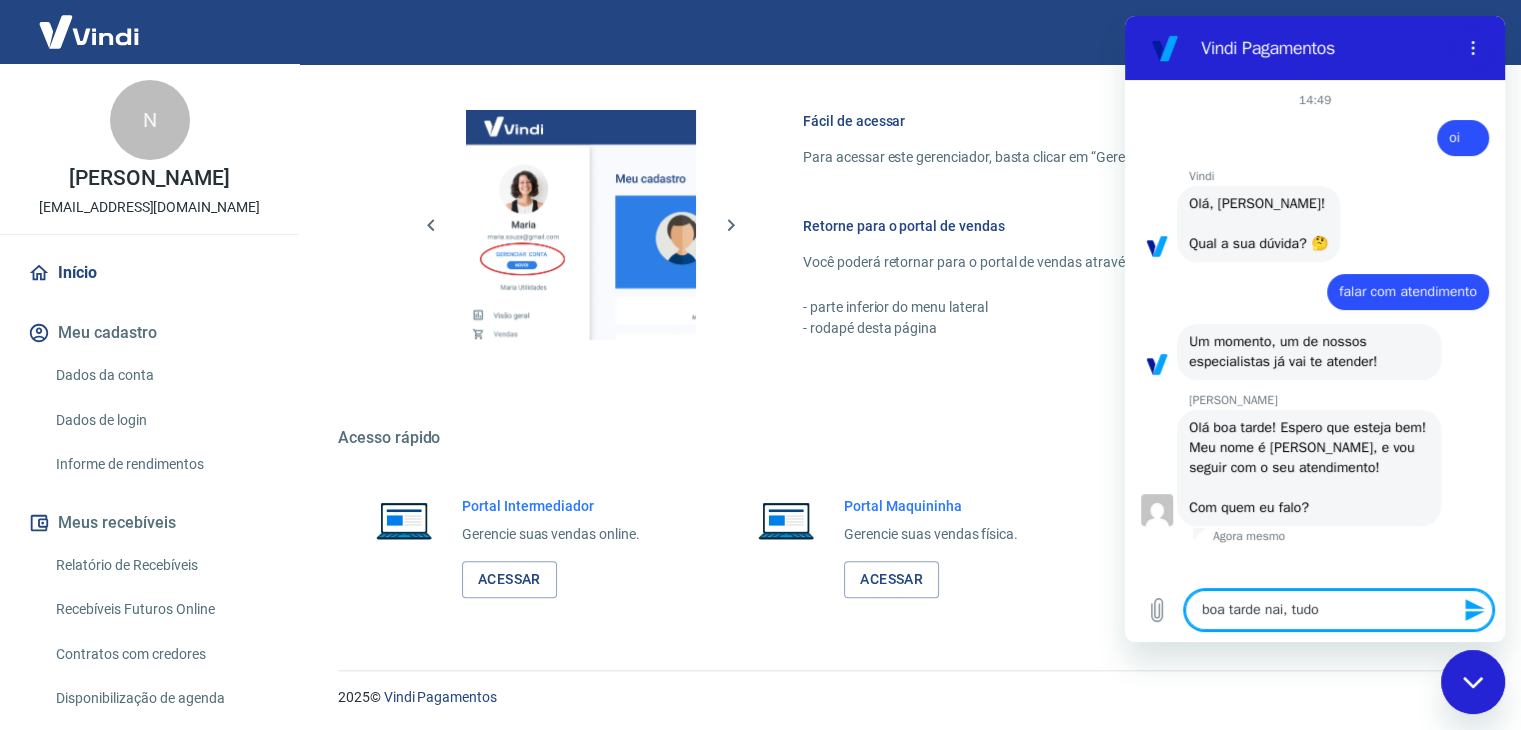 type on "boa tarde nai, tudo" 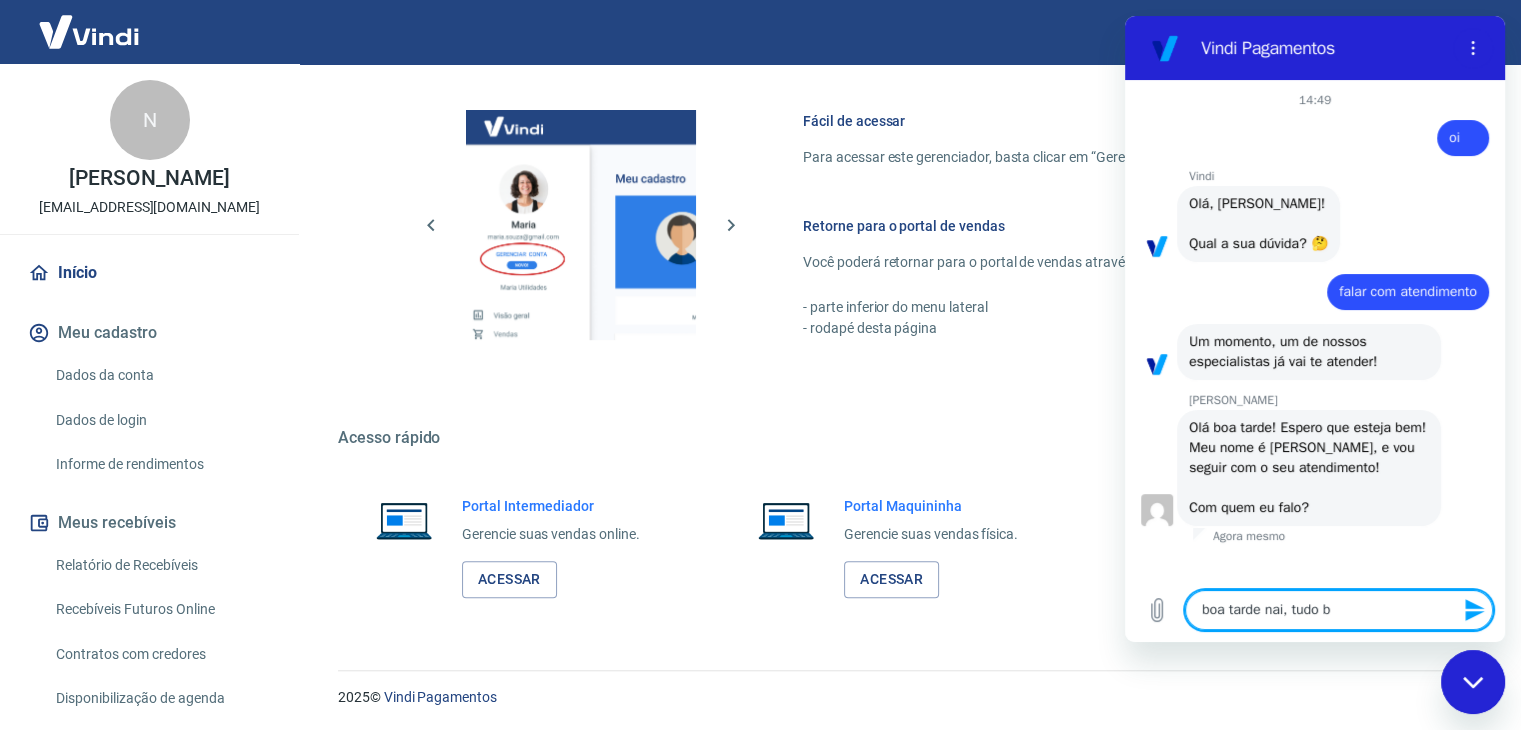type on "boa tarde nai, tudo be" 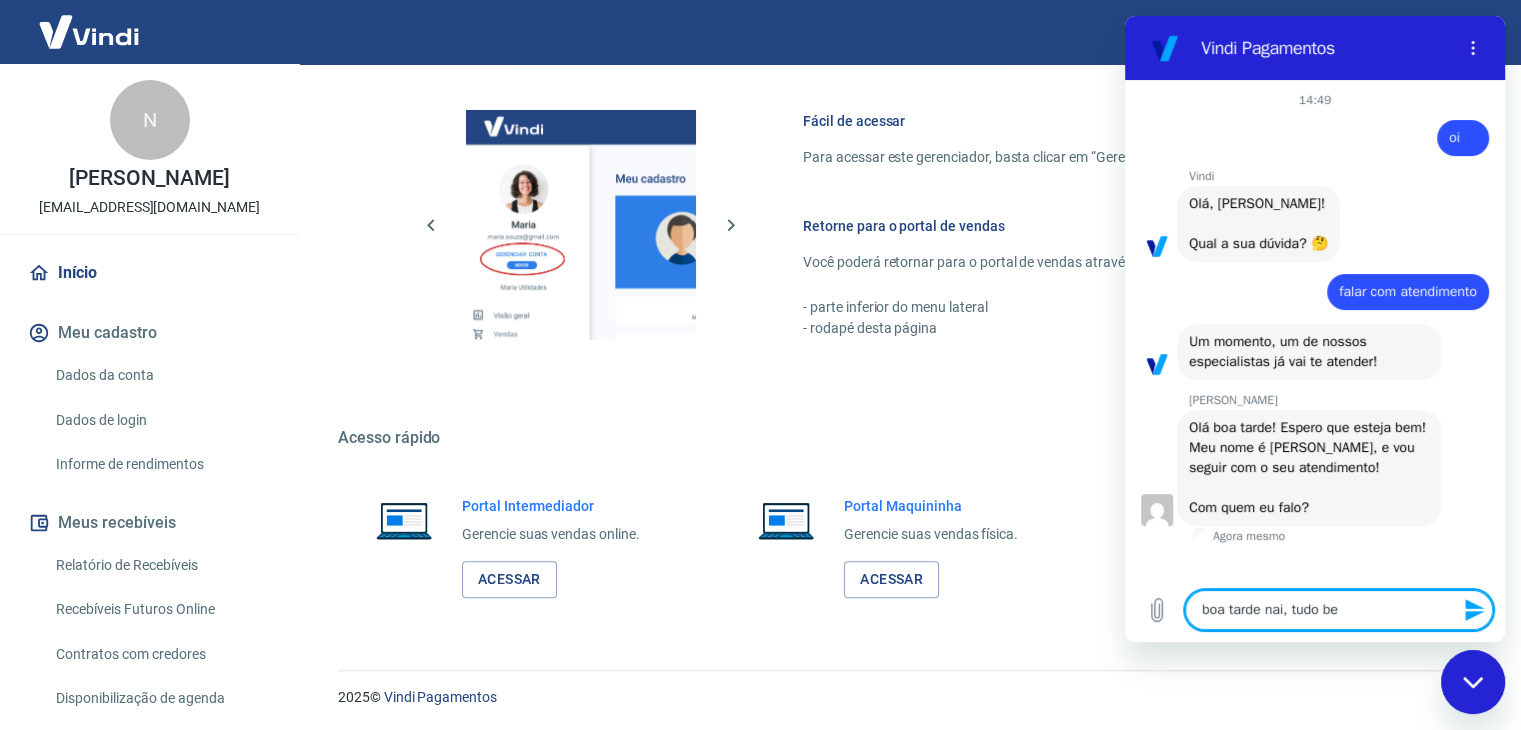 type on "boa tarde nai, tudo bem" 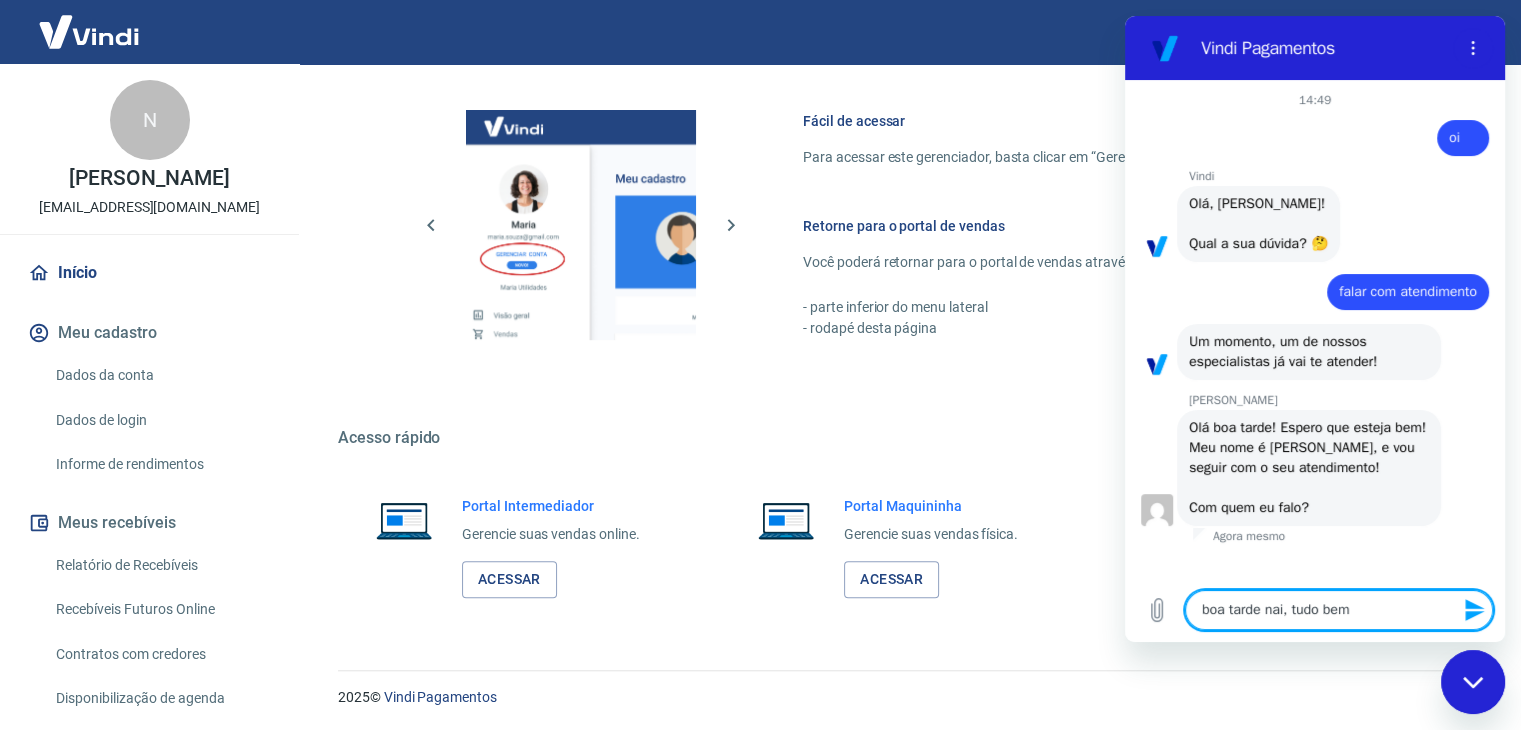 type on "boa tarde nai, tudo bem?" 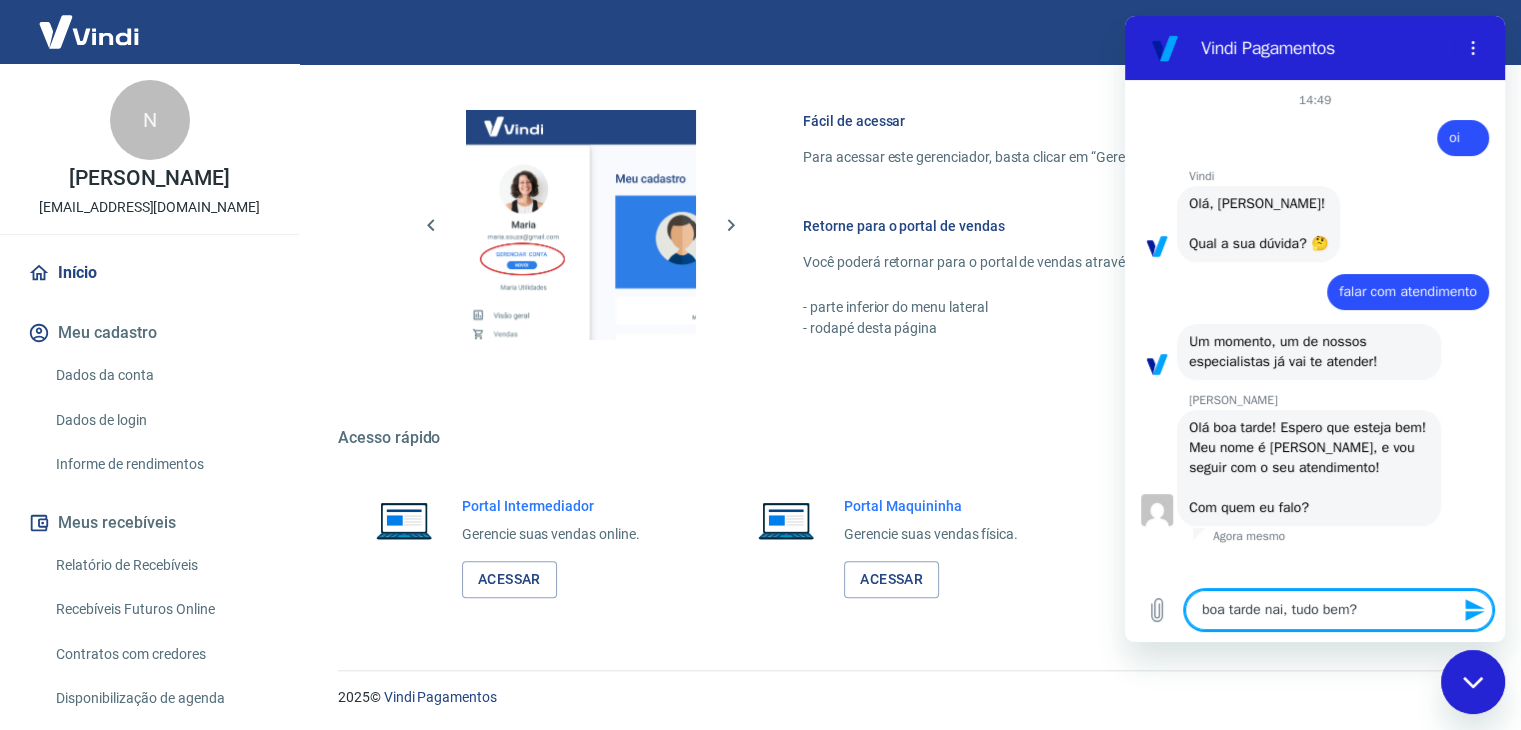 type 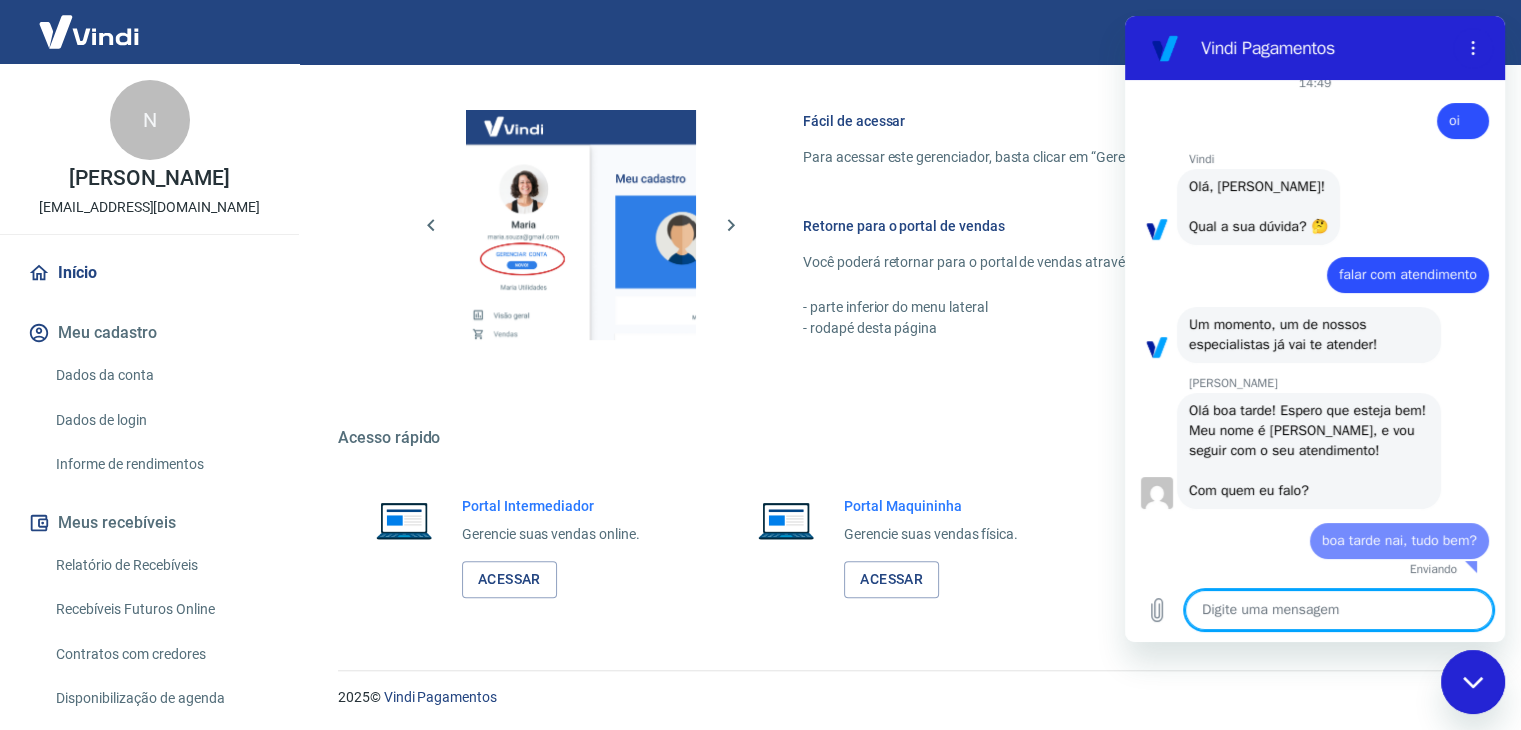 type on "x" 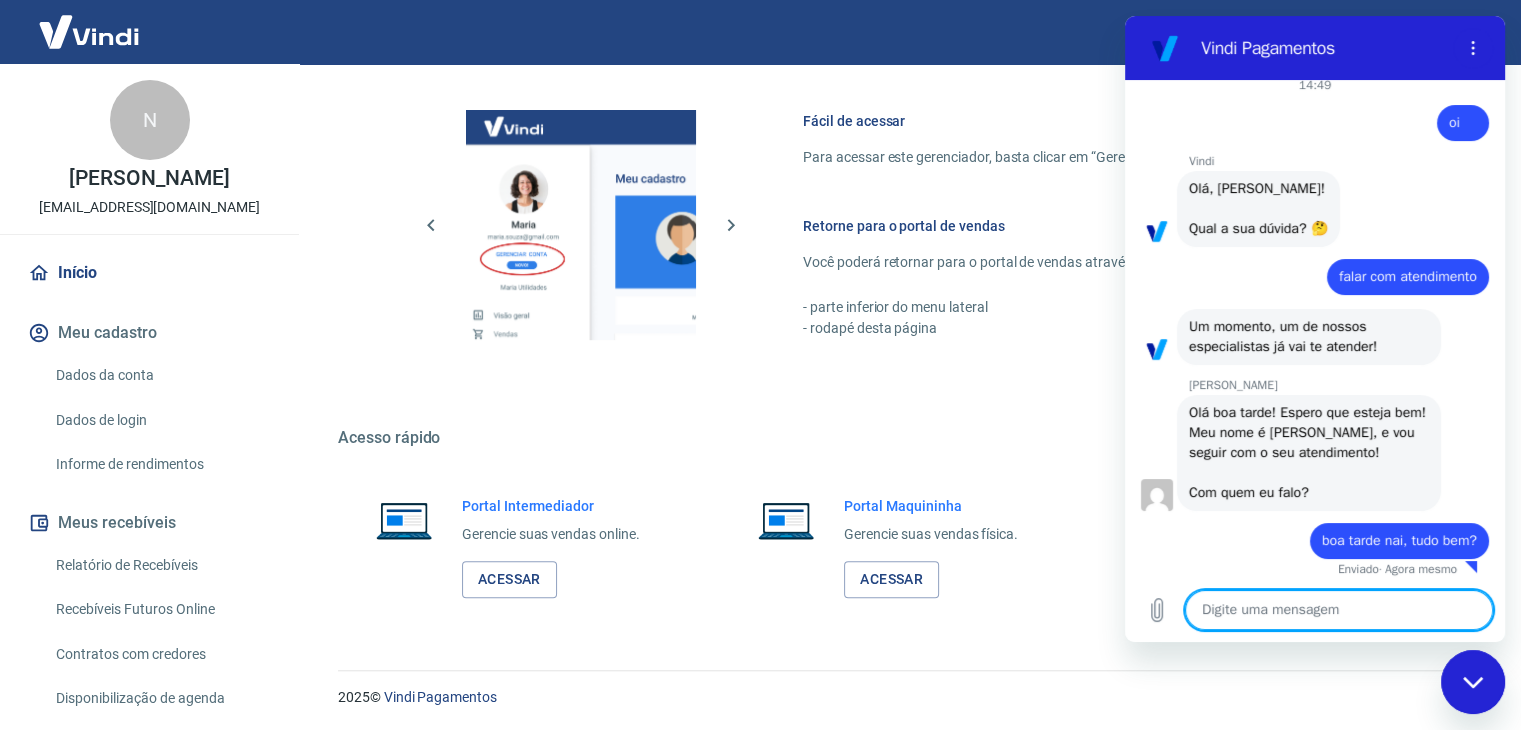 scroll, scrollTop: 39, scrollLeft: 0, axis: vertical 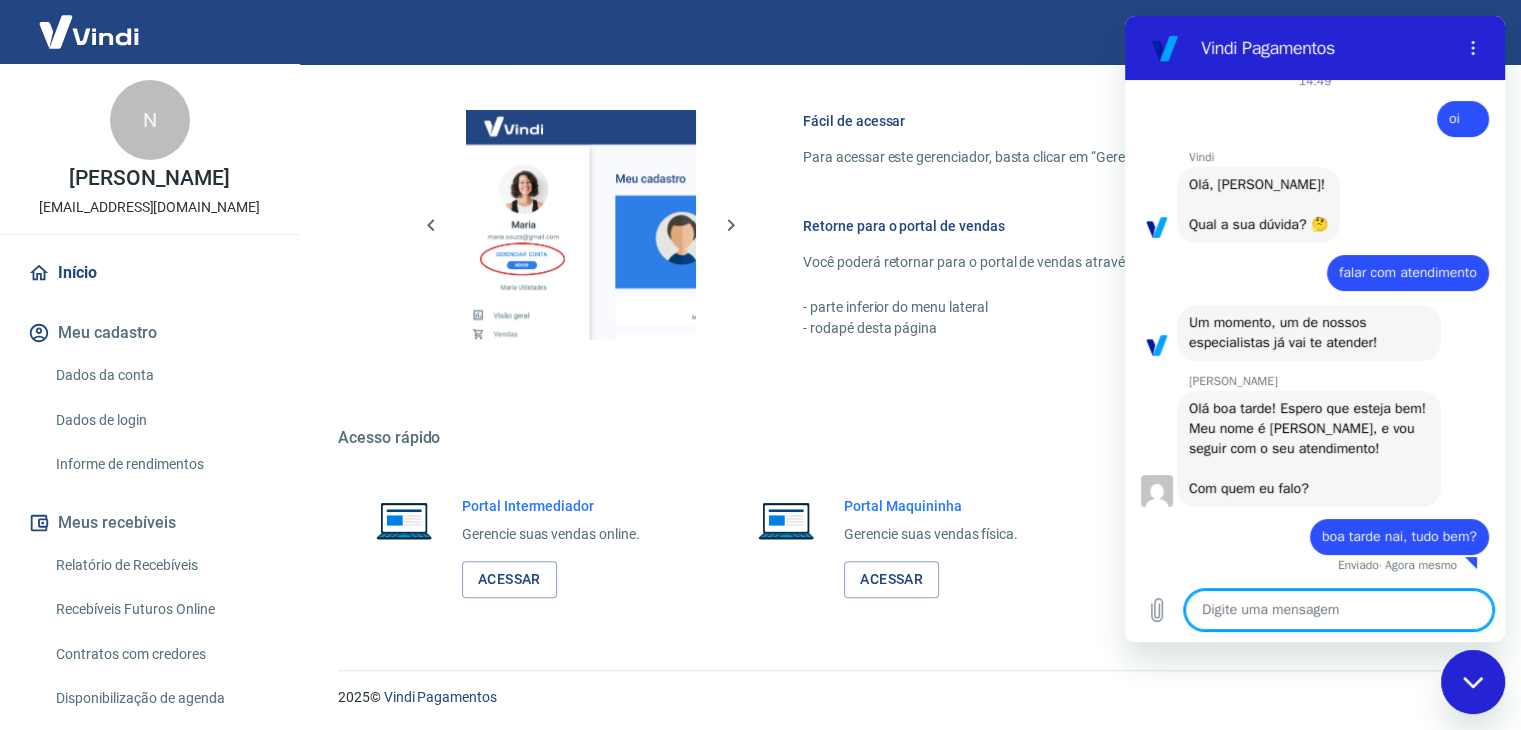 type on "e" 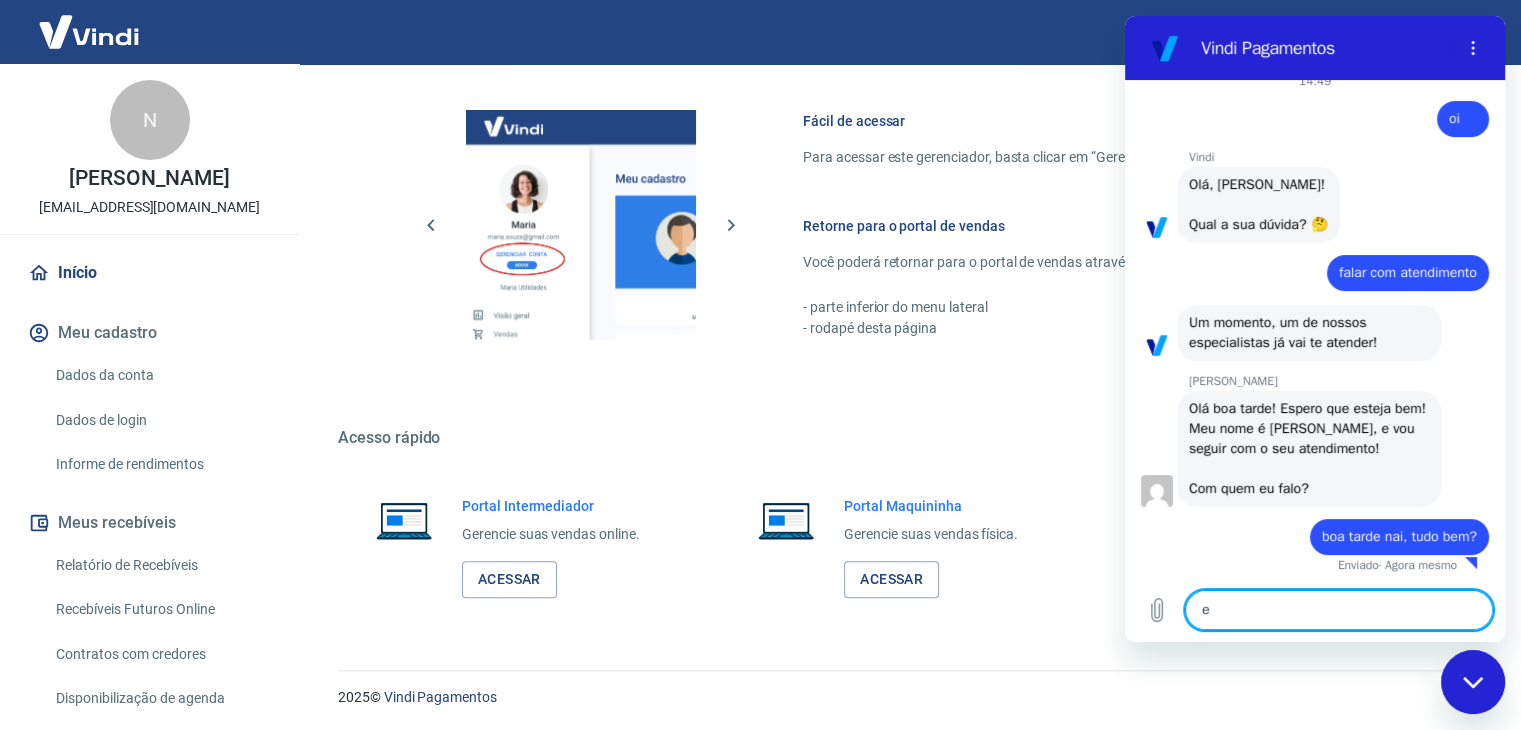 type on "es" 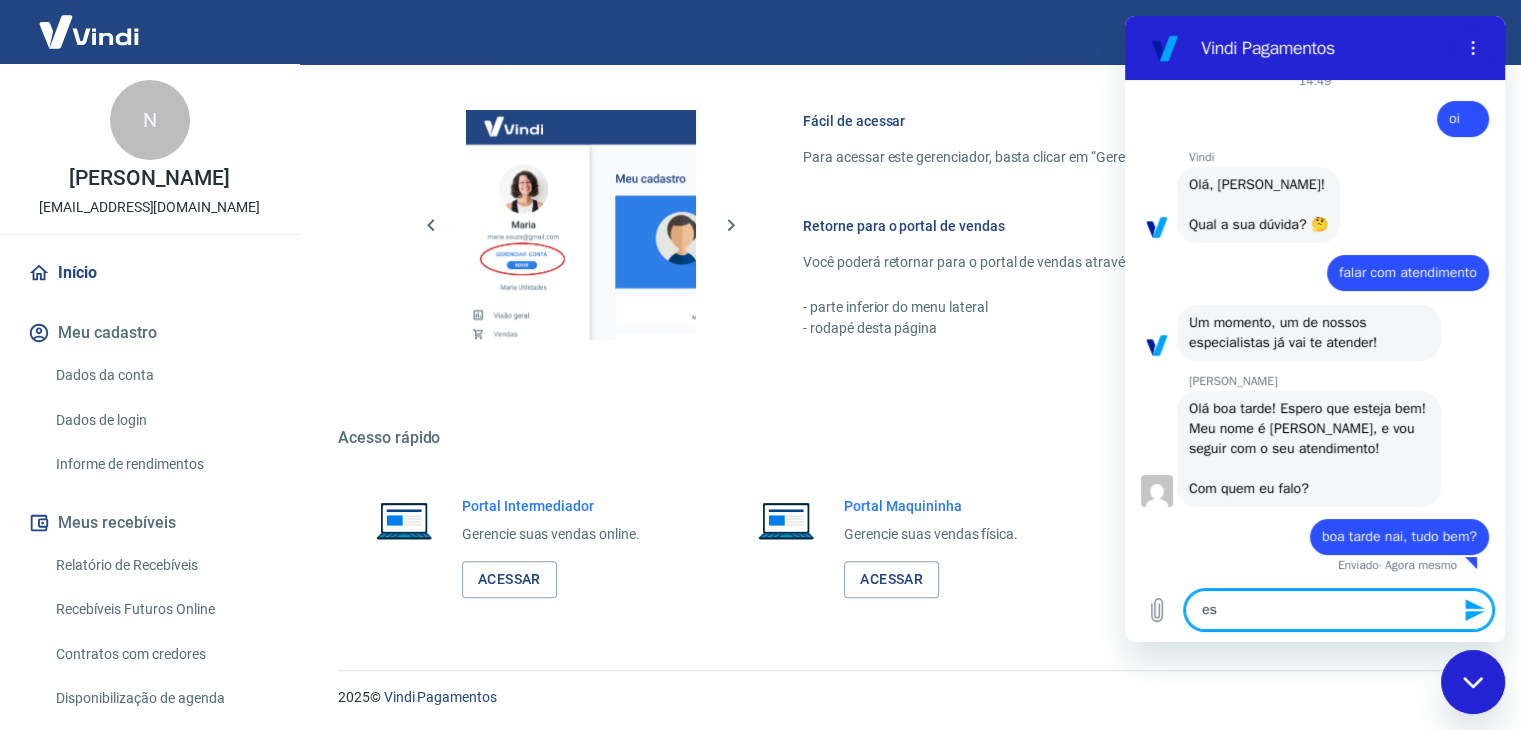type on "est" 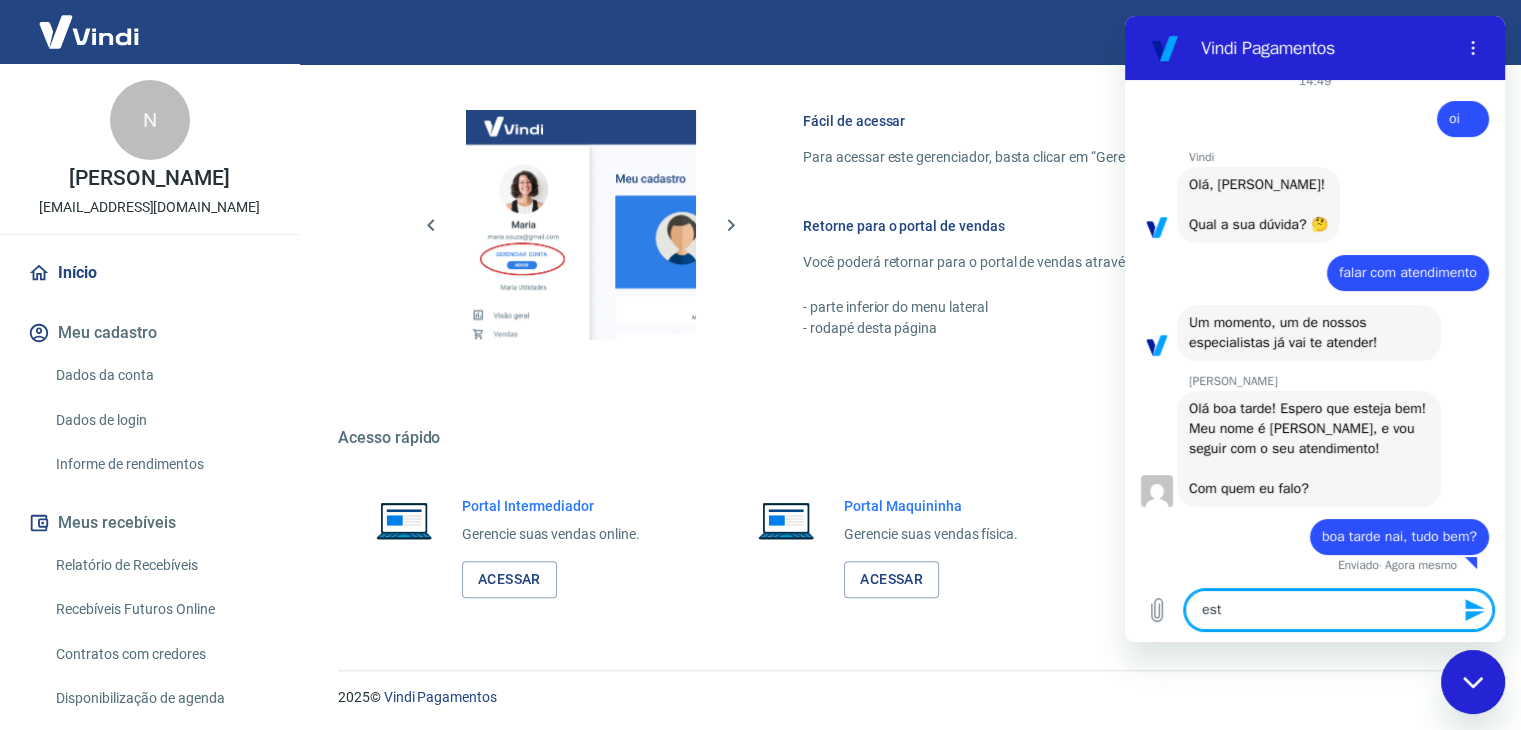 type on "esto" 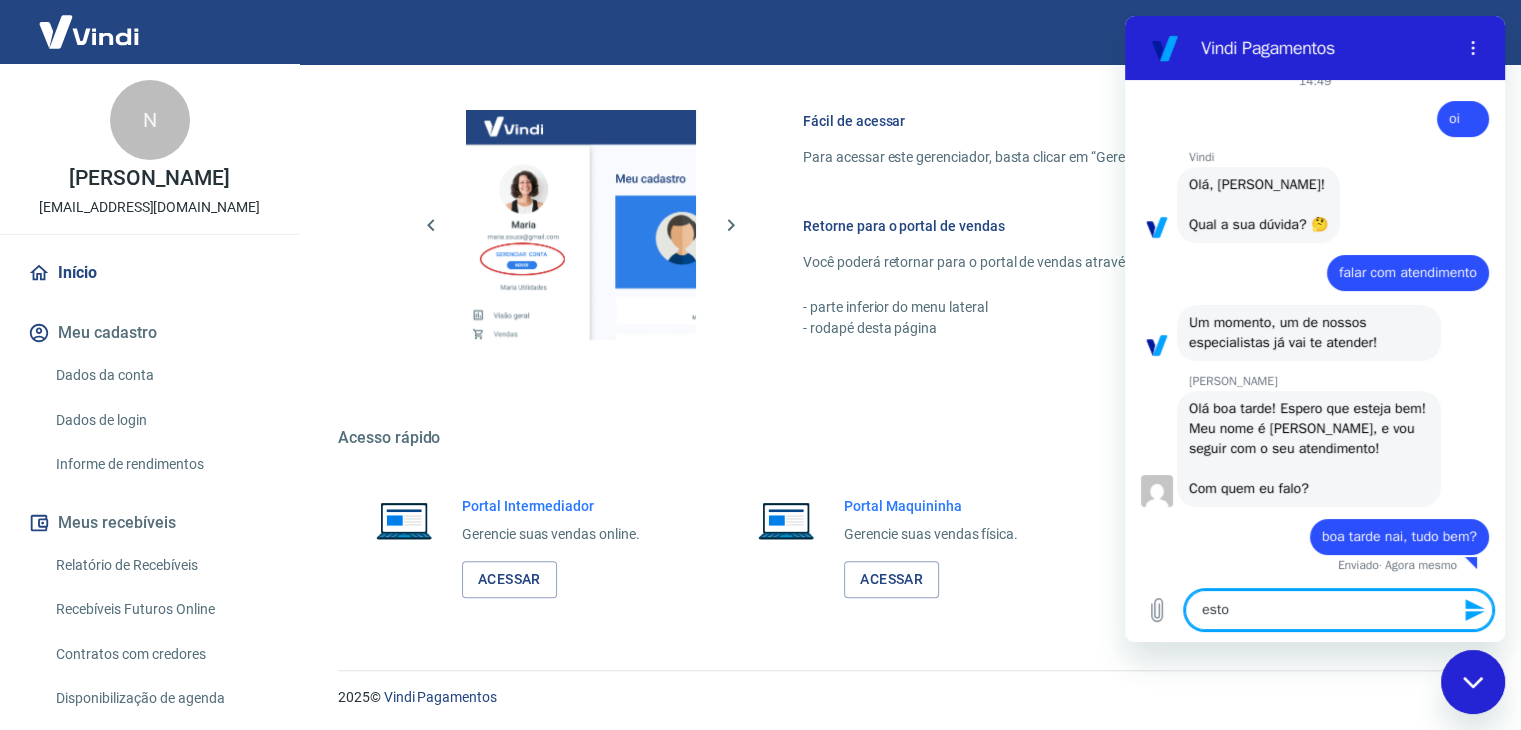 type on "estou" 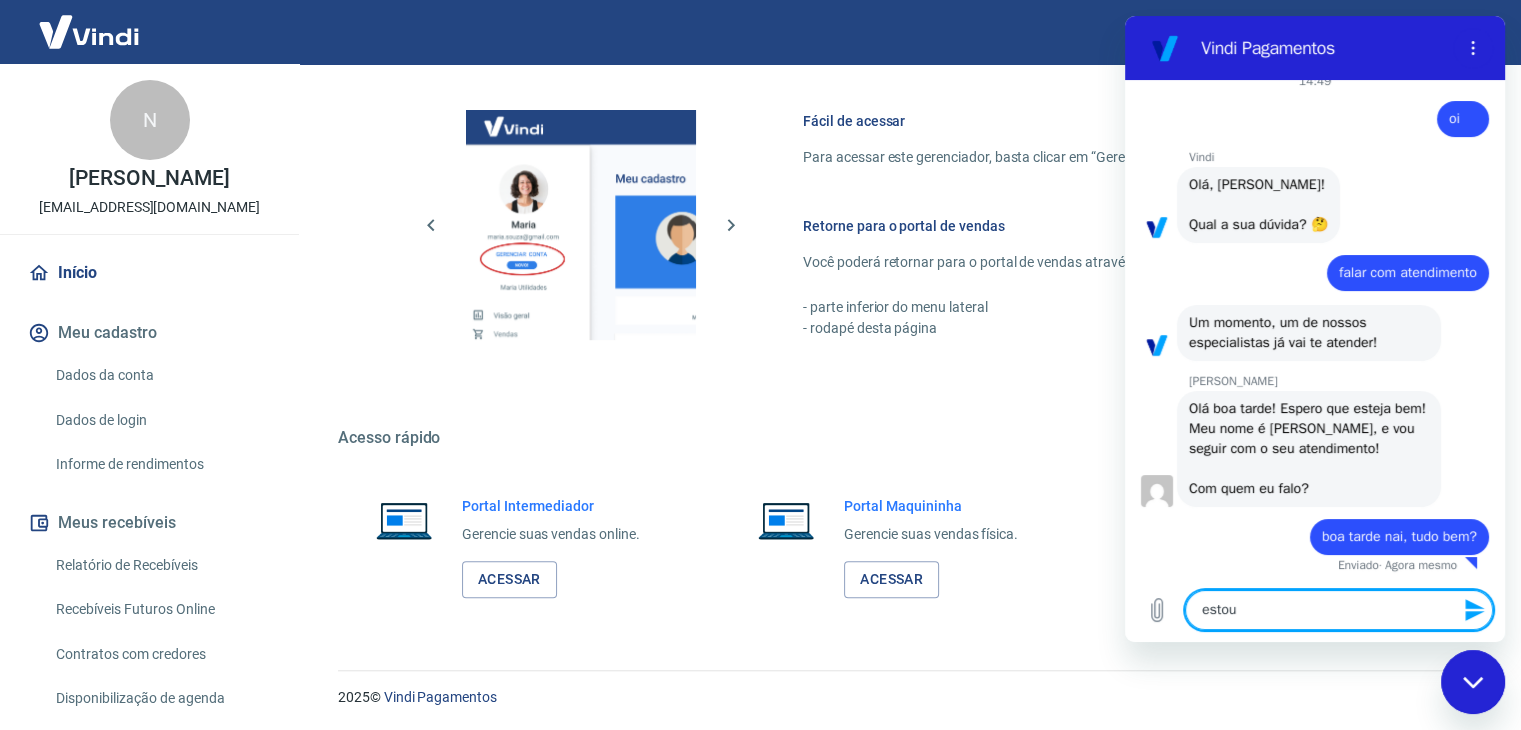 type on "estou" 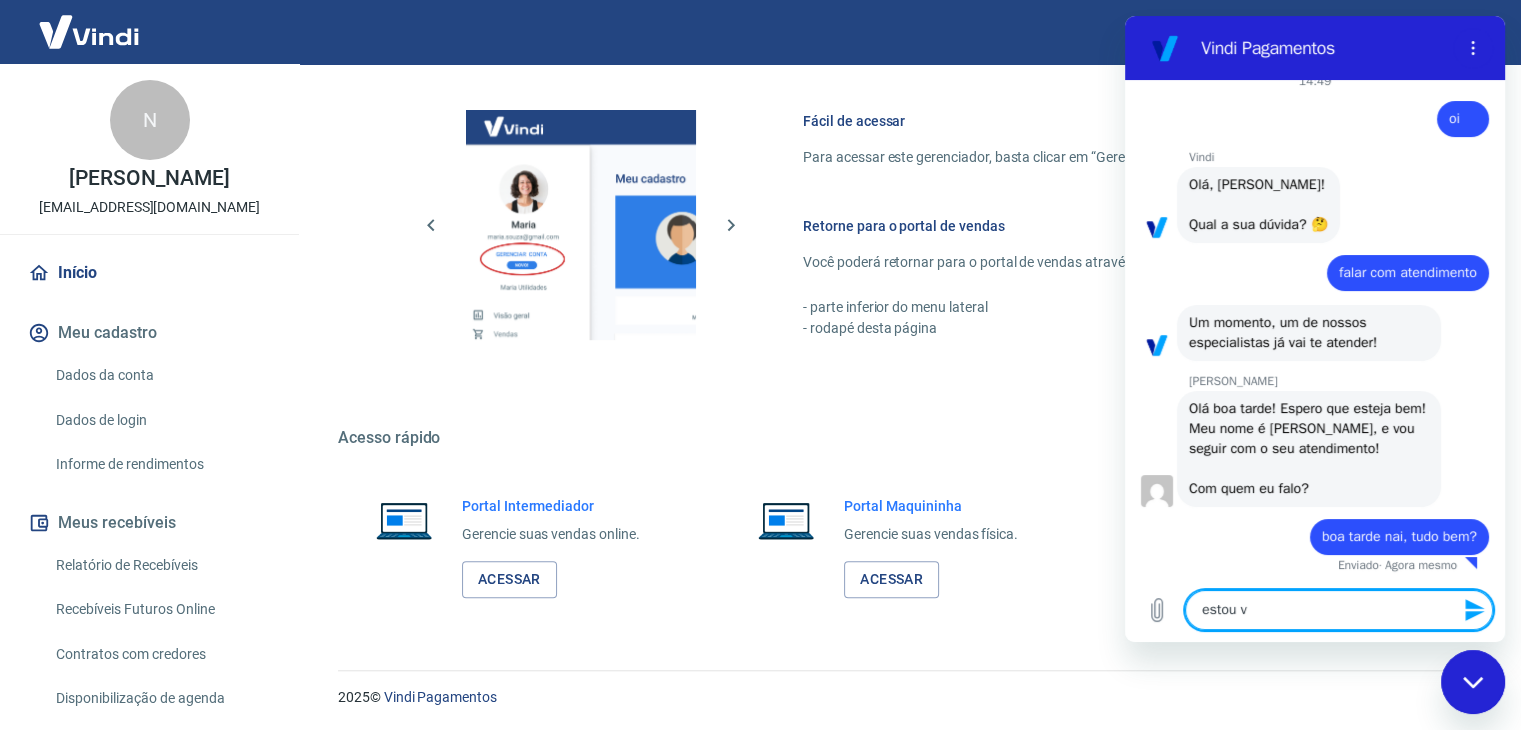 type on "x" 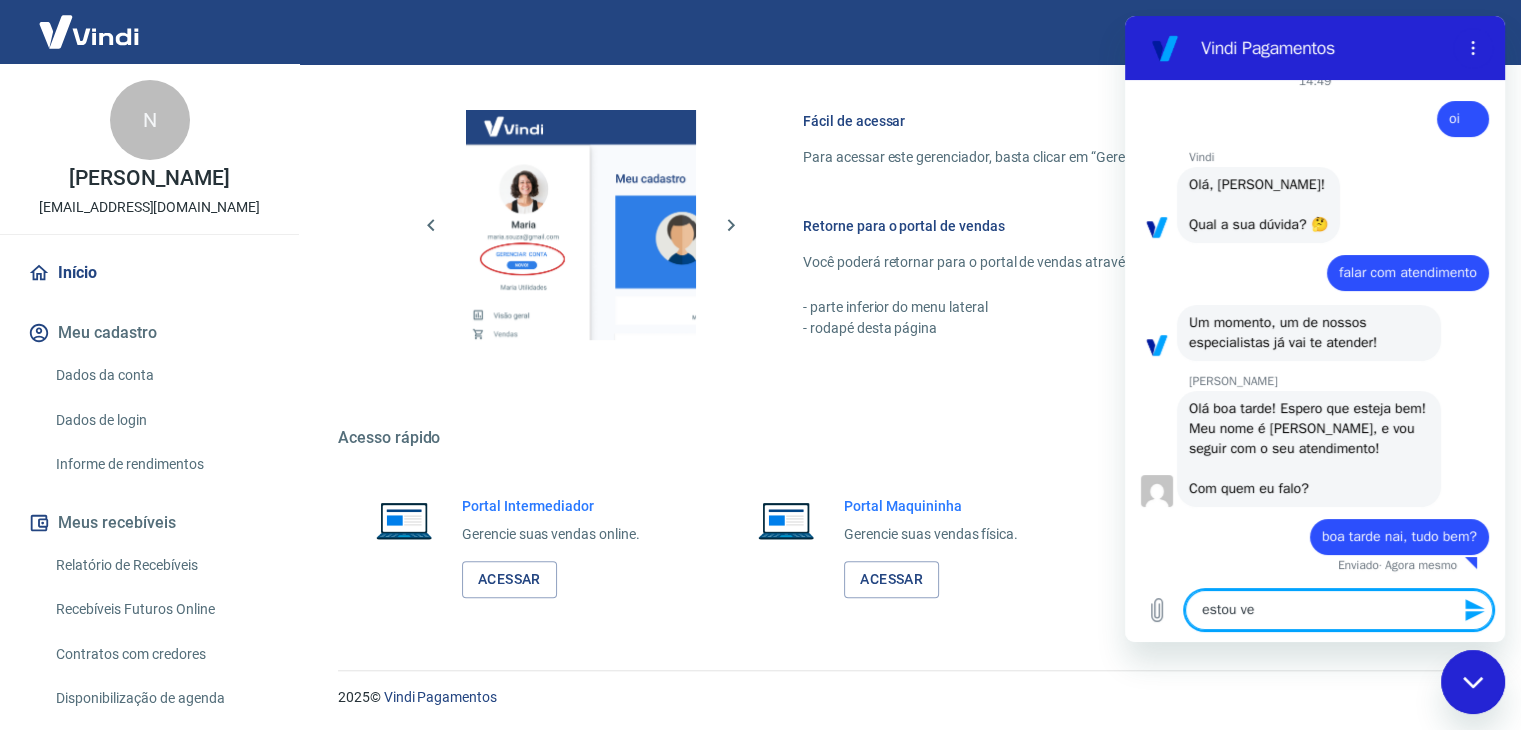 type on "estou ven" 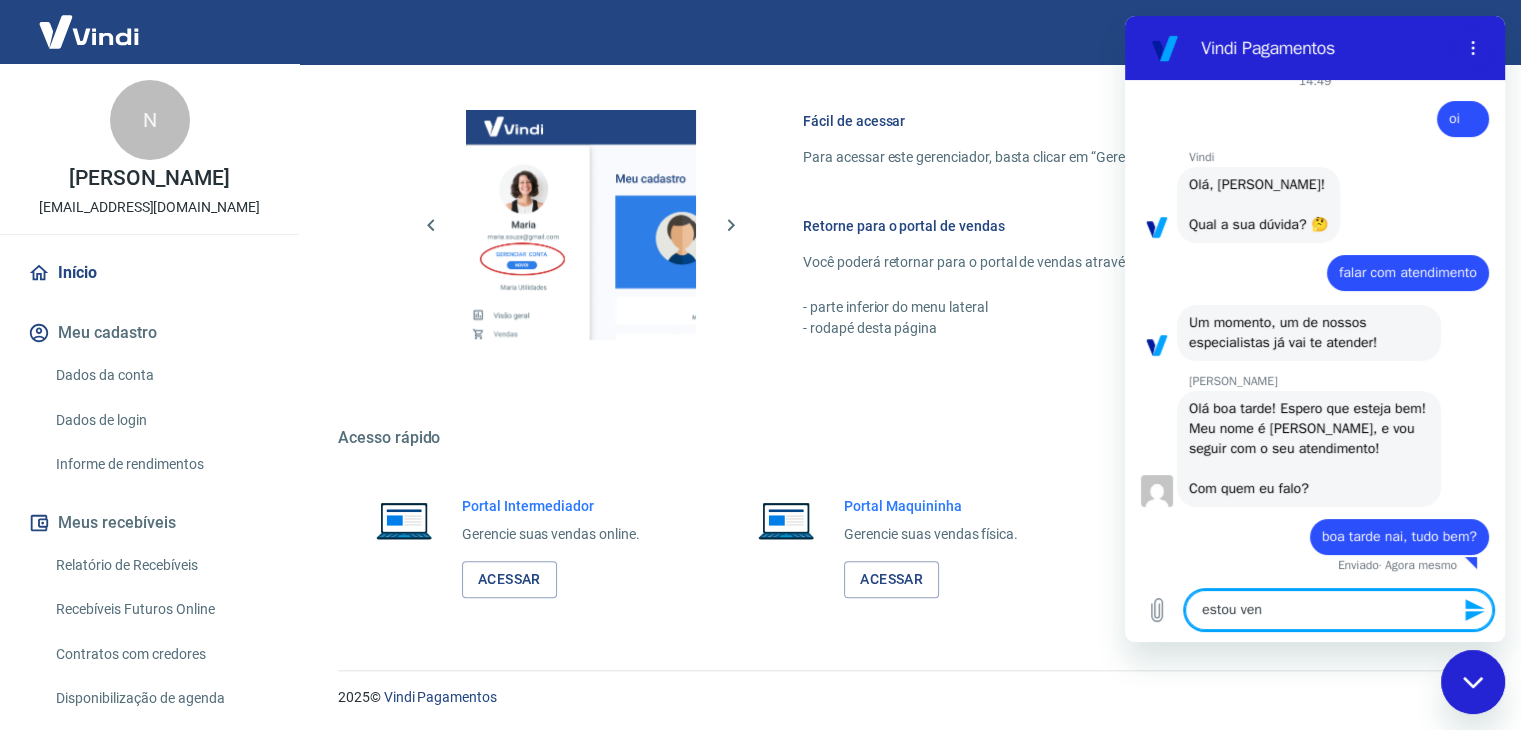 type on "estou vend" 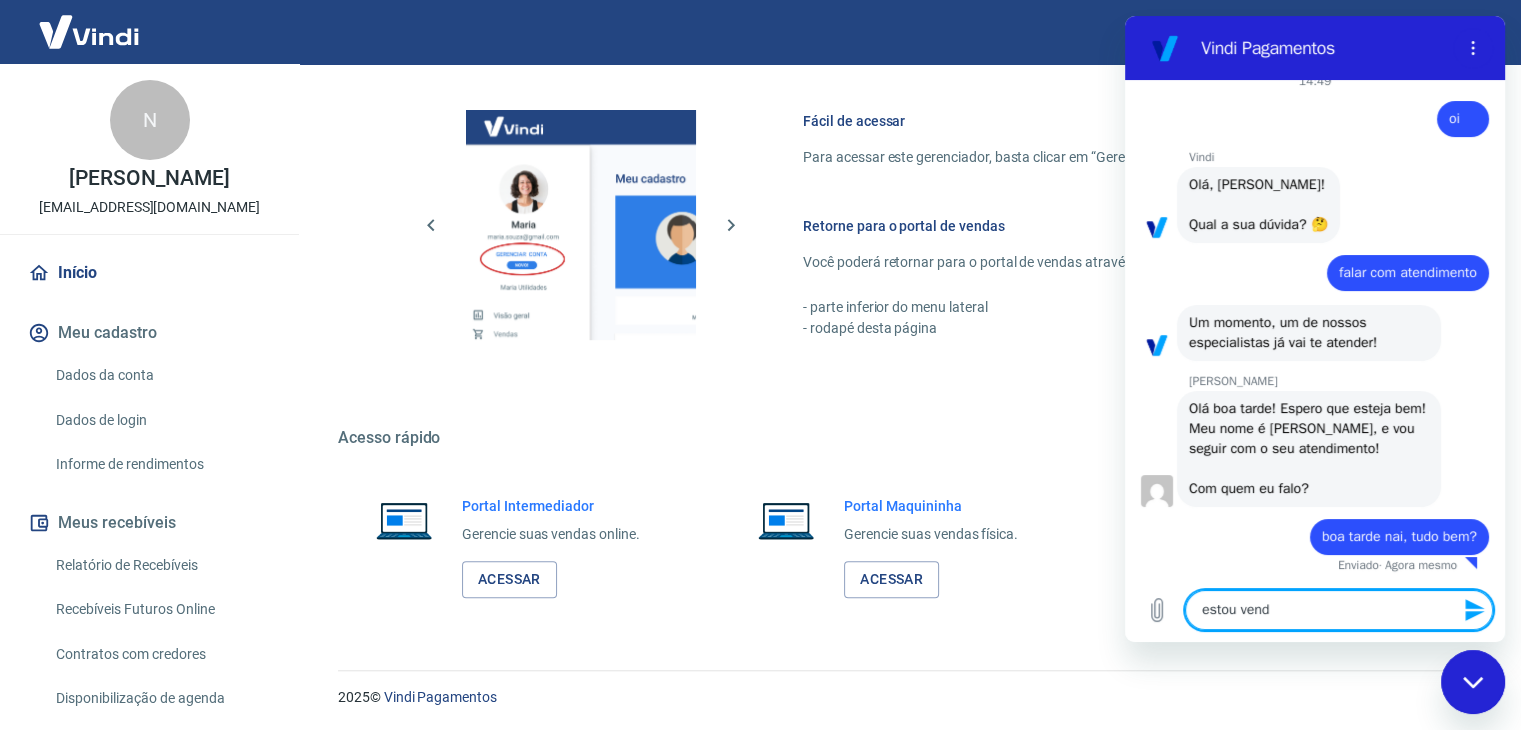 type on "estou vendo" 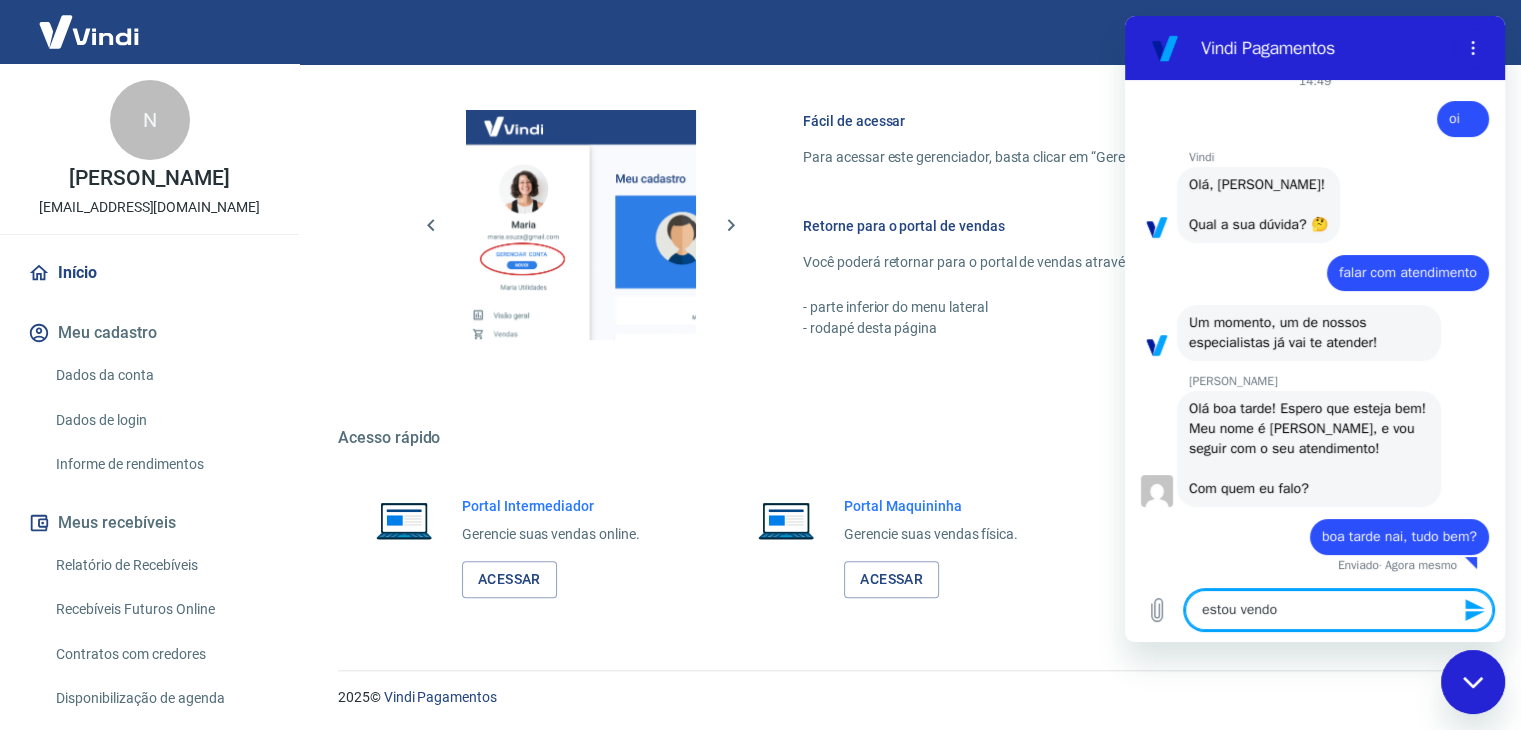 type on "estou vendo" 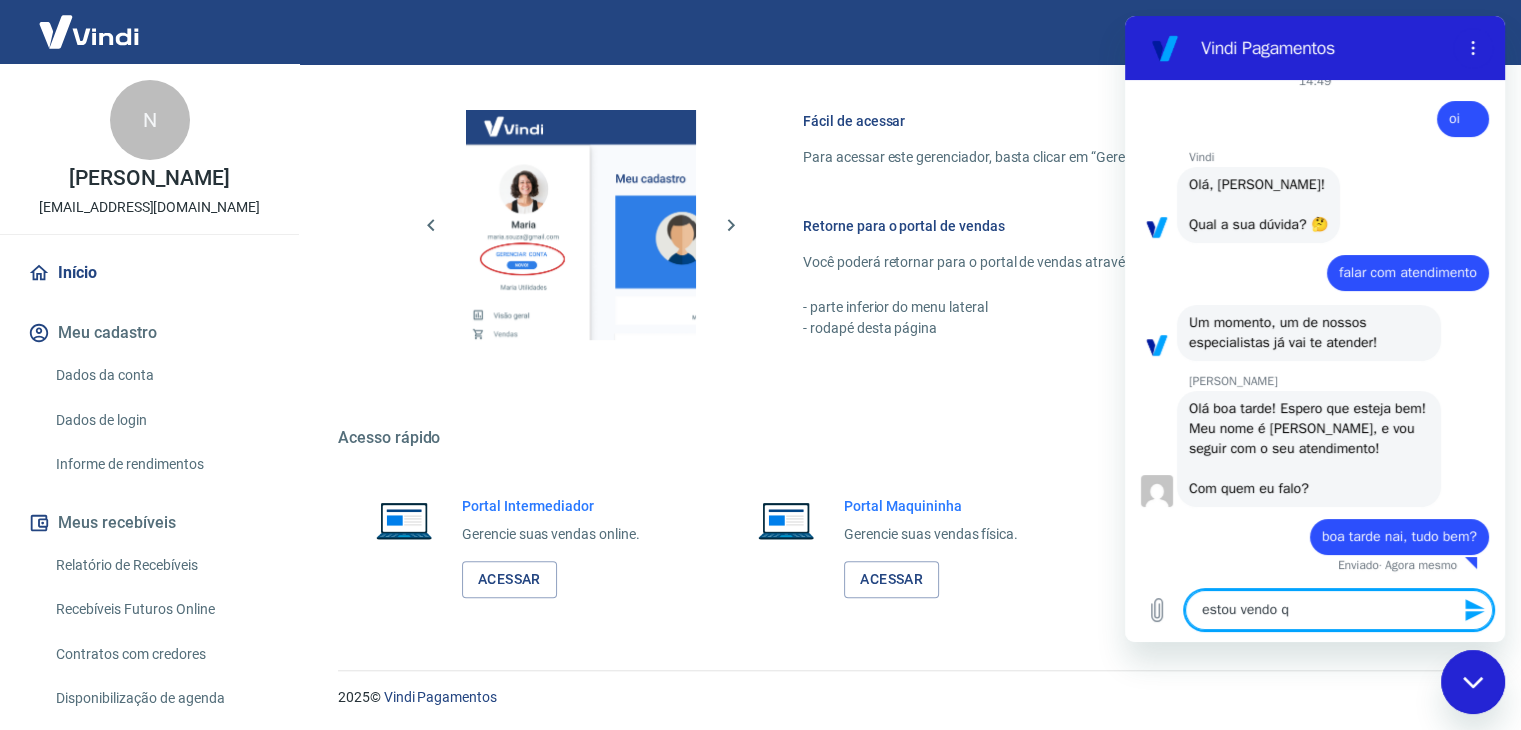 type on "estou vendo qu" 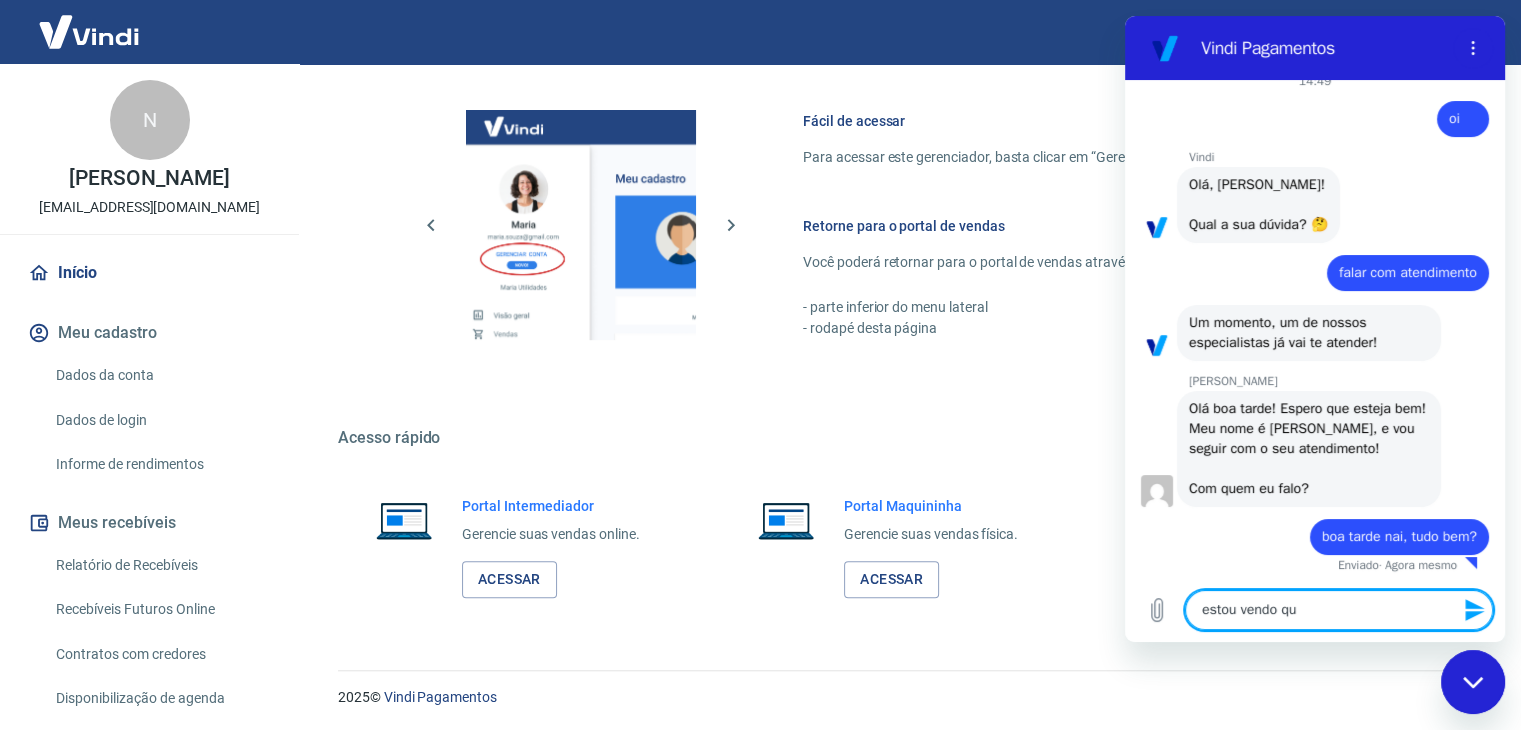 type on "estou vendo que" 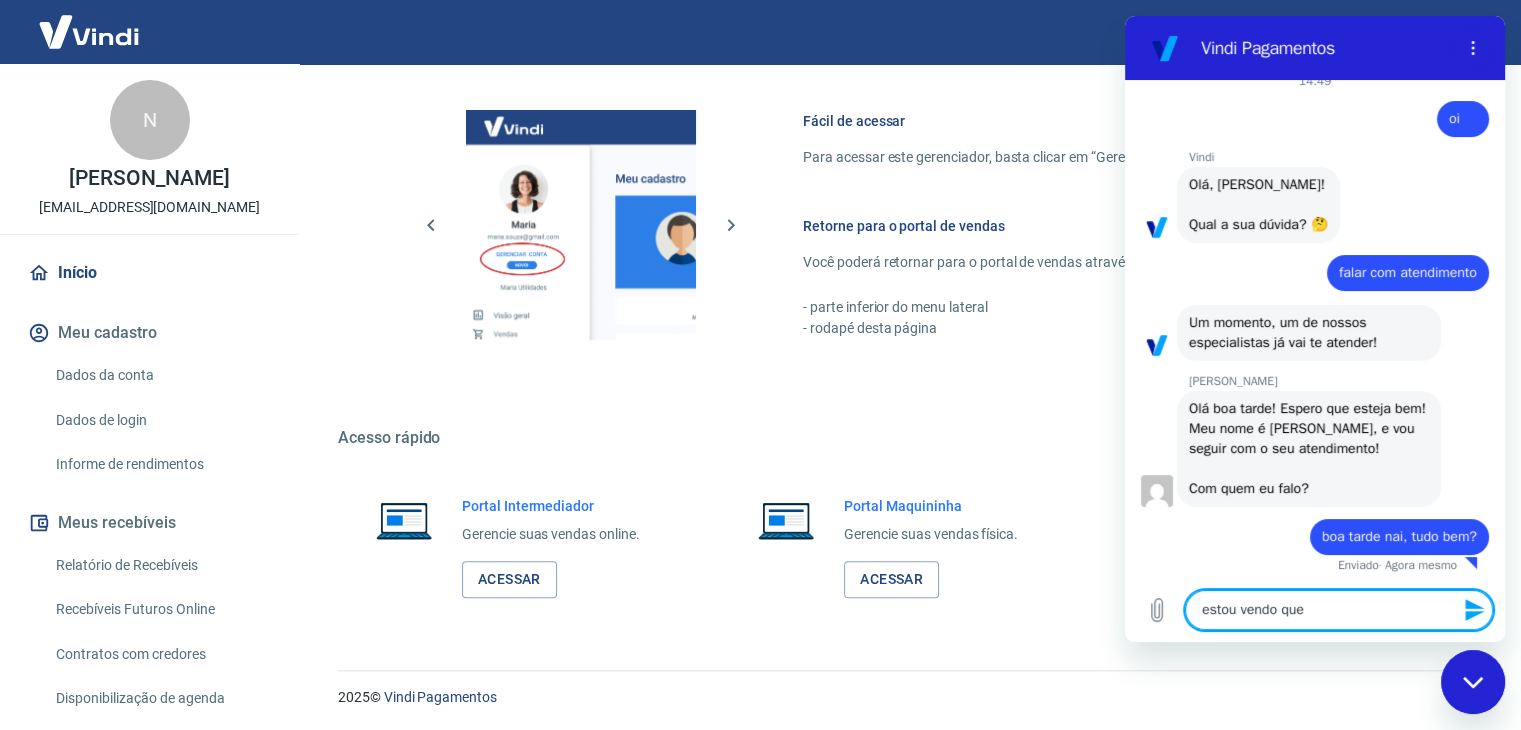 type on "estou vendo que" 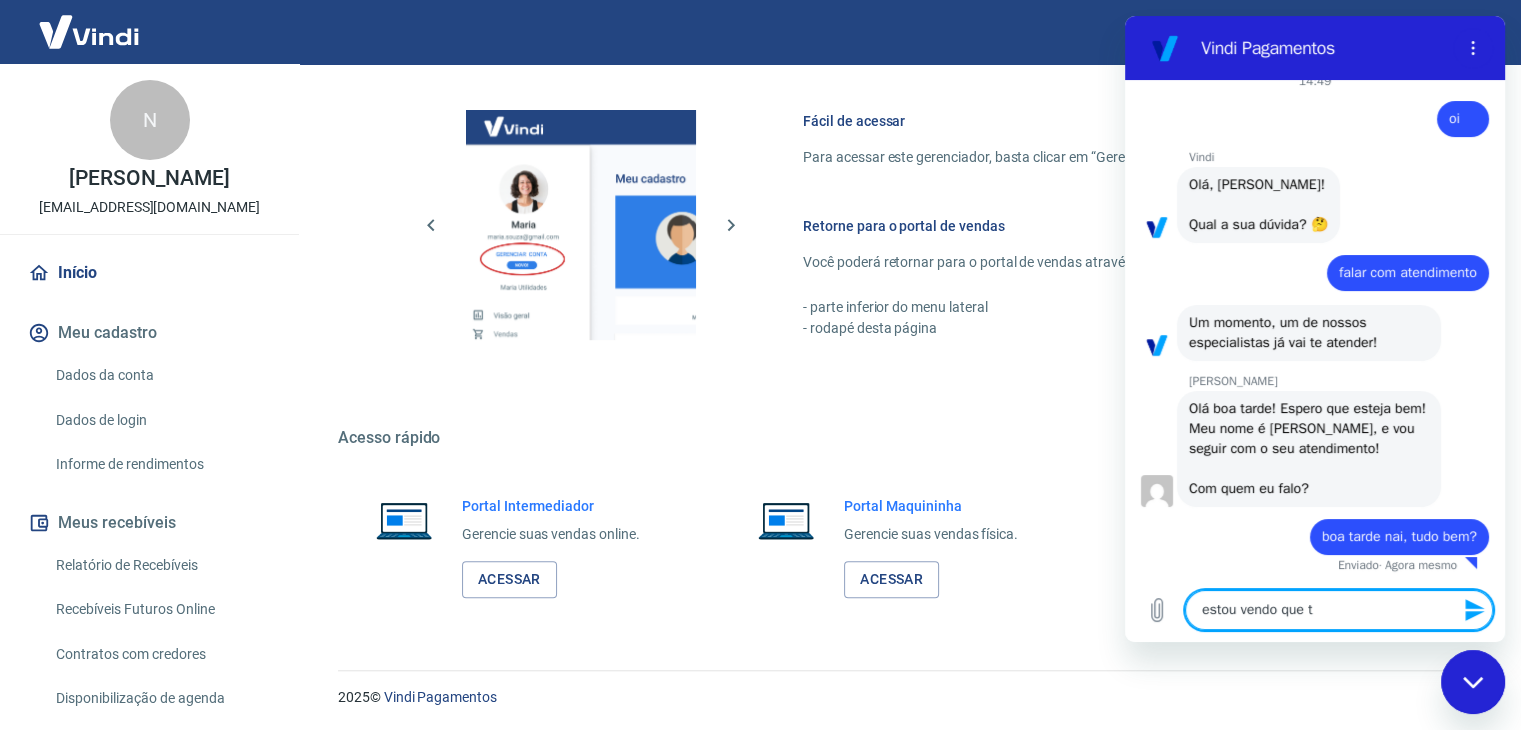 type on "estou vendo que te" 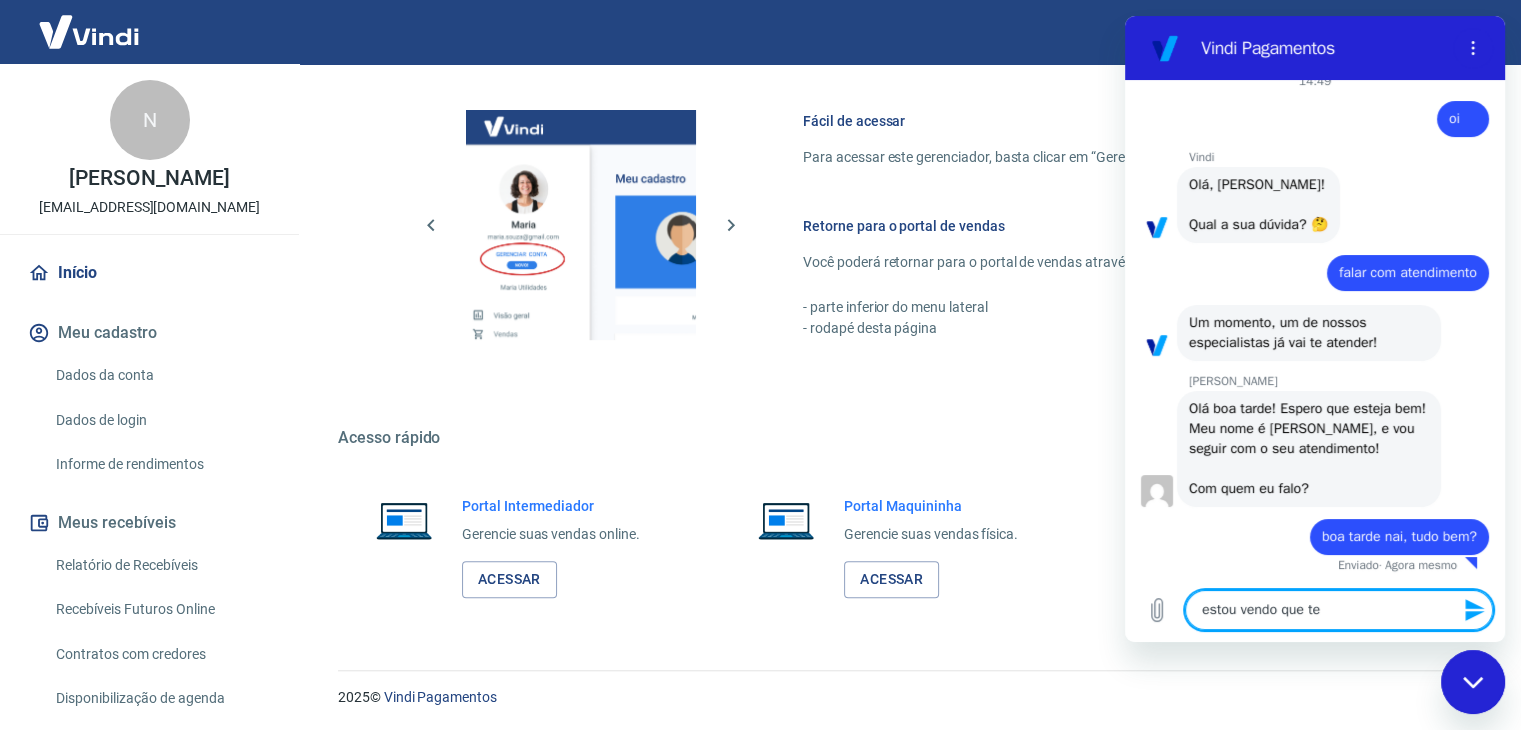 type on "estou vendo que tem" 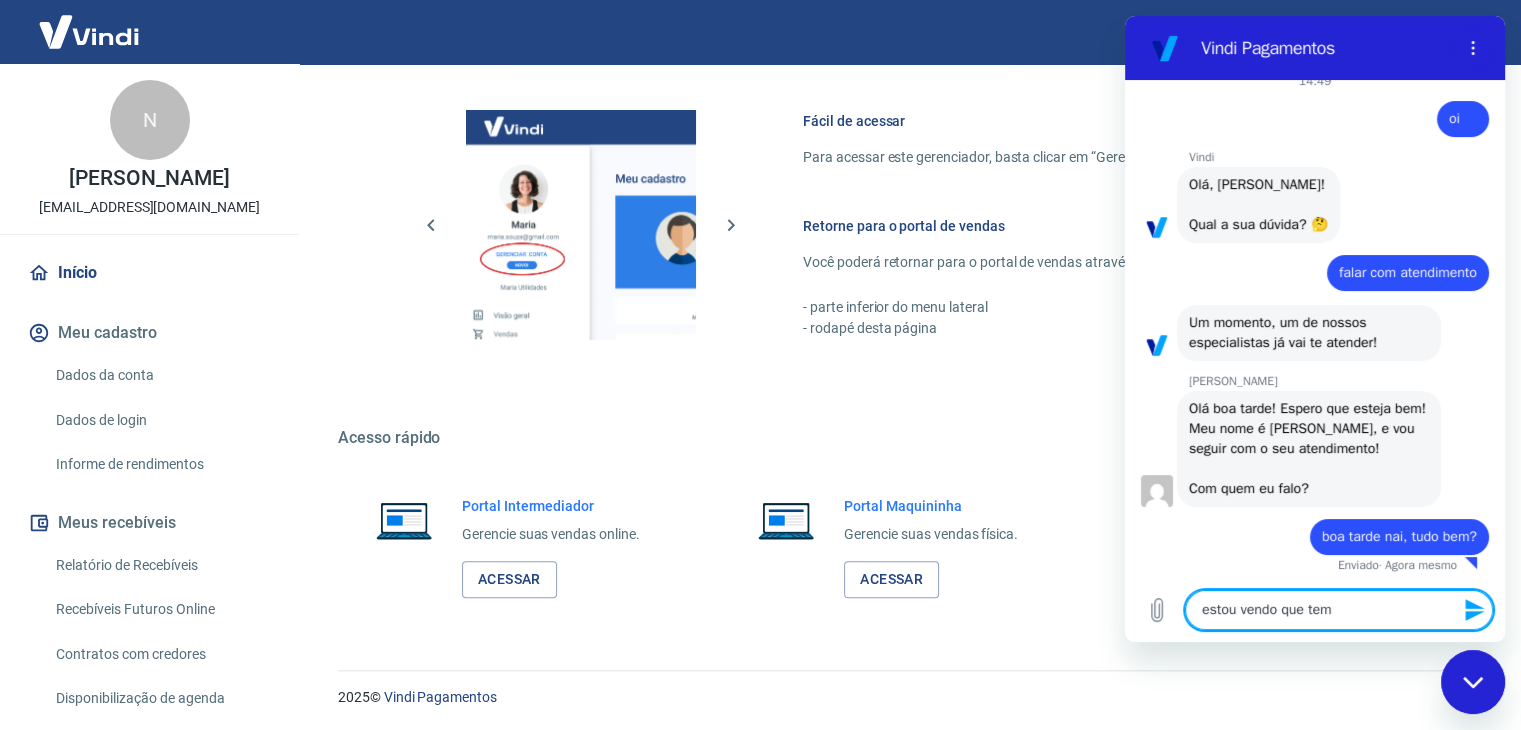 type on "estou vendo que tem" 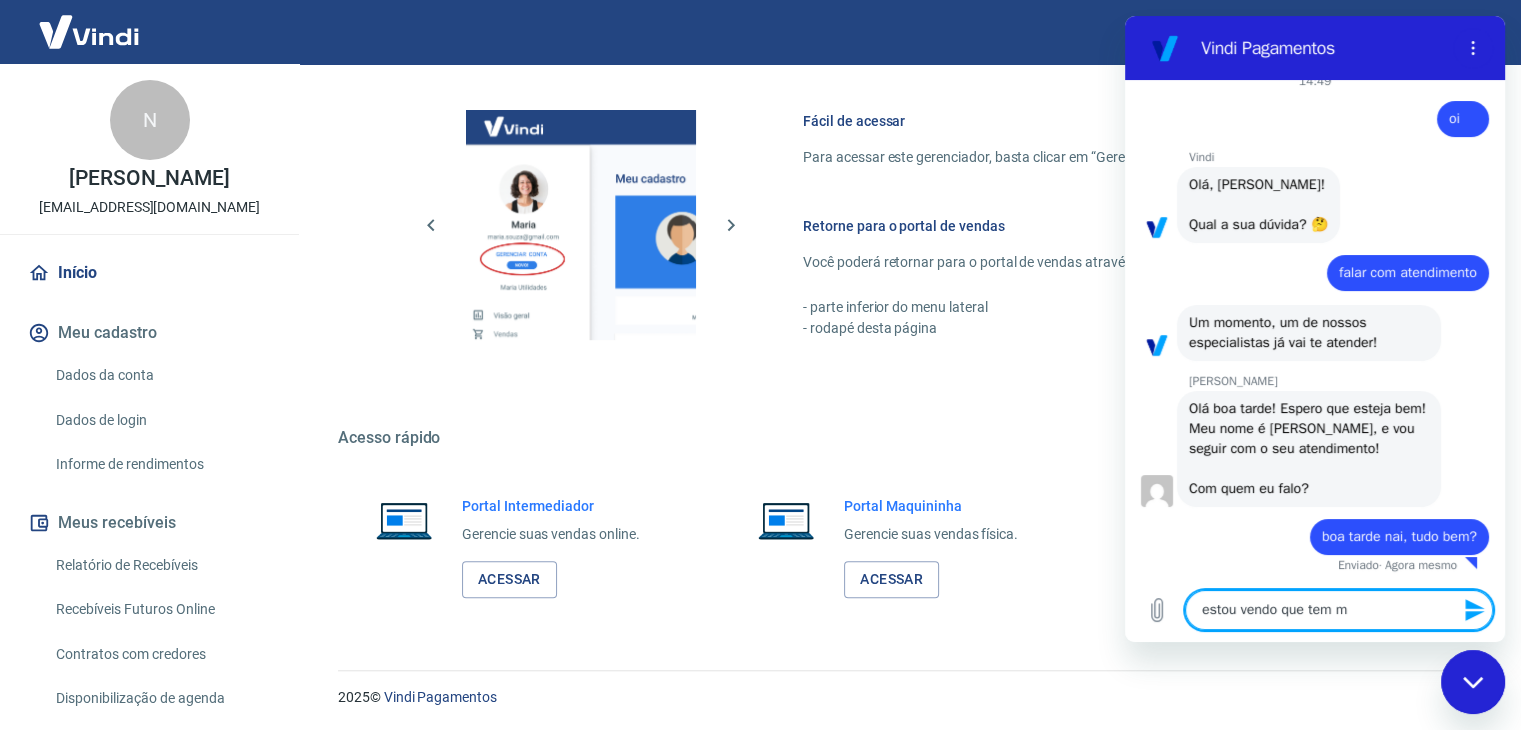 type on "estou vendo que tem mu" 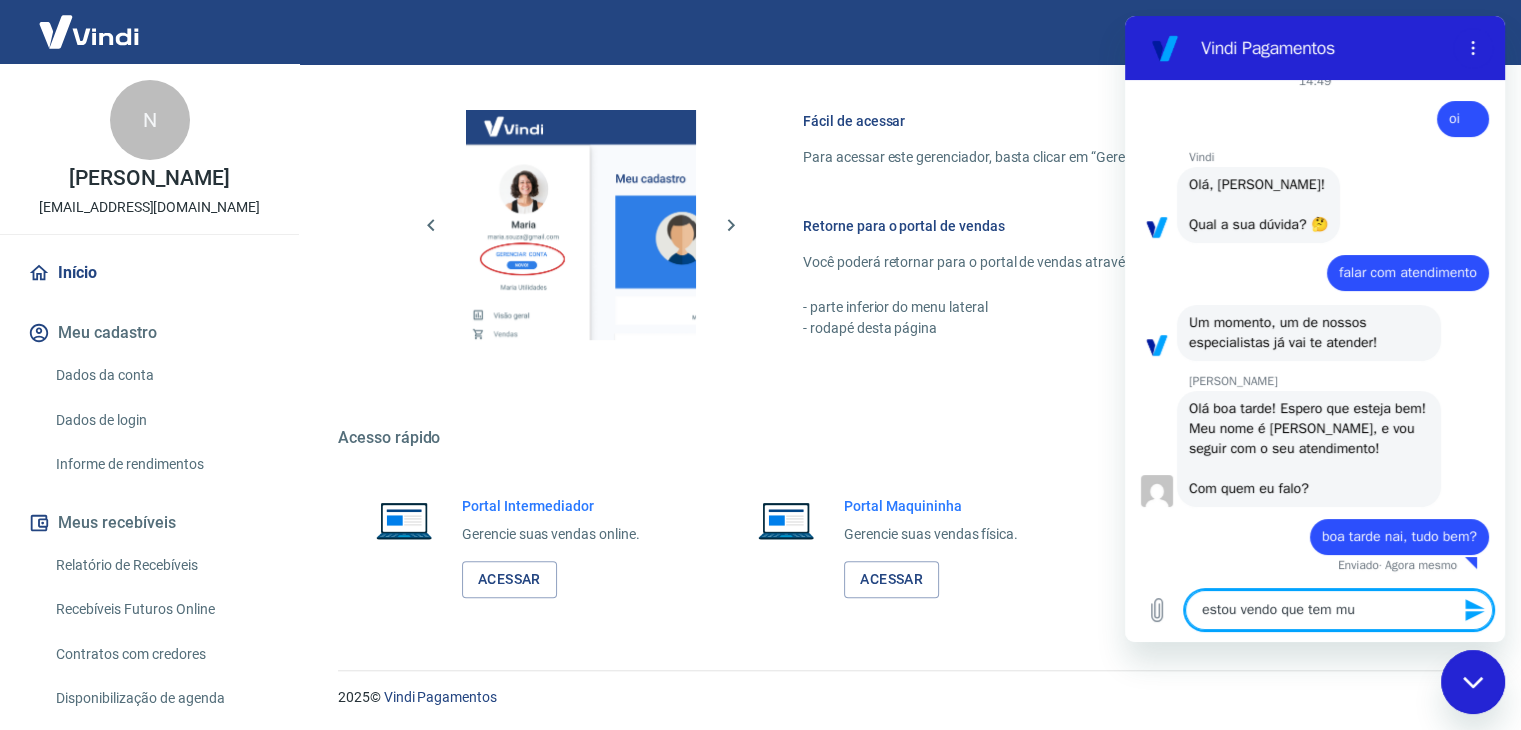 type on "x" 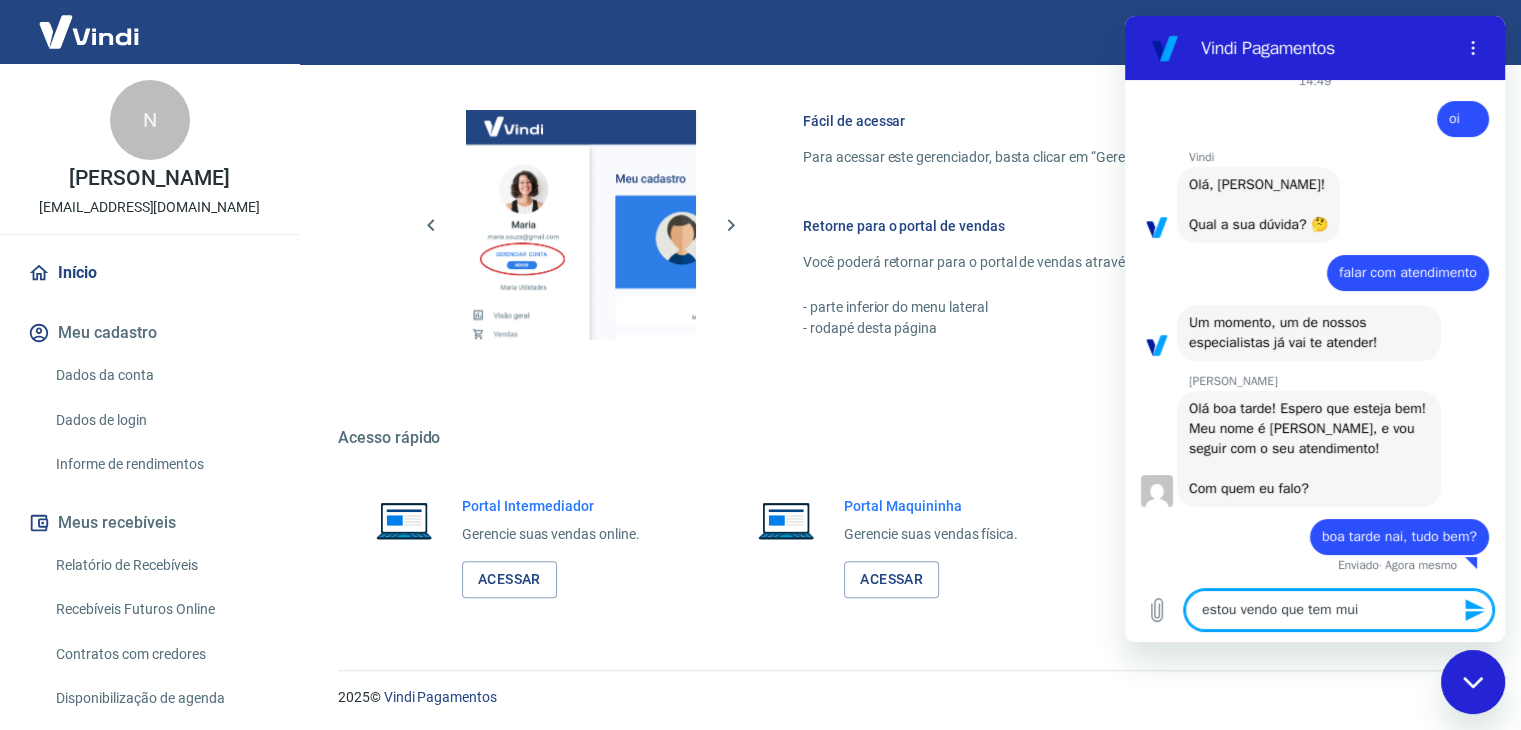 type on "estou vendo que tem muit" 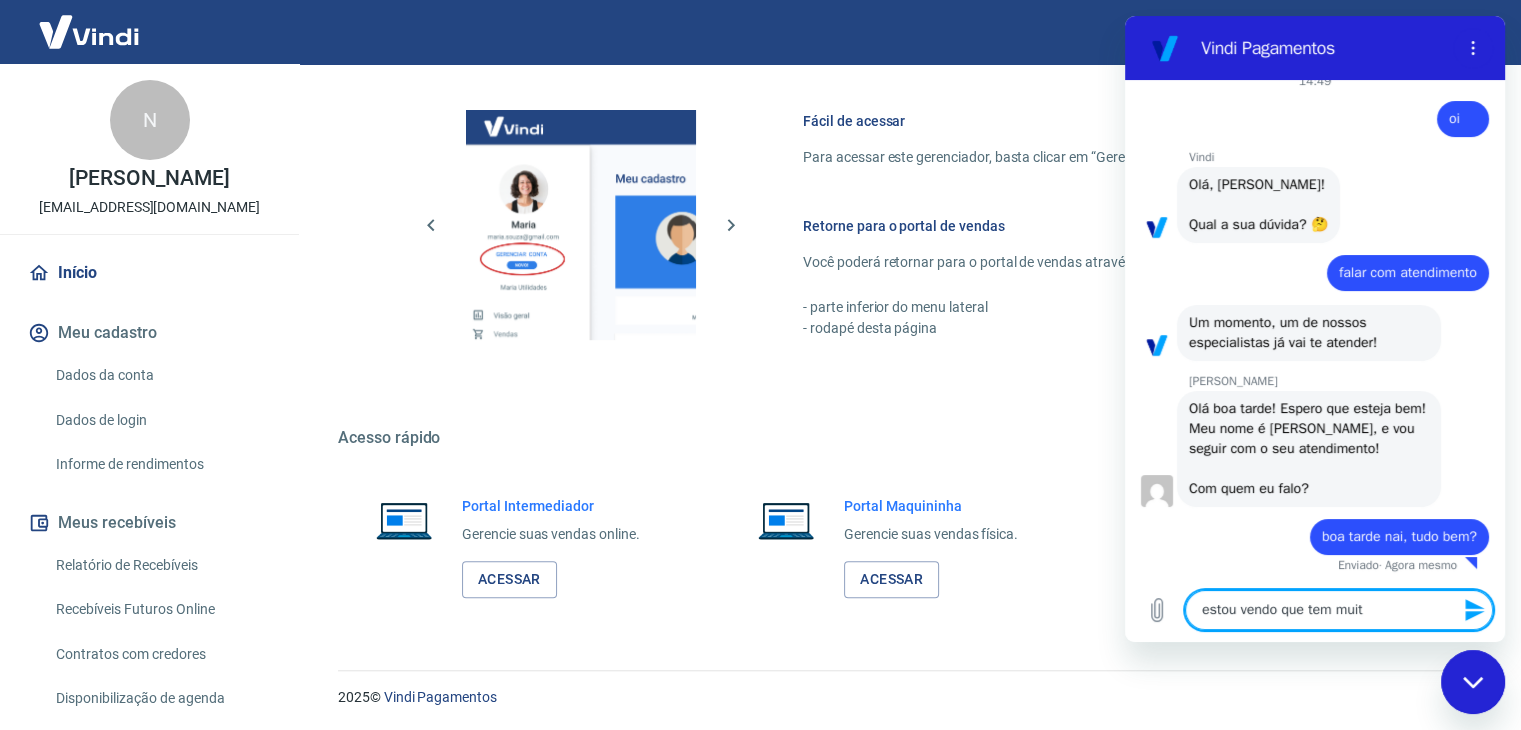 type on "estou vendo que tem muito" 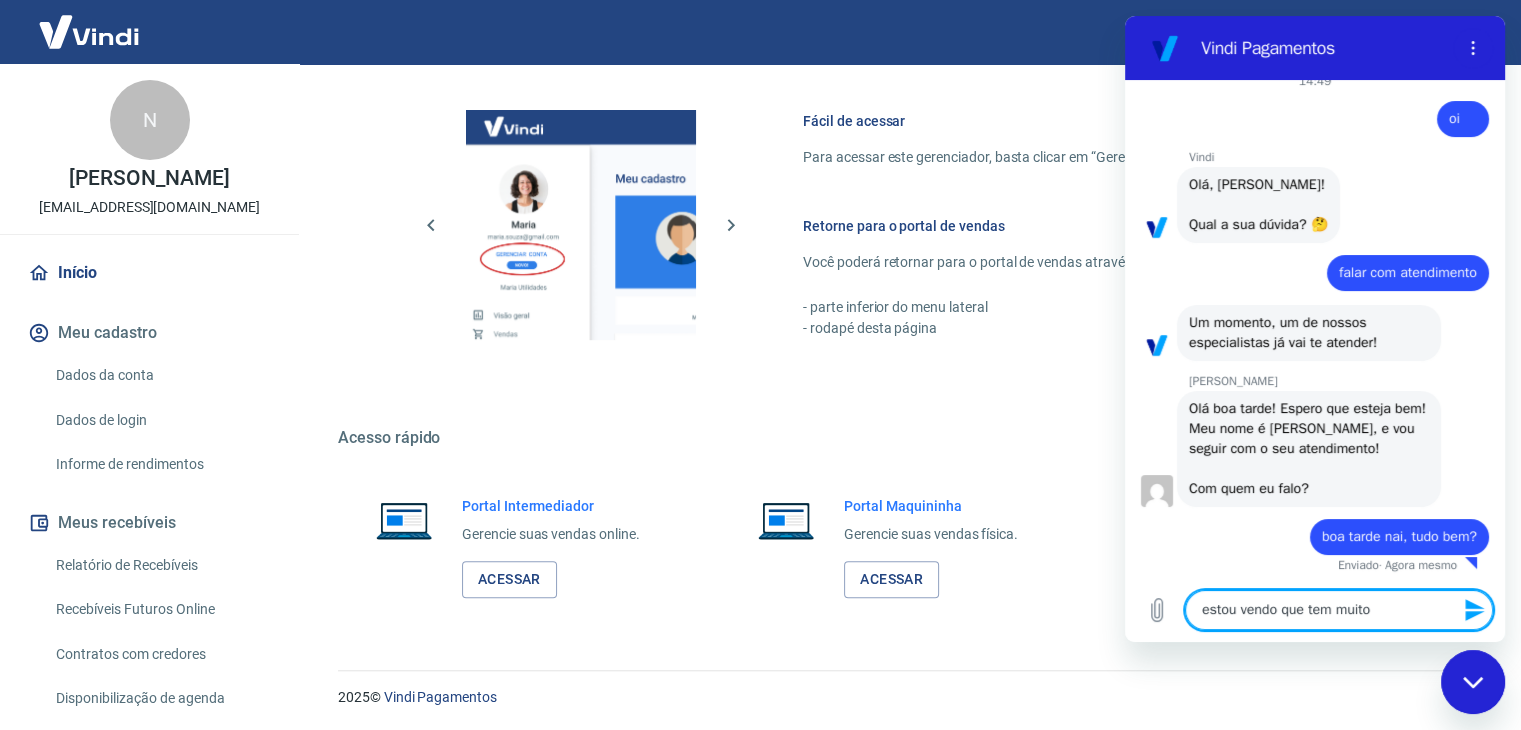 type on "estou vendo que tem muitos" 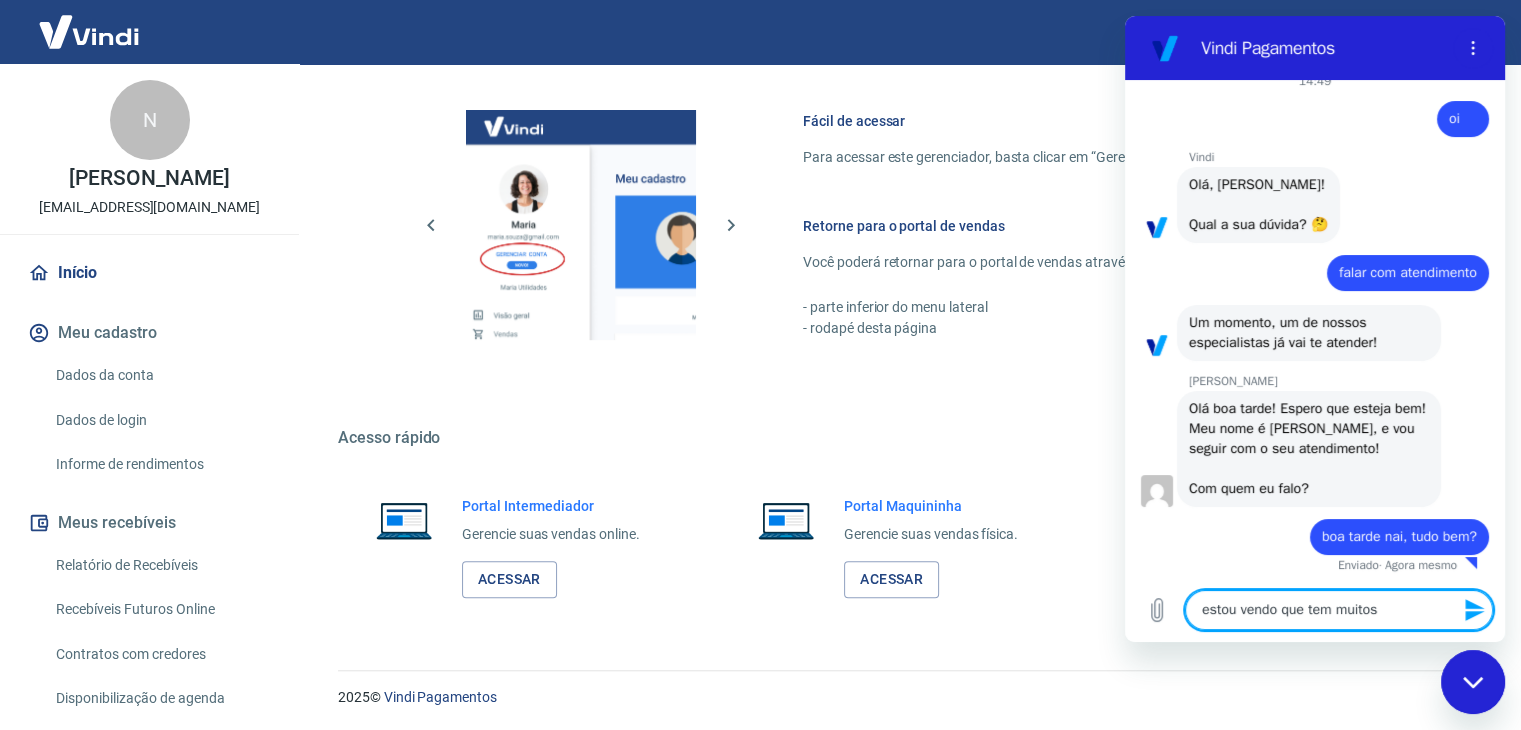 type on "estou vendo que tem muitos" 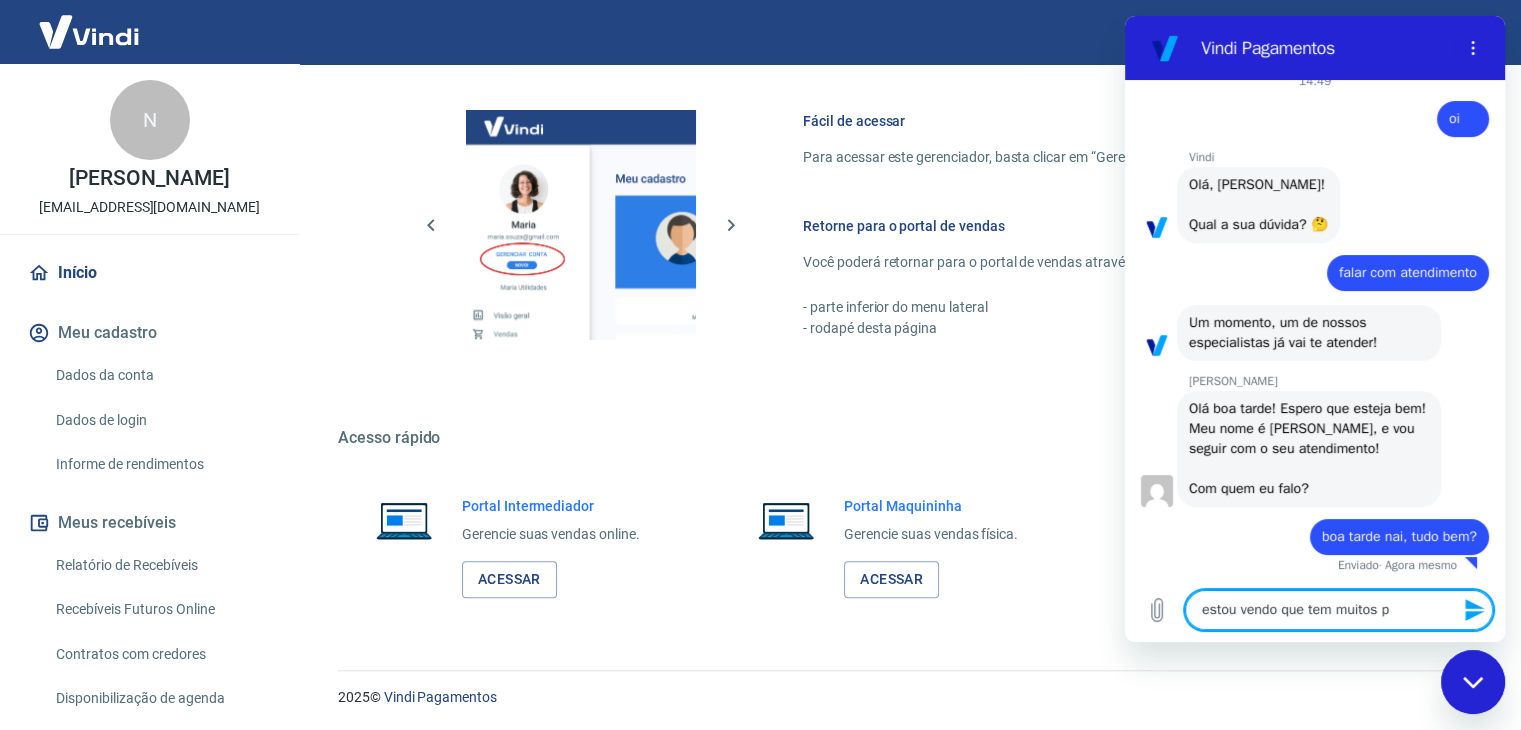 type on "estou vendo que tem muitos pe" 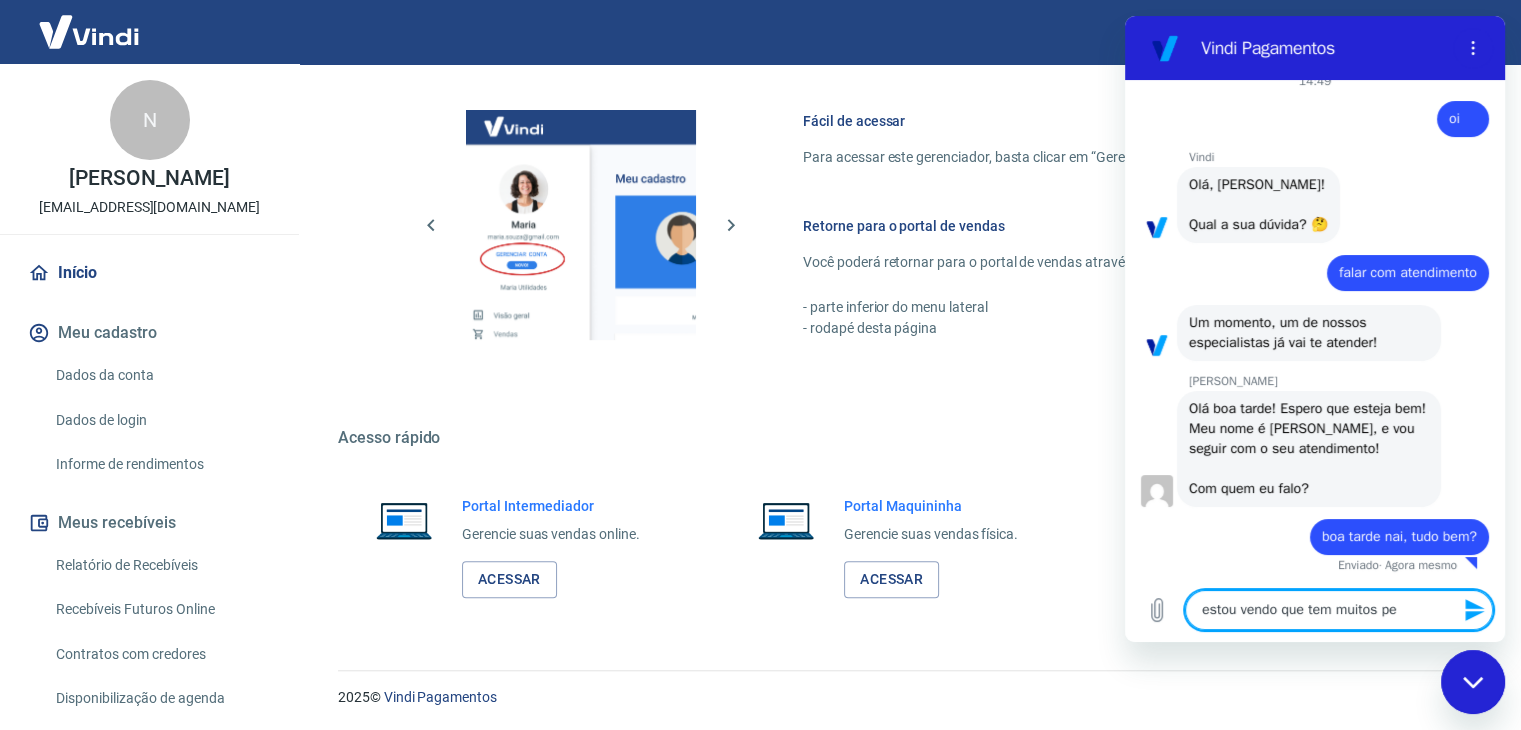 type on "estou vendo que tem muitos ped" 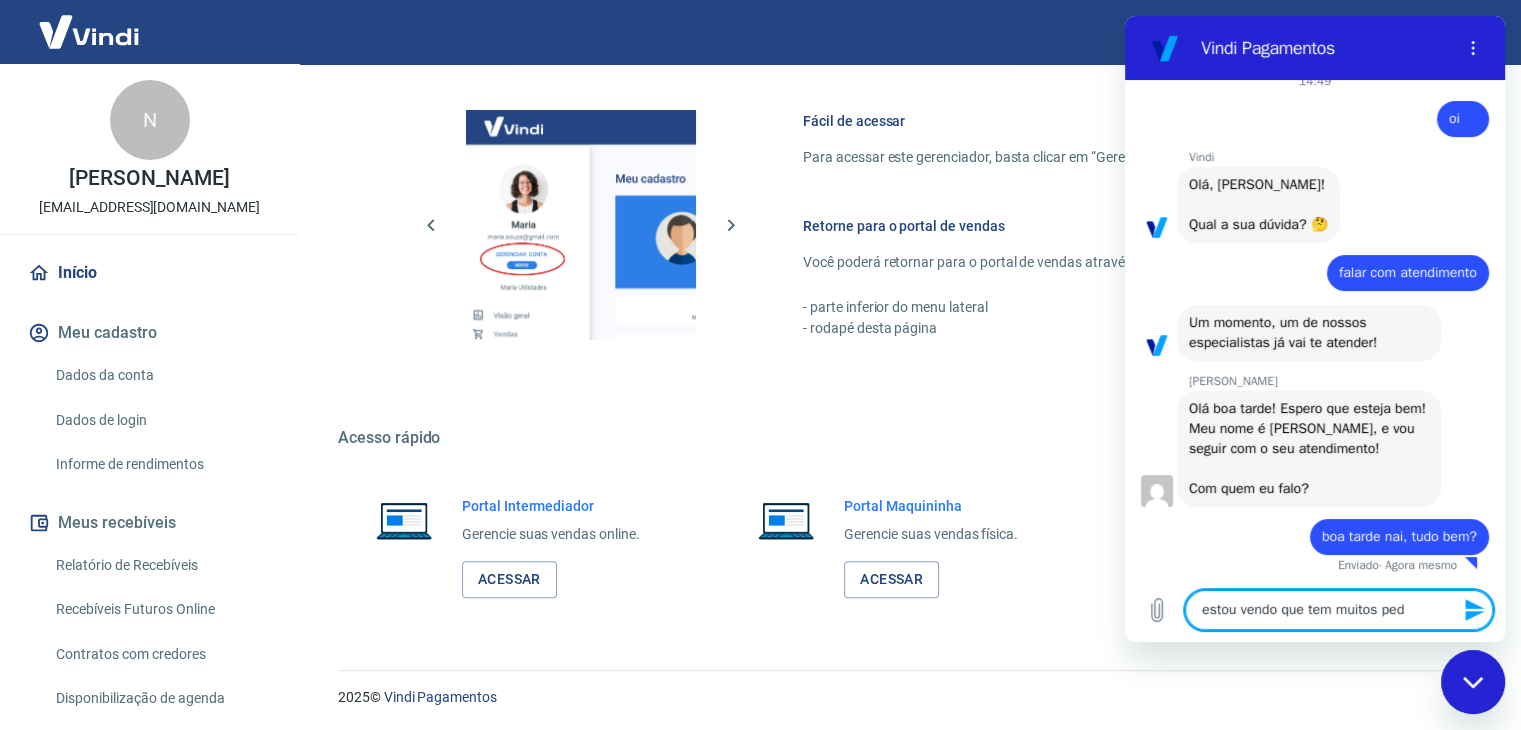 type on "estou vendo que tem muitos pedi" 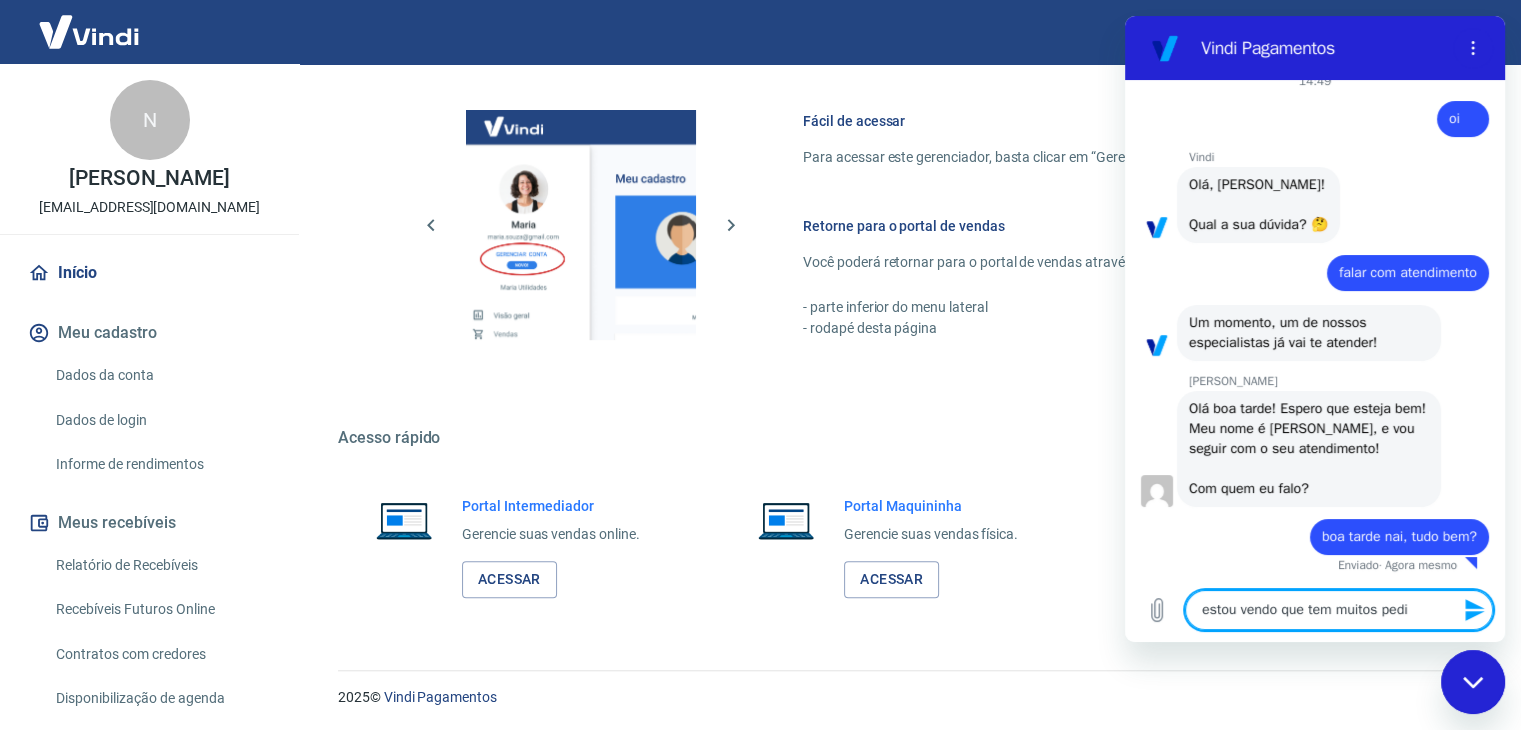 type on "estou vendo que tem muitos pedid" 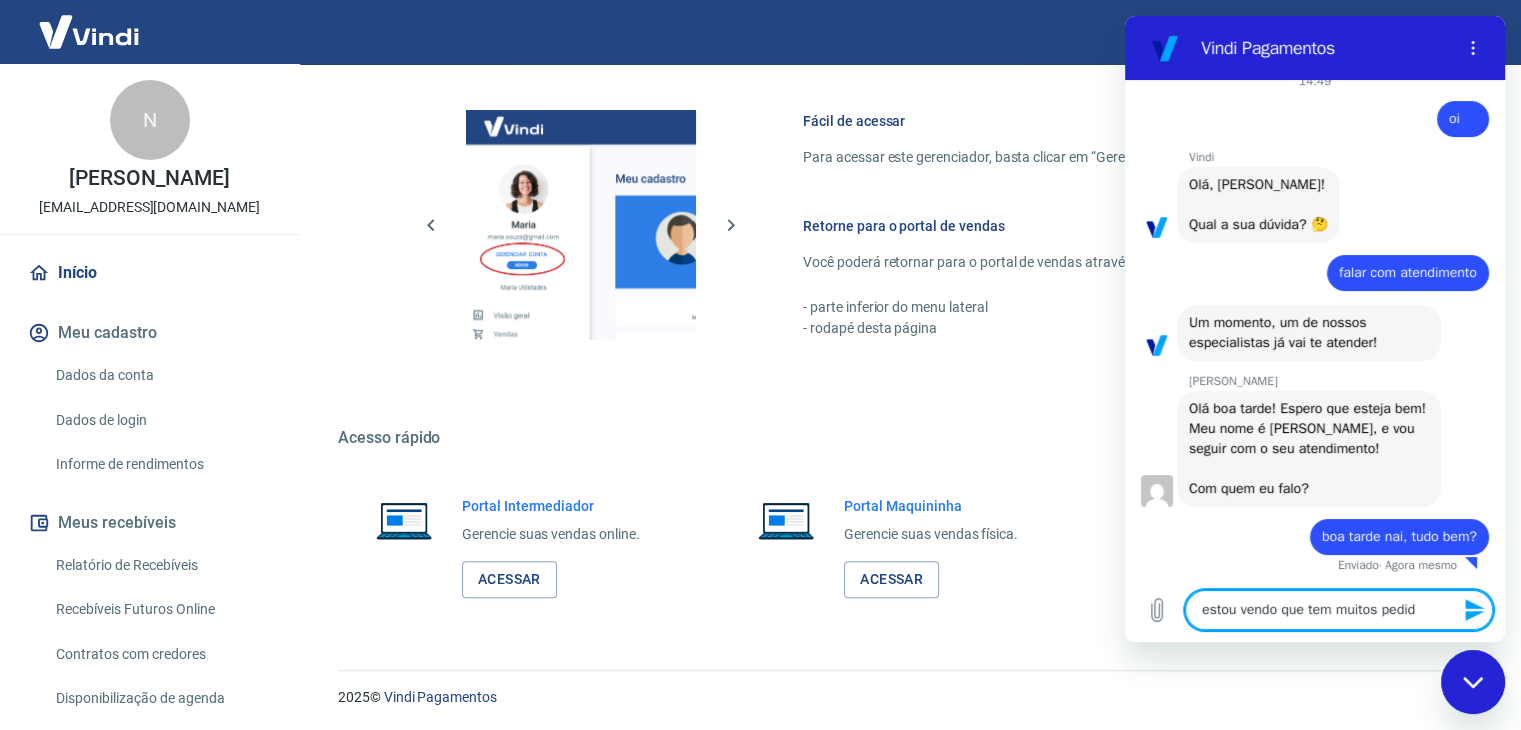 type on "estou vendo que tem muitos pedido" 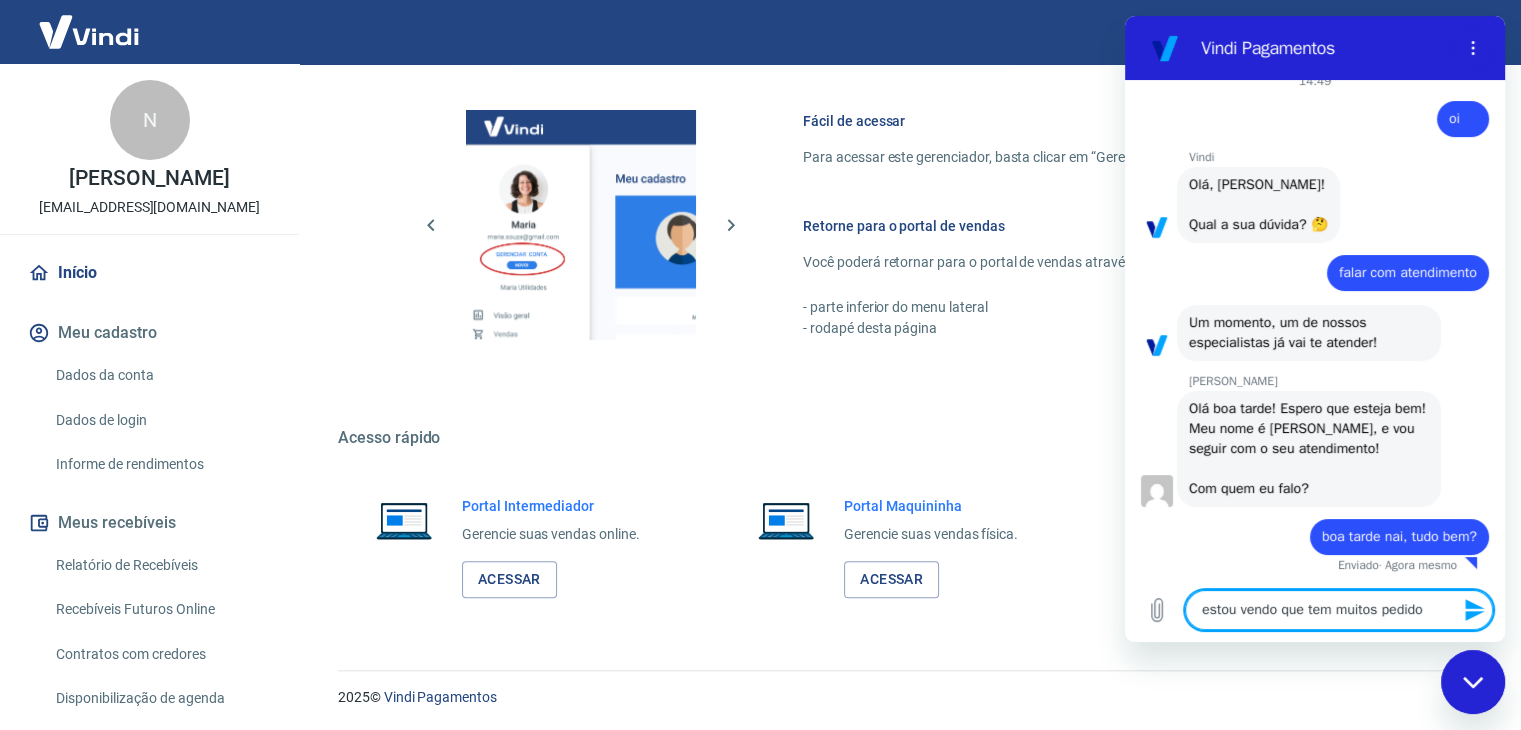 type on "estou vendo que tem muitos pedido" 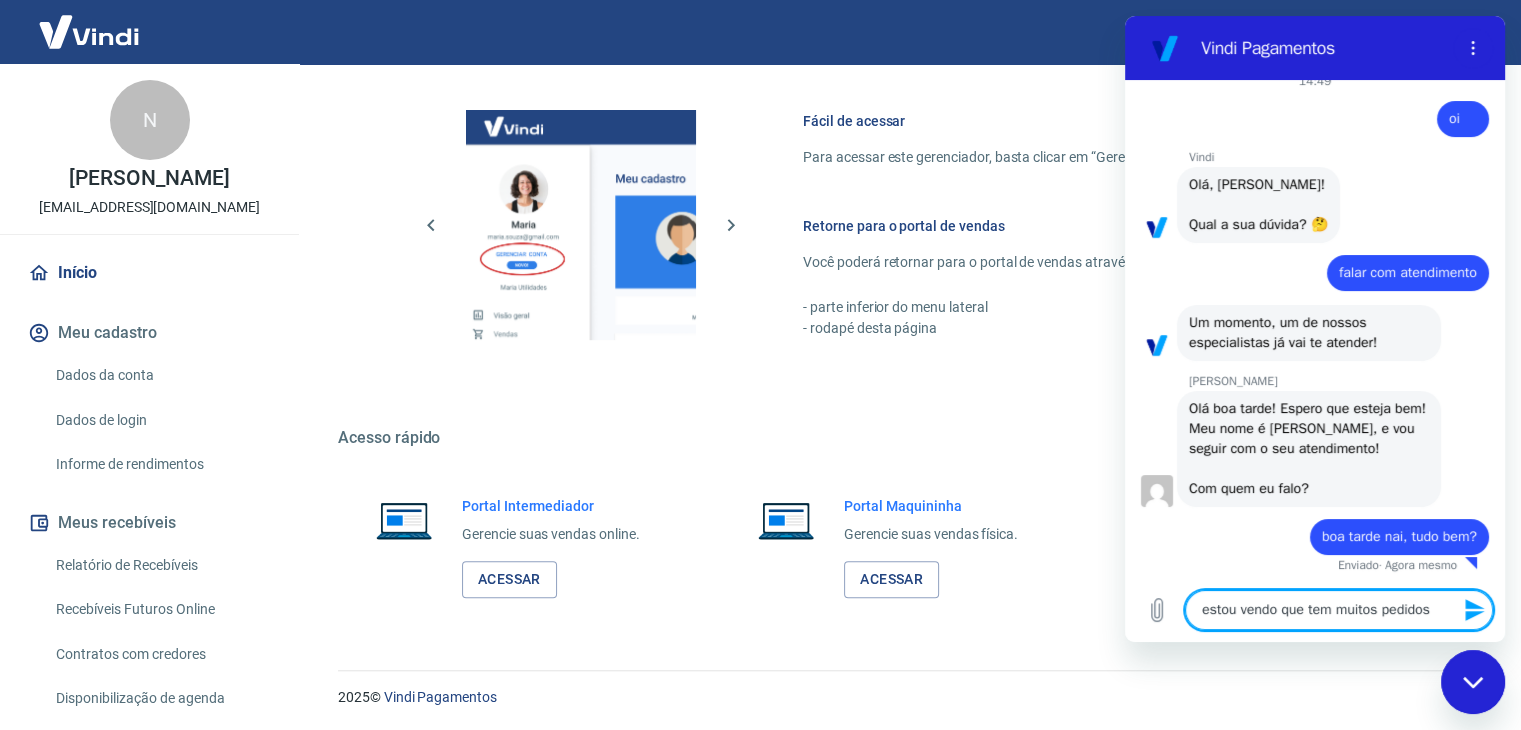 type on "estou vendo que tem muitos pedidos" 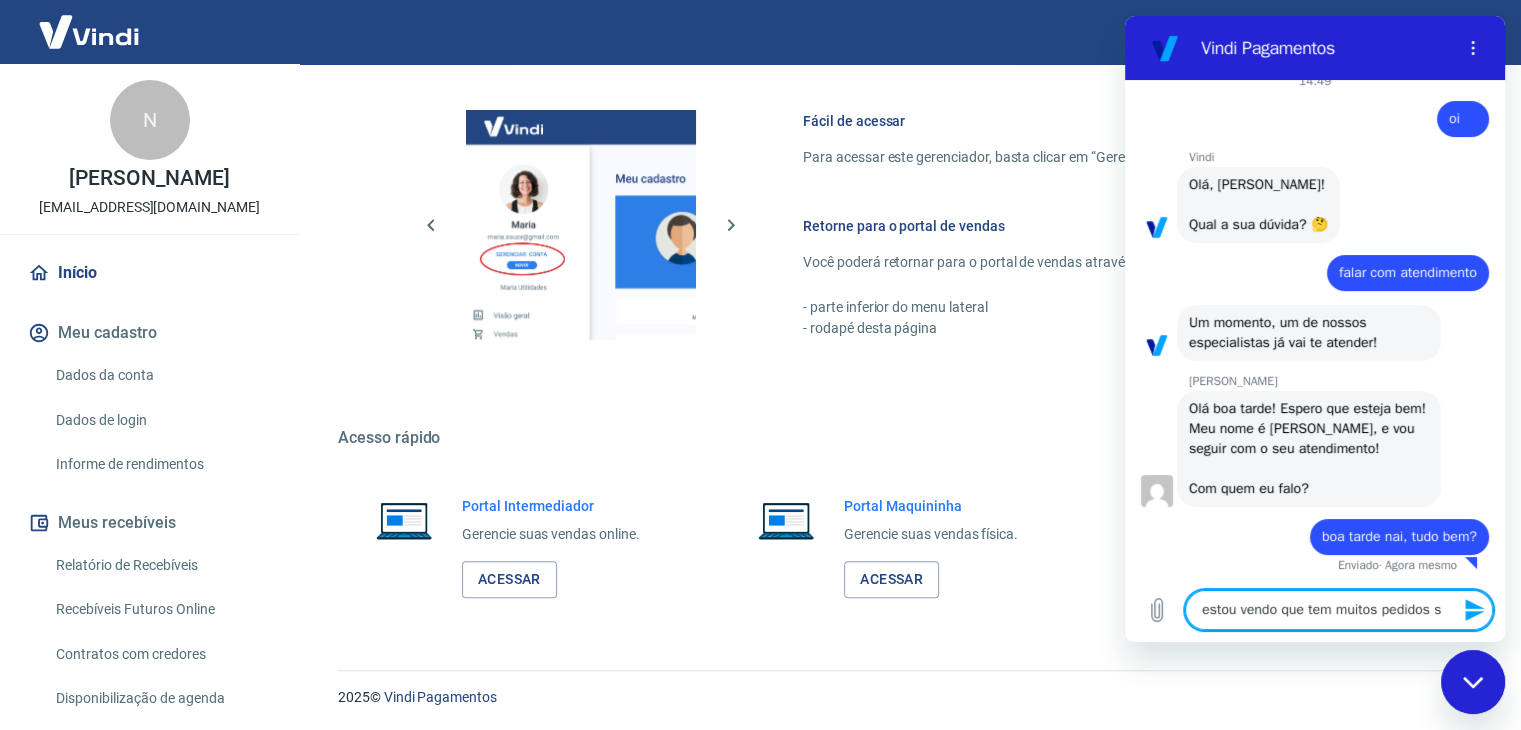 type on "estou vendo que tem muitos pedidos se" 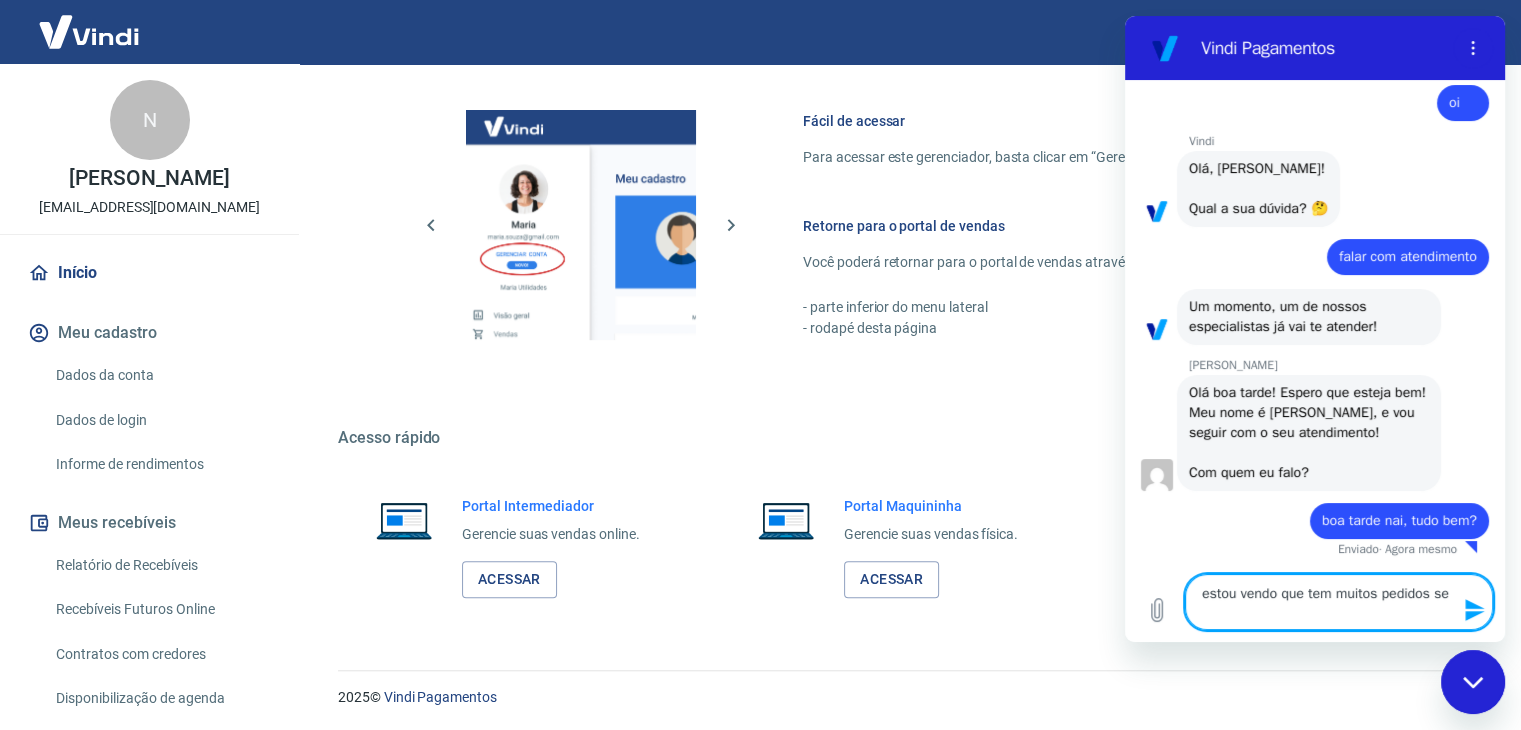 type on "estou vendo que tem muitos pedidos sem" 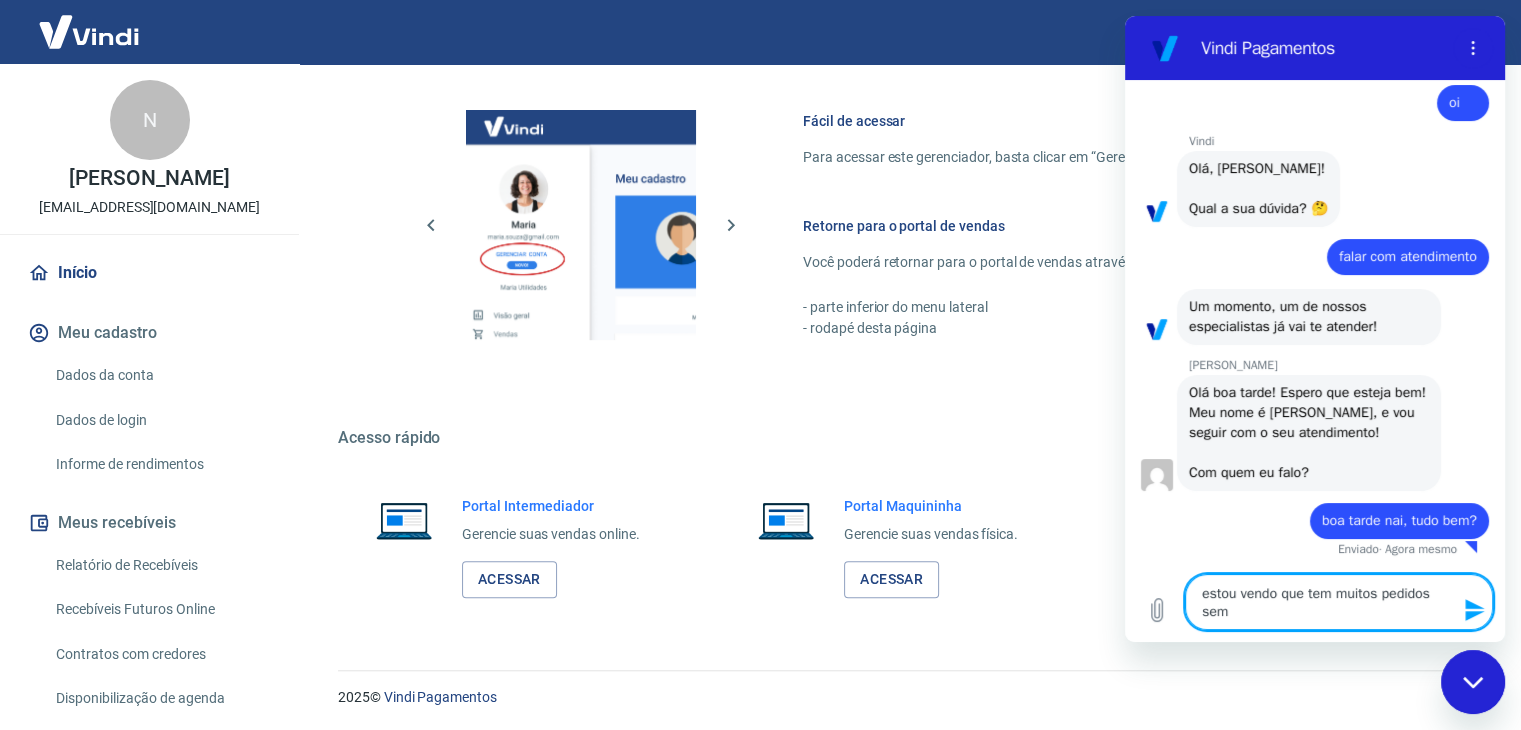 type on "x" 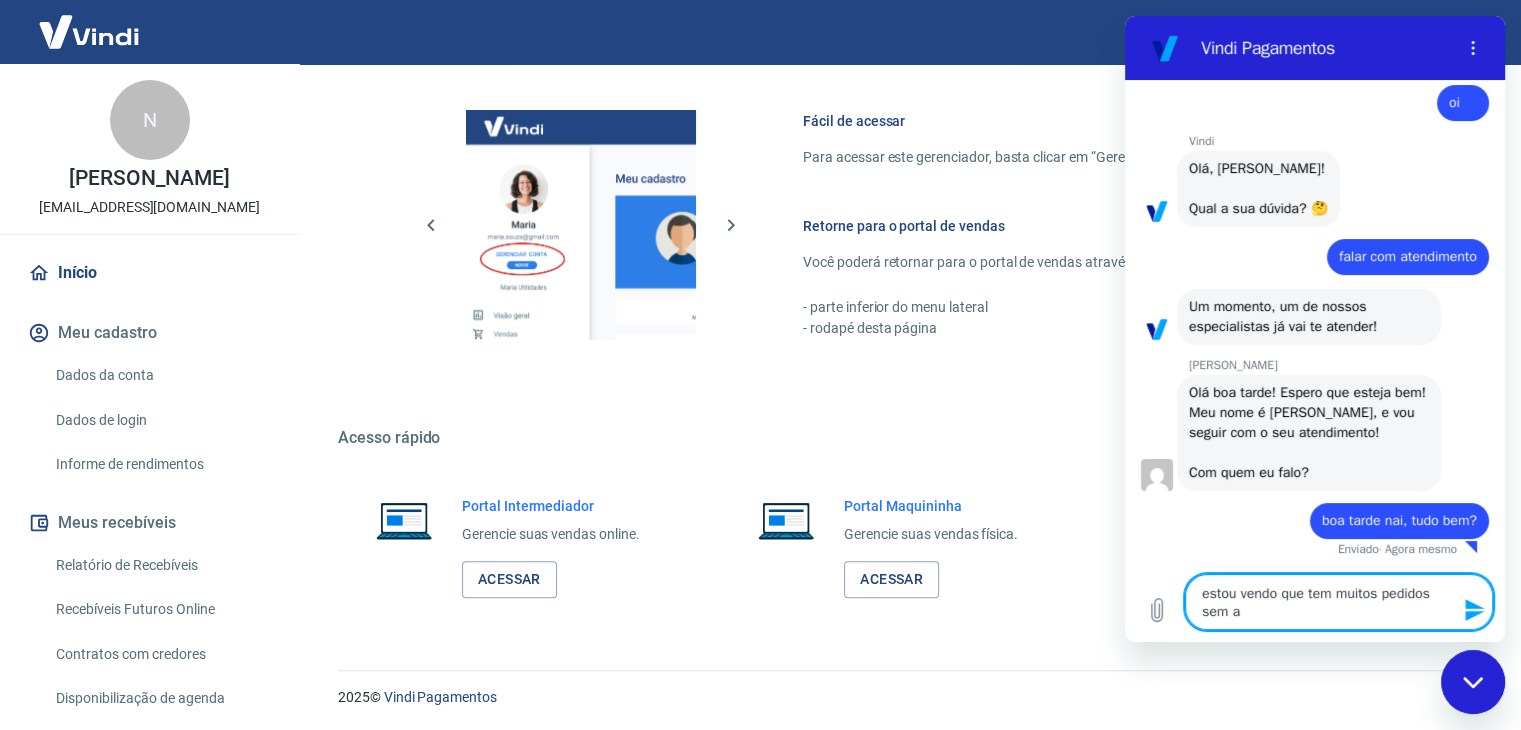type on "estou vendo que tem muitos pedidos sem ap" 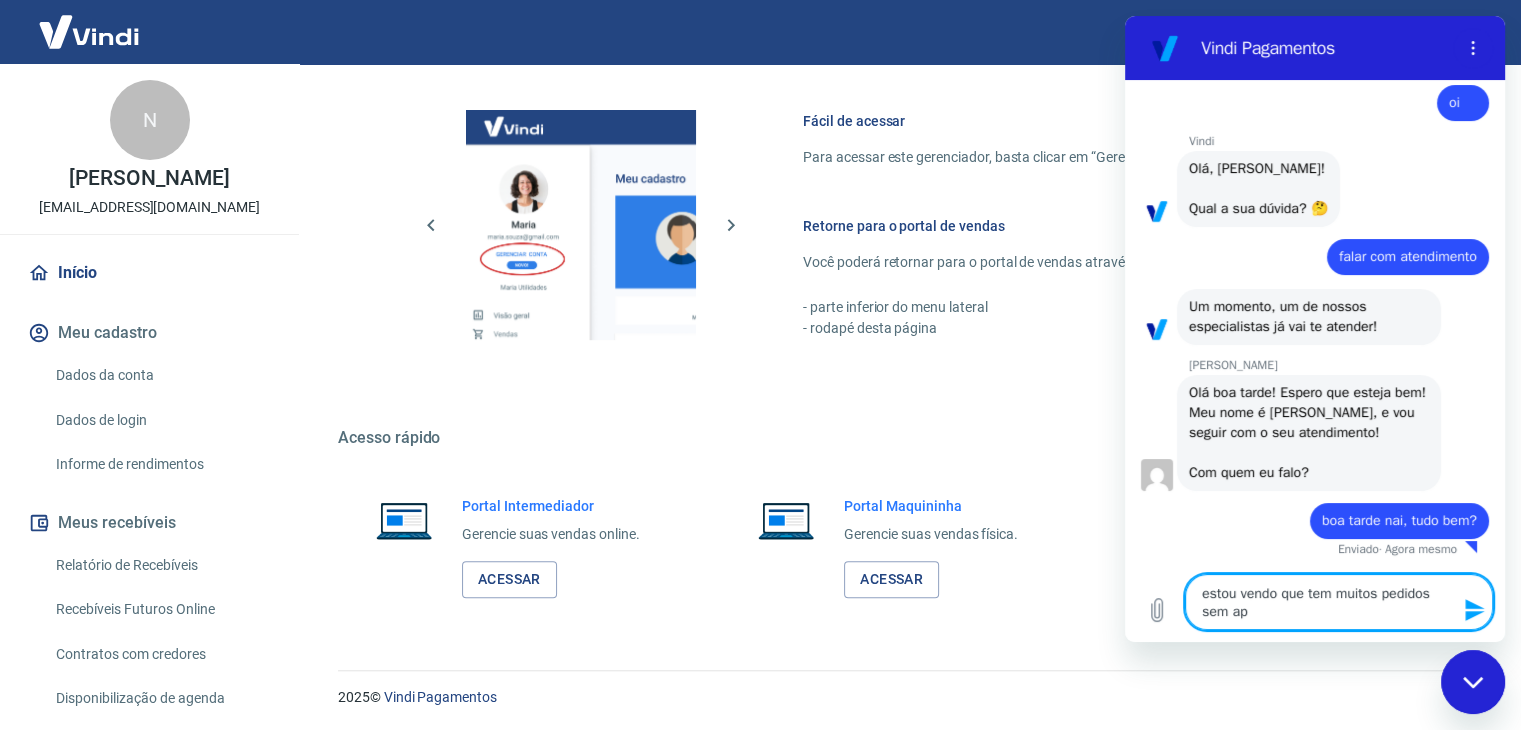 type on "estou vendo que tem muitos pedidos sem apr" 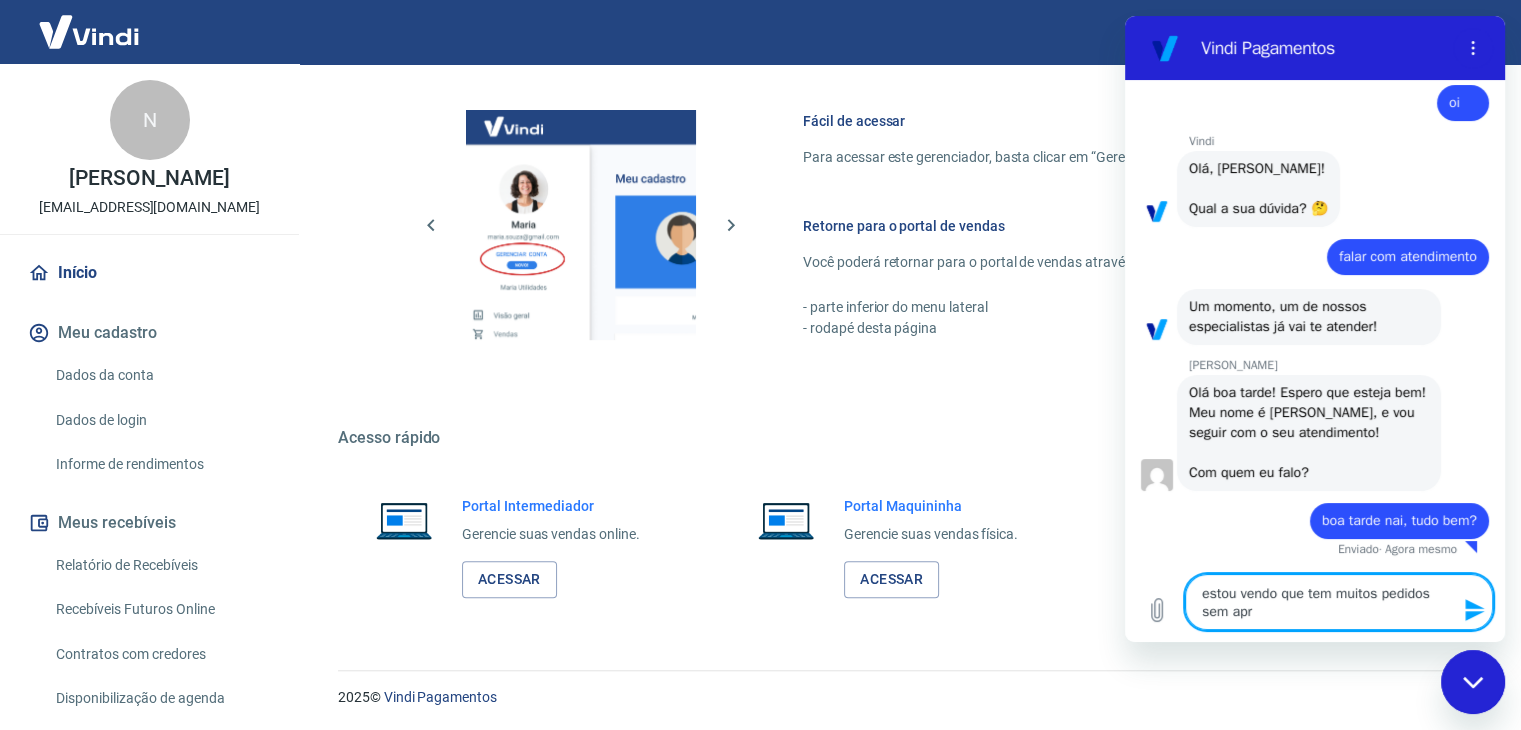 type on "estou vendo que tem muitos pedidos sem apro" 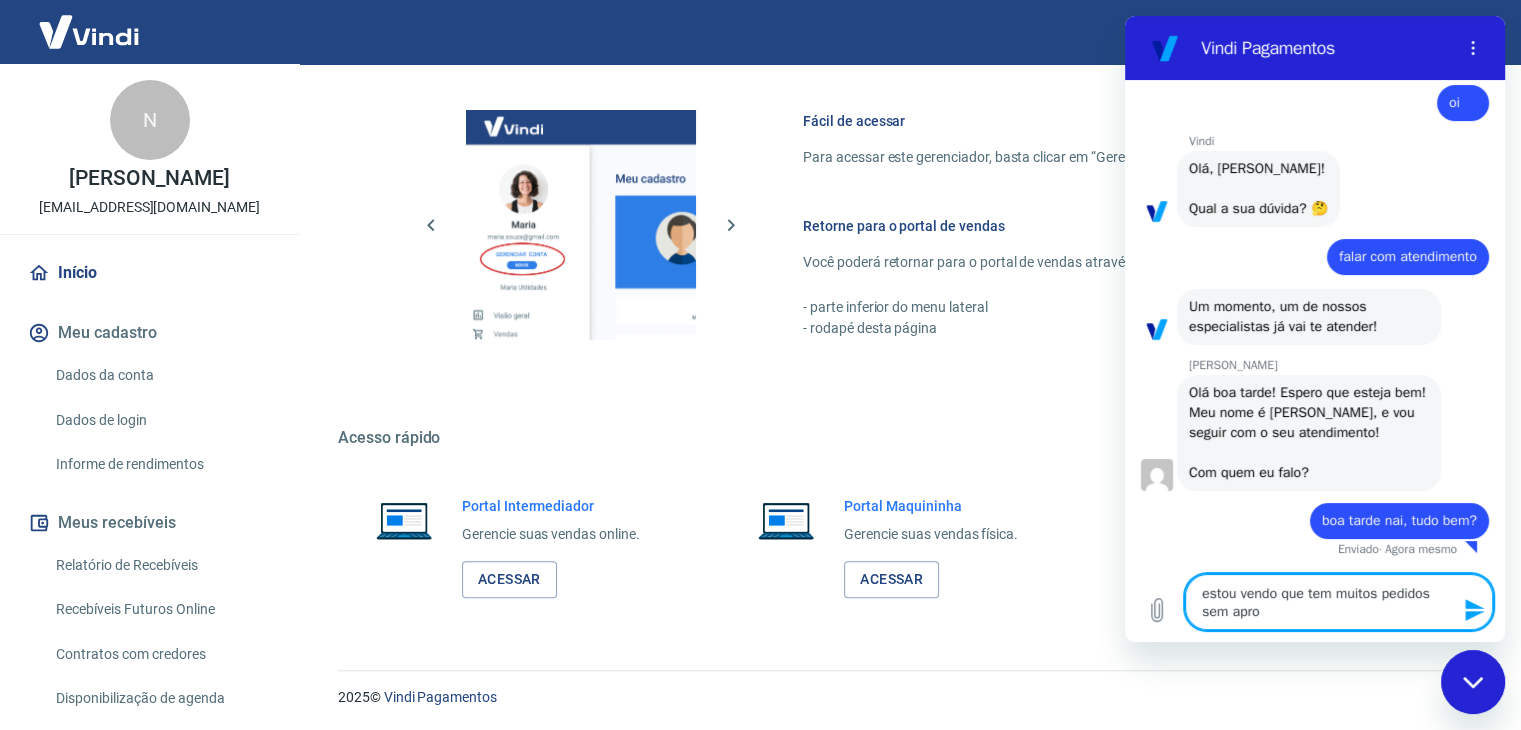 type on "estou vendo que tem muitos pedidos sem aprov" 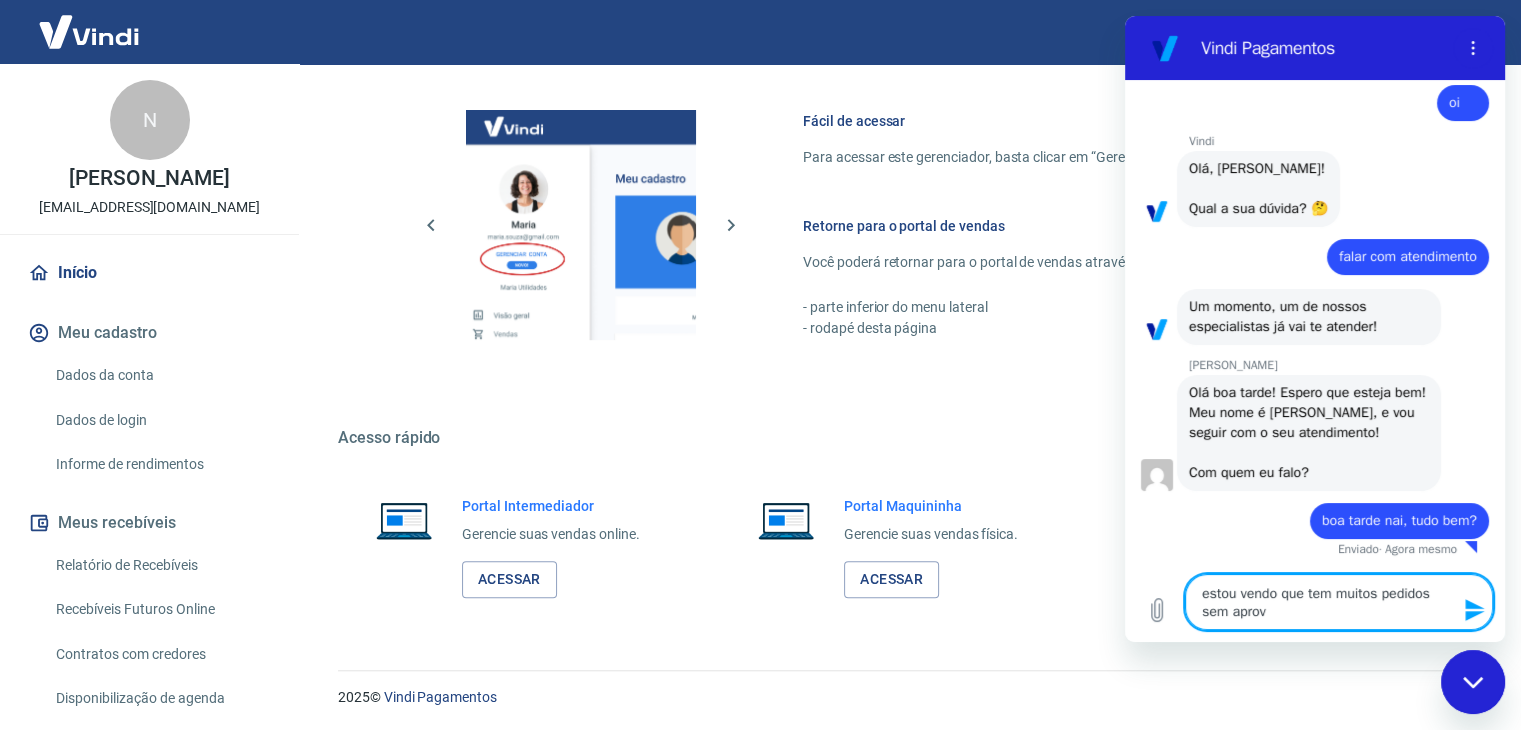 type 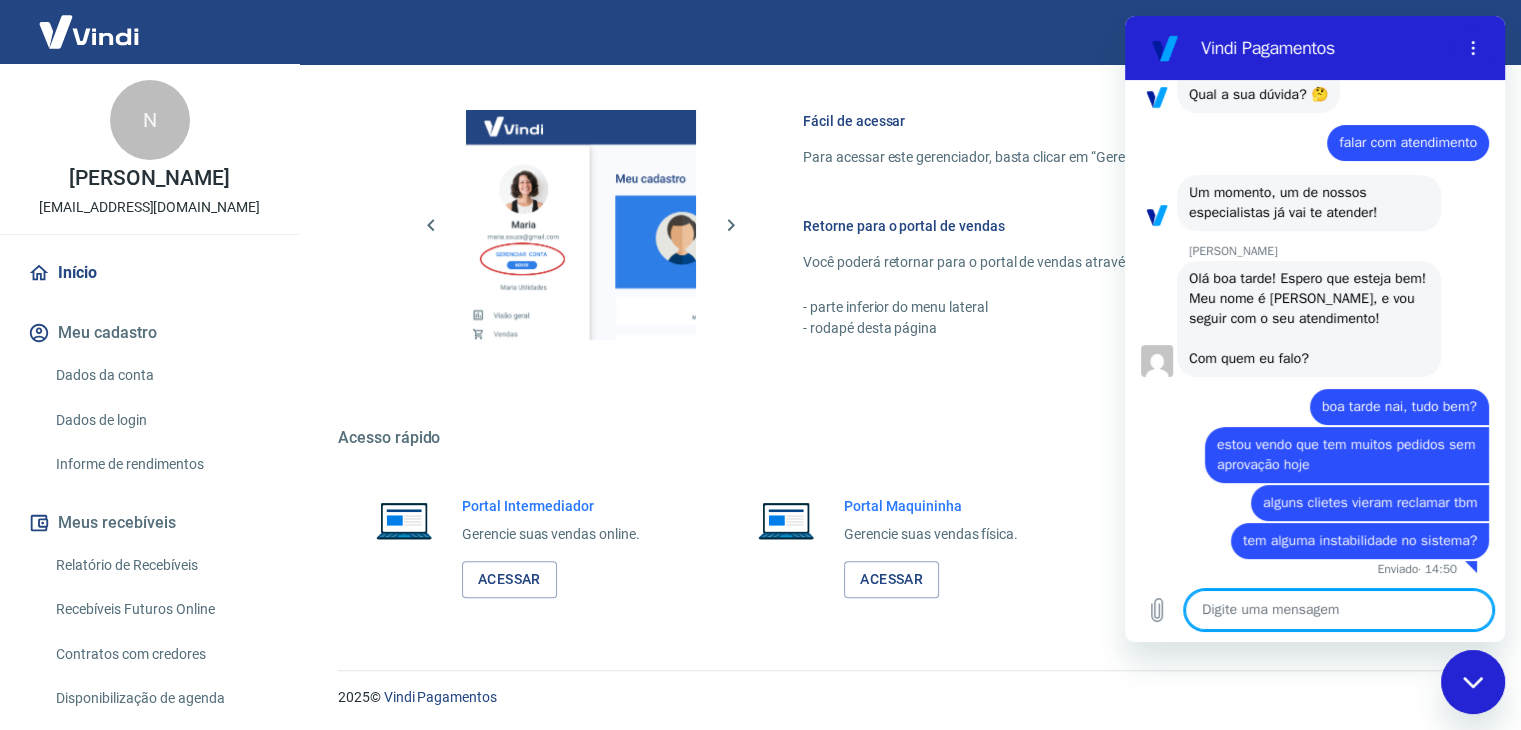 scroll, scrollTop: 173, scrollLeft: 0, axis: vertical 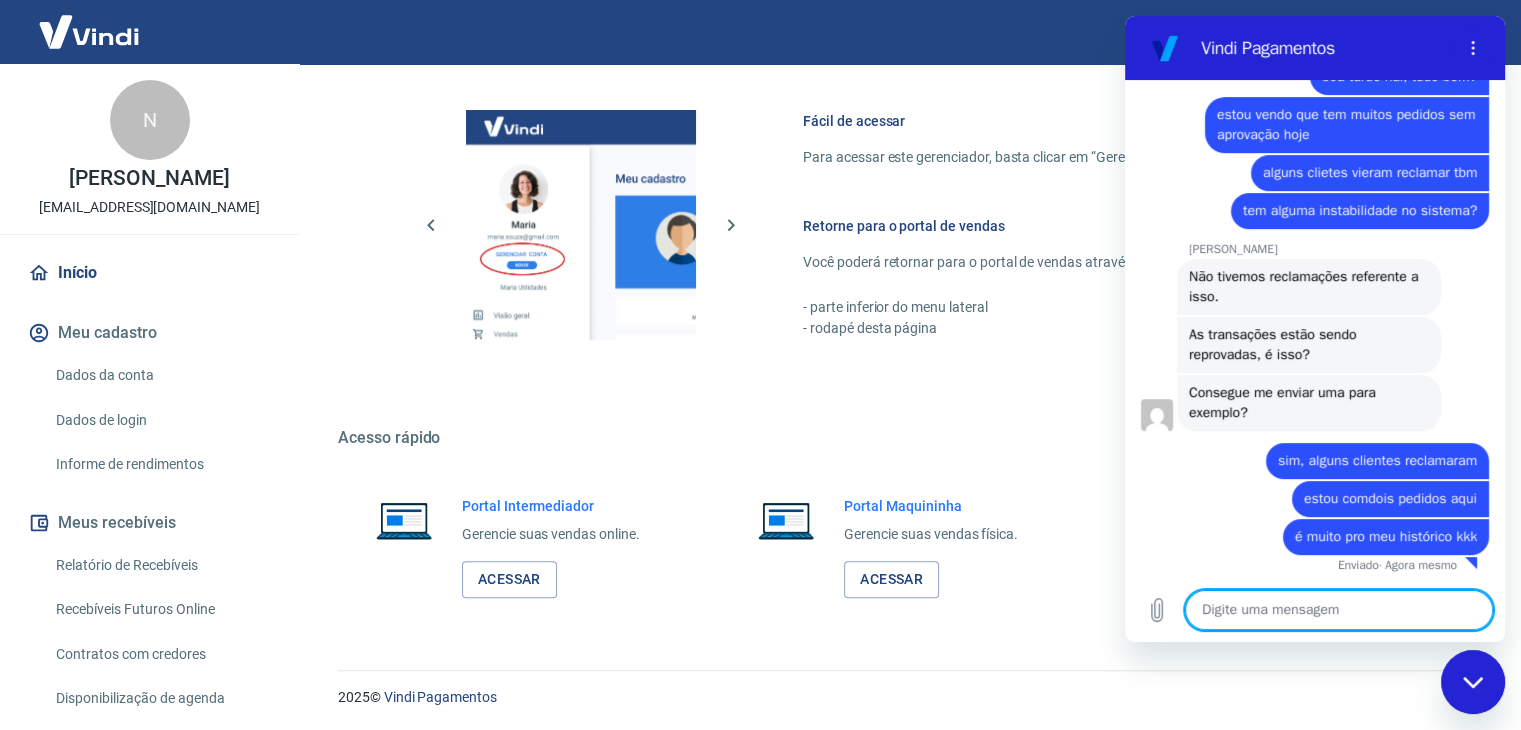paste on "34602" 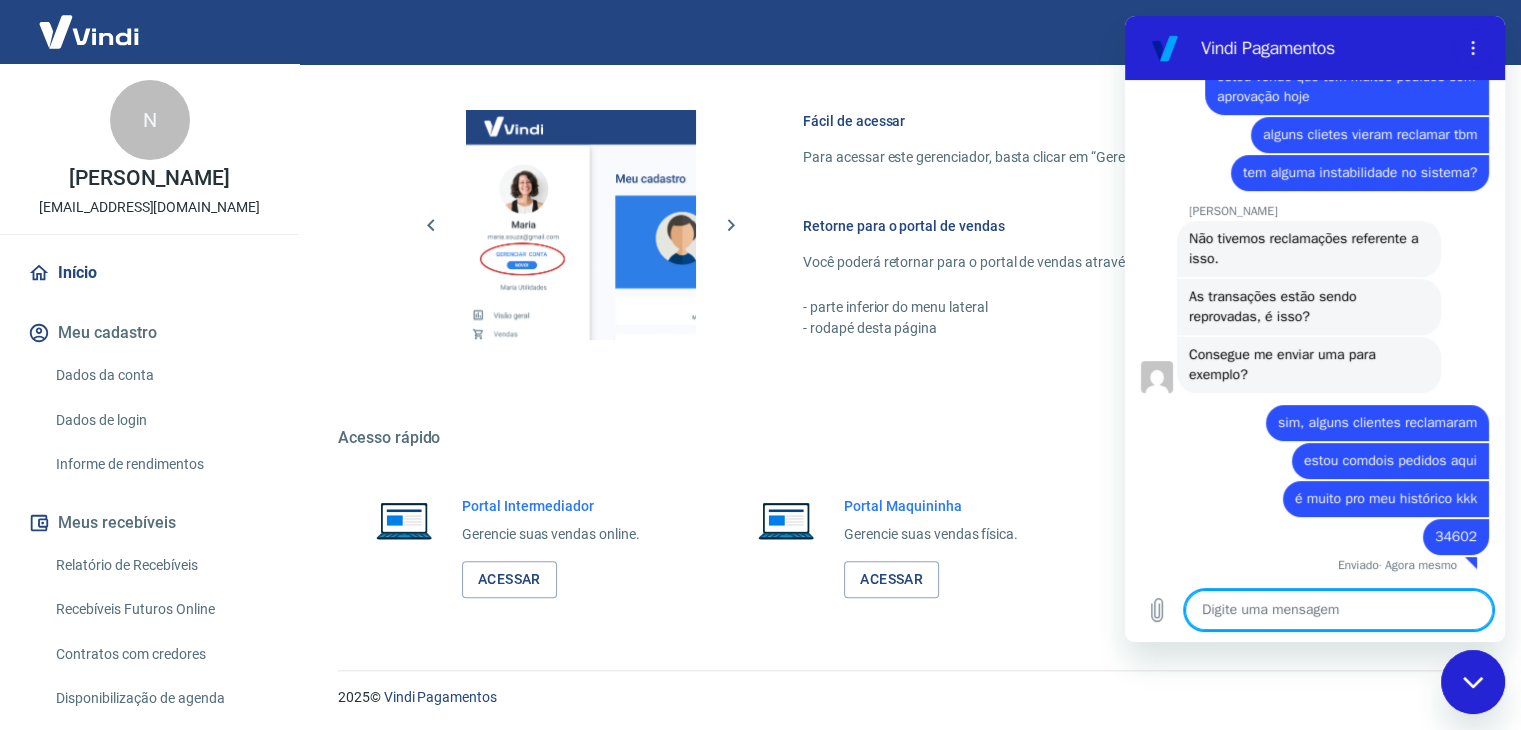 scroll, scrollTop: 537, scrollLeft: 0, axis: vertical 